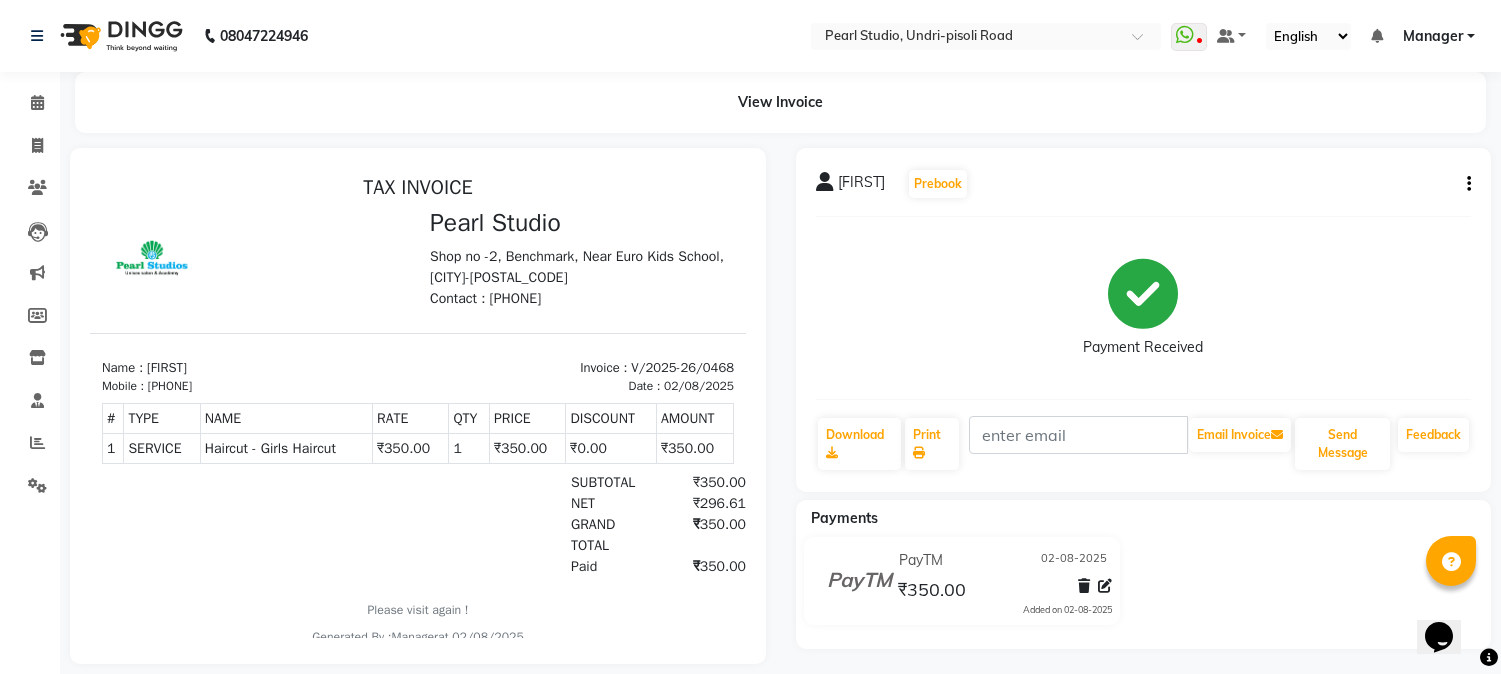 scroll, scrollTop: 0, scrollLeft: 0, axis: both 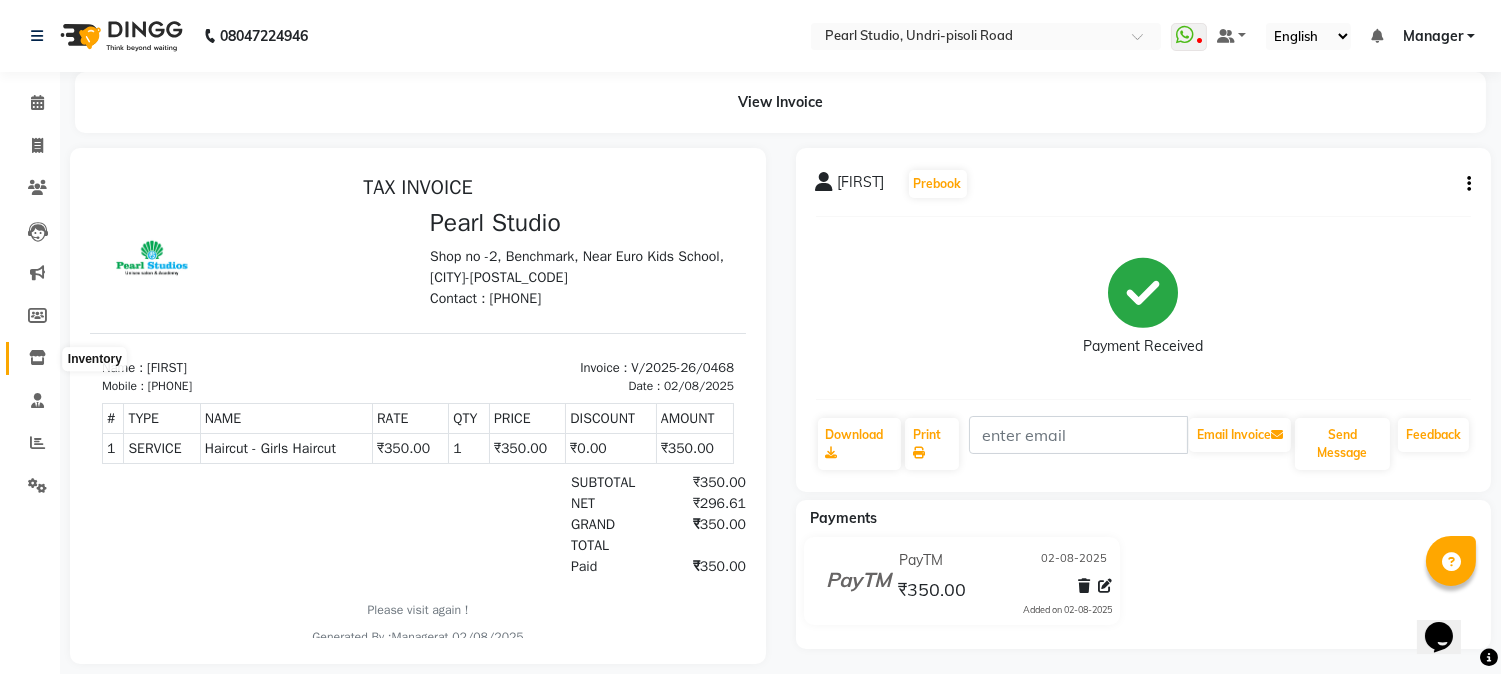 click 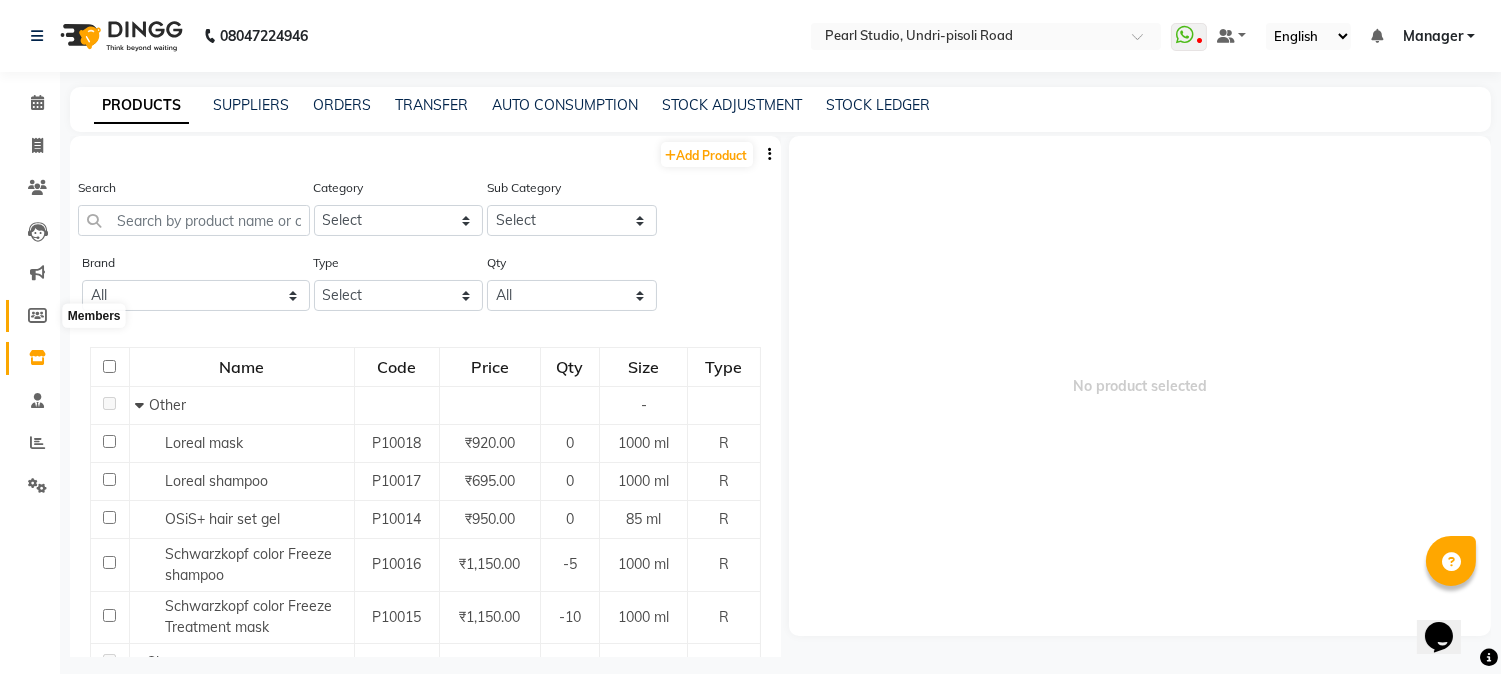 click 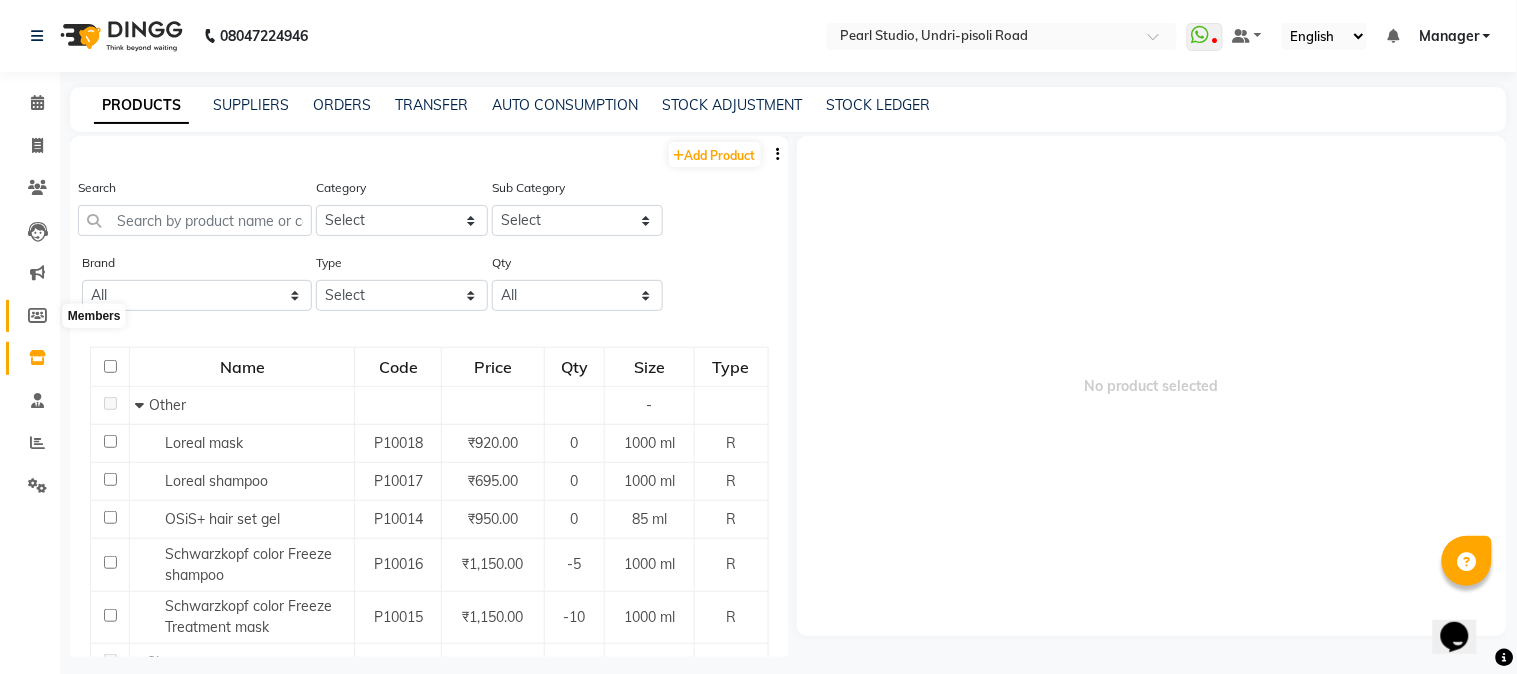 select 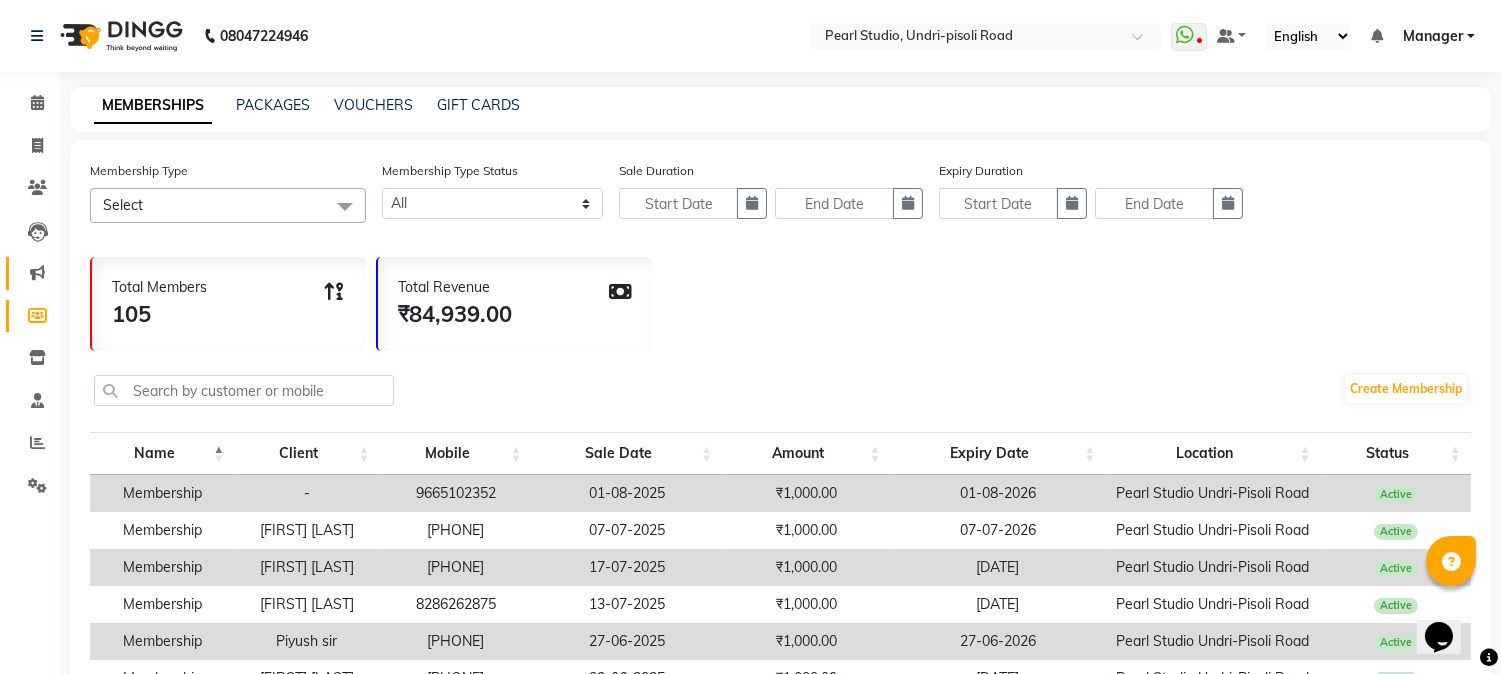 click on "Marketing" 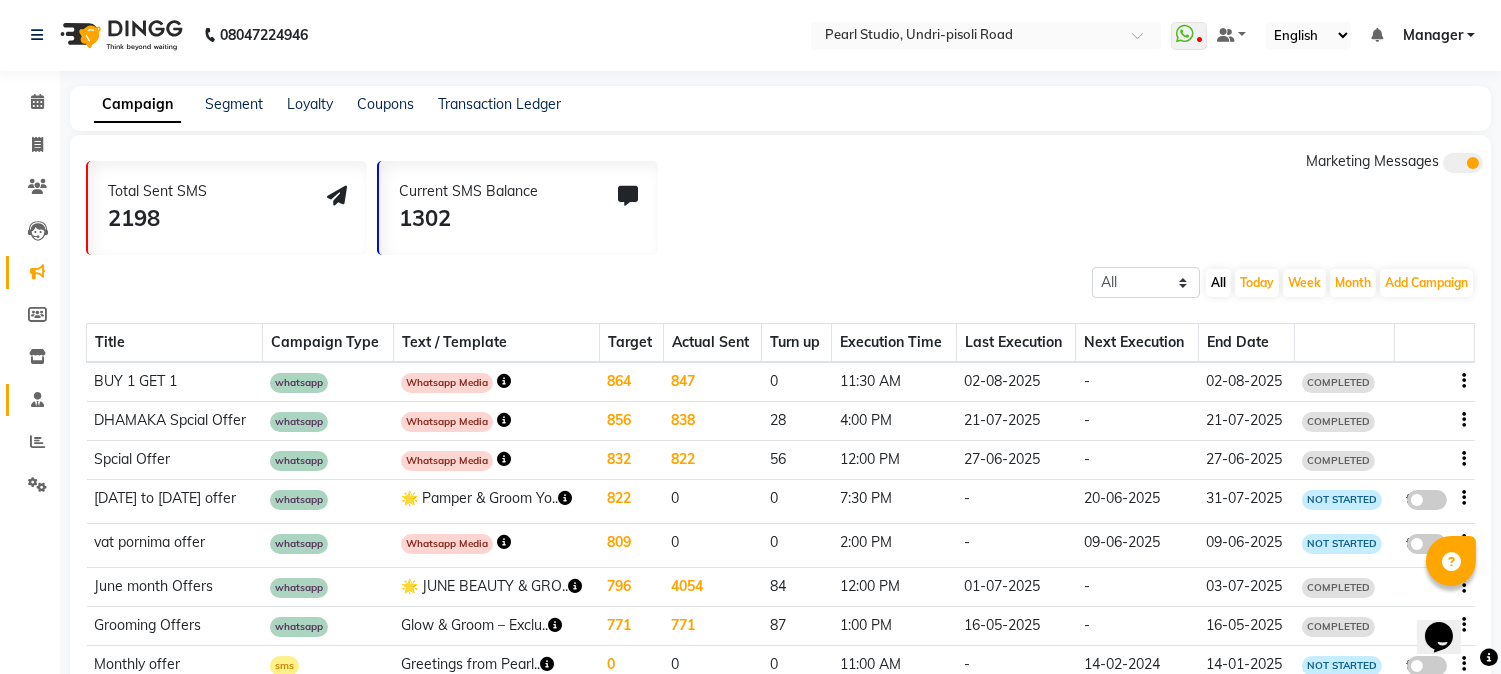 scroll, scrollTop: 0, scrollLeft: 0, axis: both 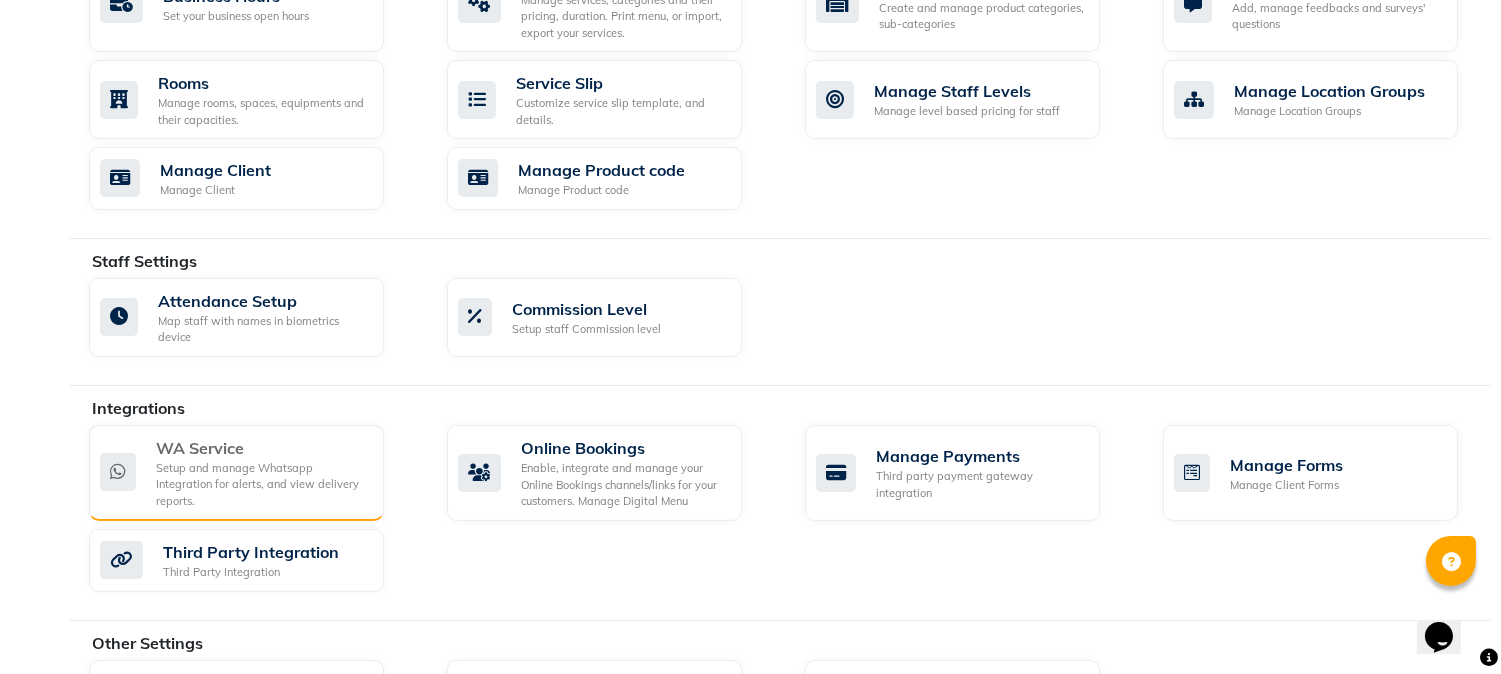 click on "Setup and manage Whatsapp Integration for alerts, and view delivery reports." 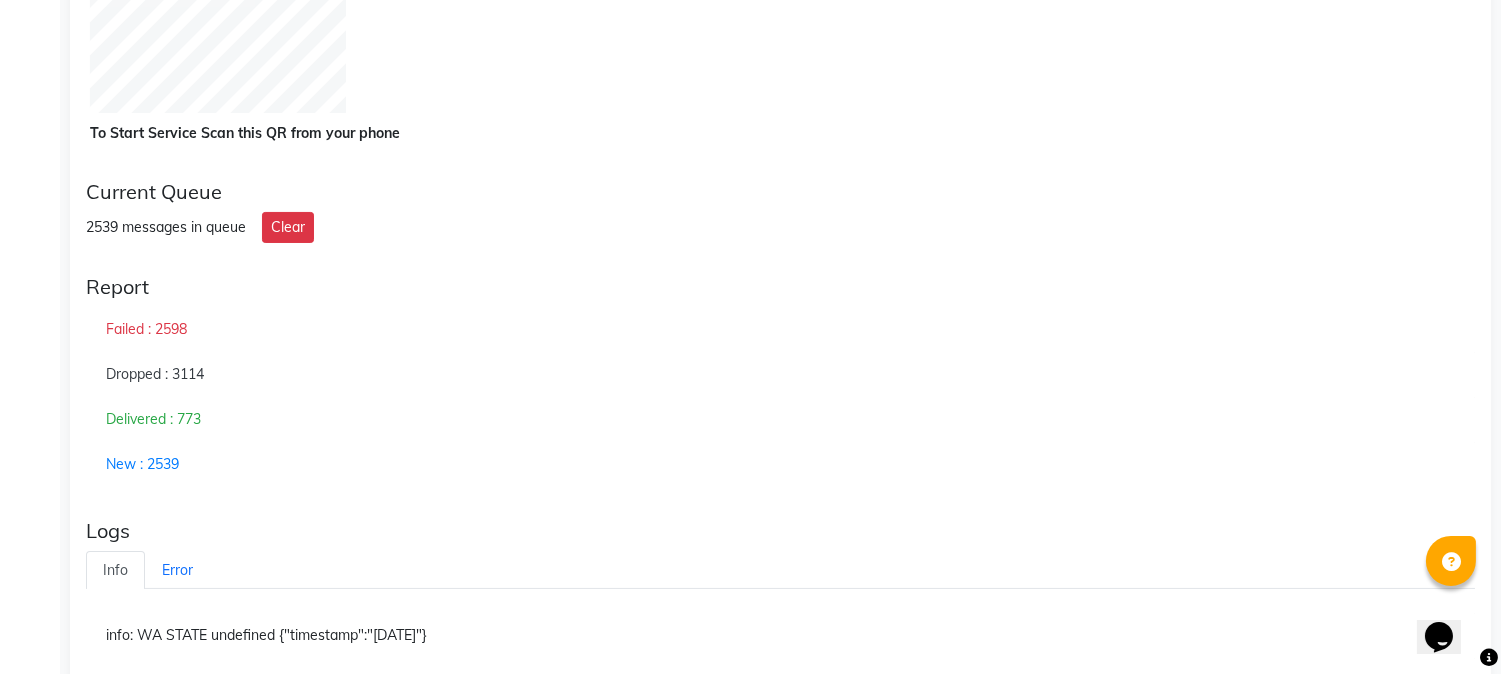 scroll, scrollTop: 444, scrollLeft: 0, axis: vertical 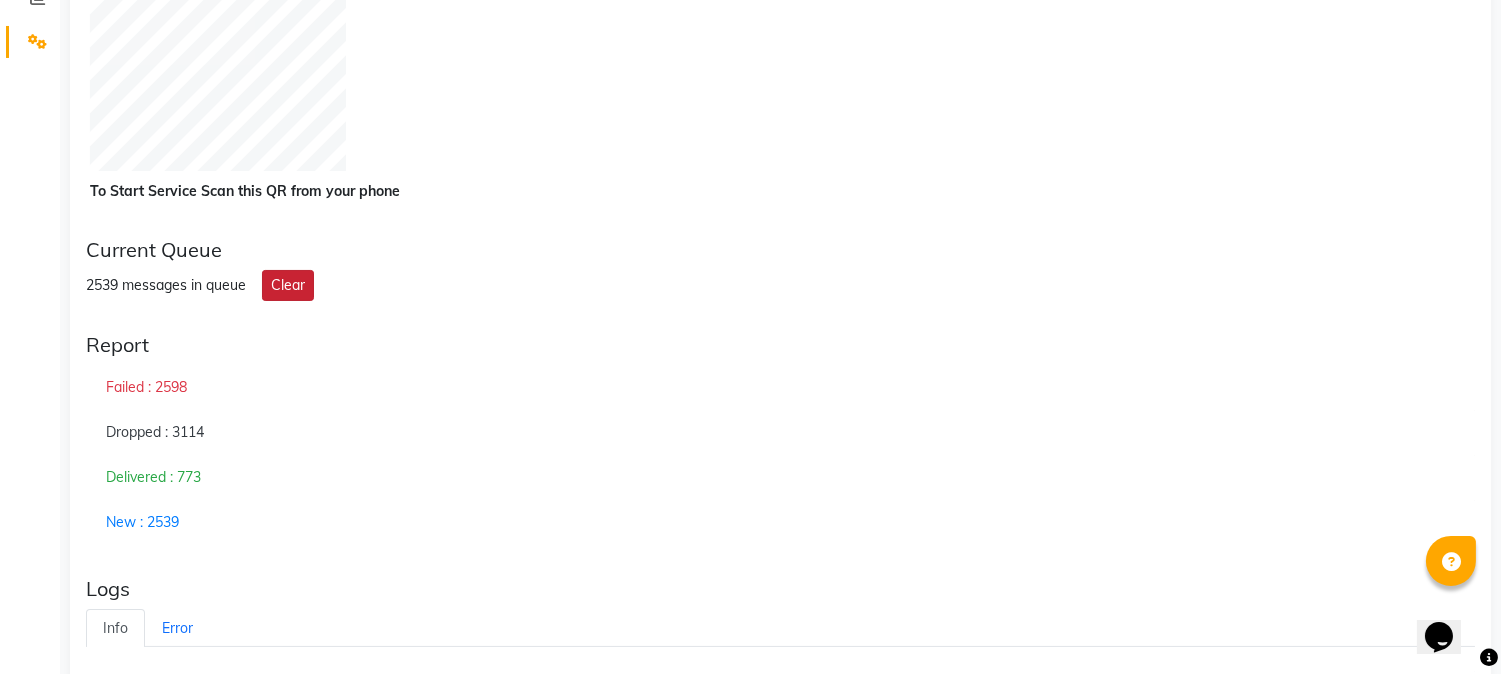 click on "Clear" 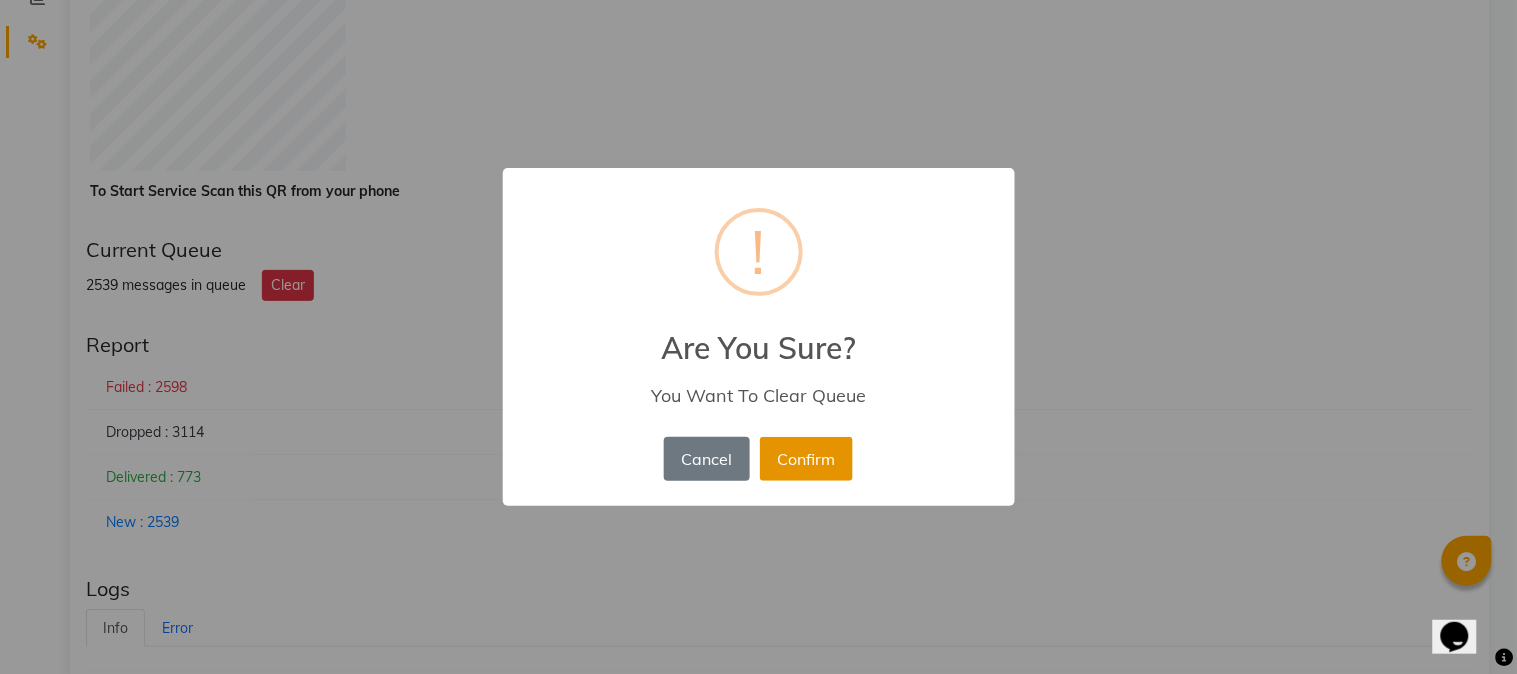 click on "Confirm" at bounding box center [806, 459] 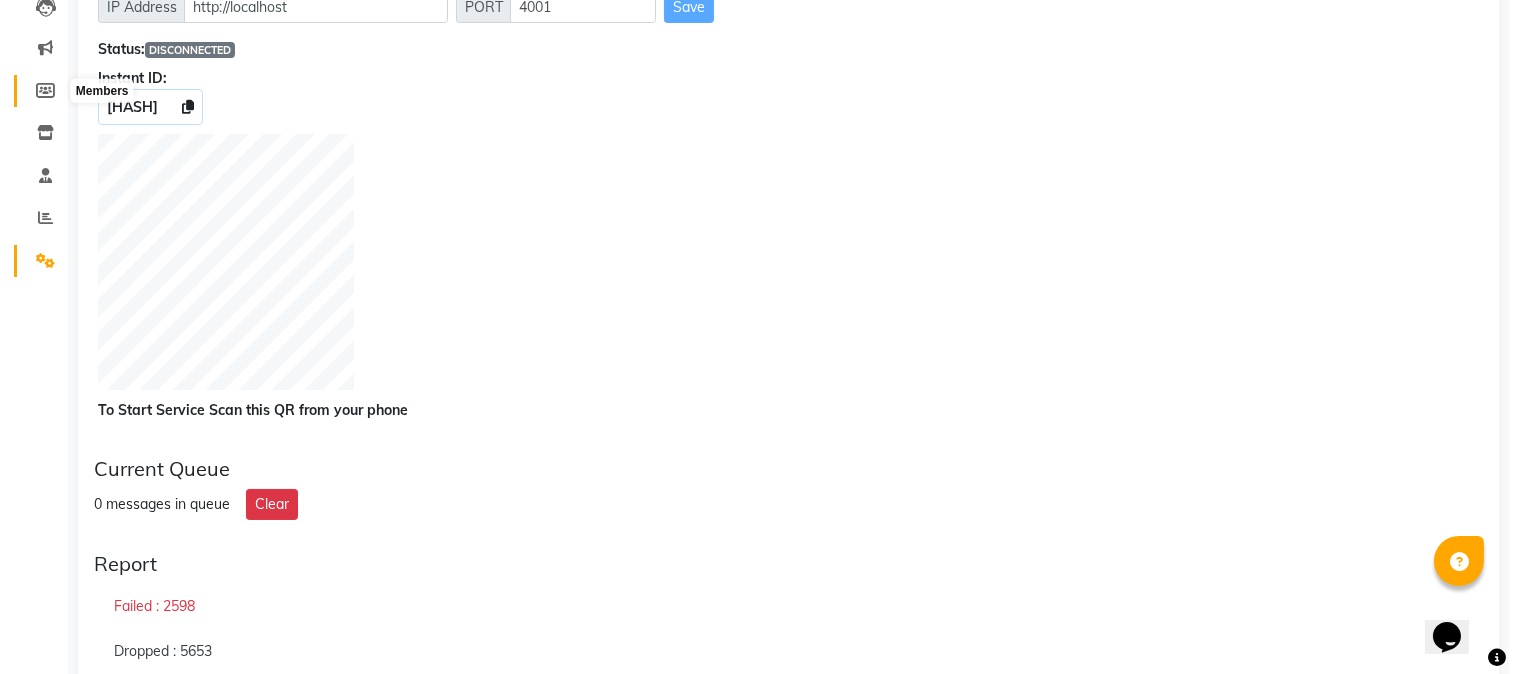 scroll, scrollTop: 114, scrollLeft: 0, axis: vertical 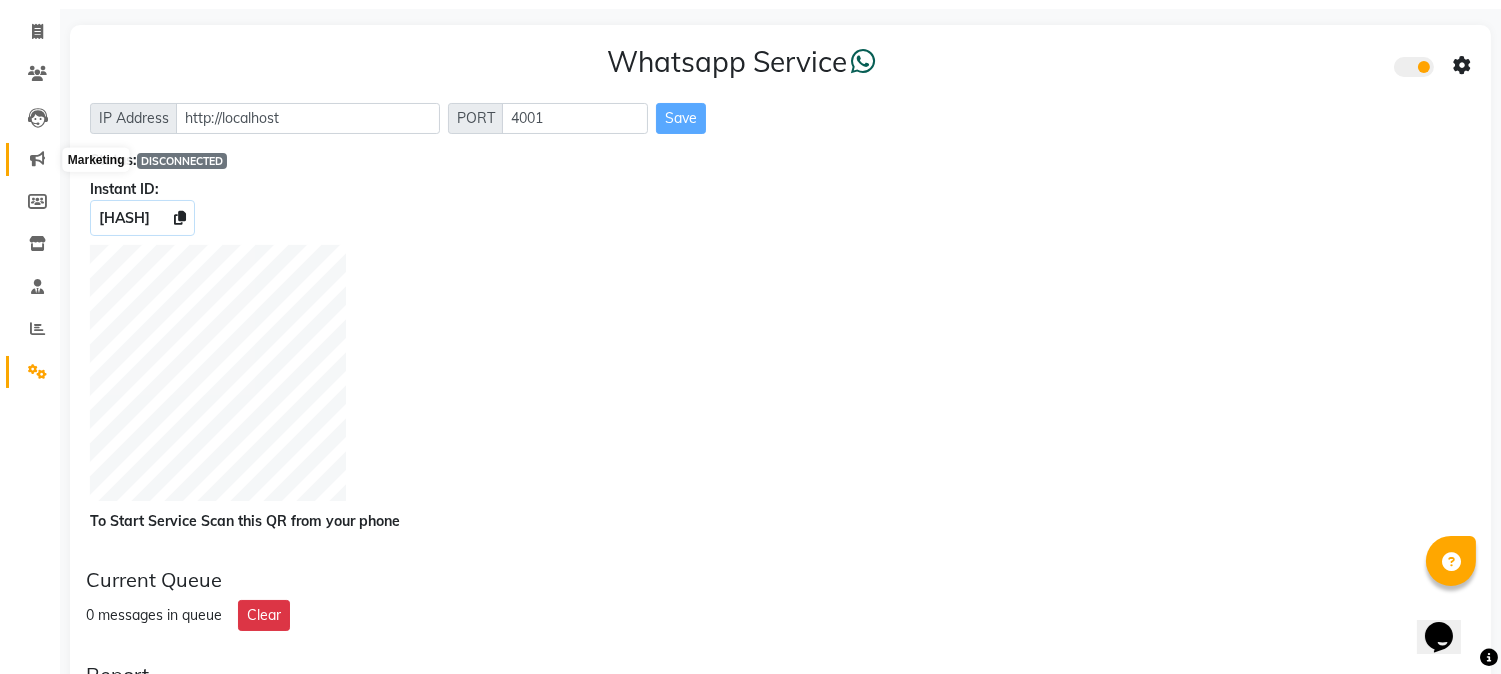 click 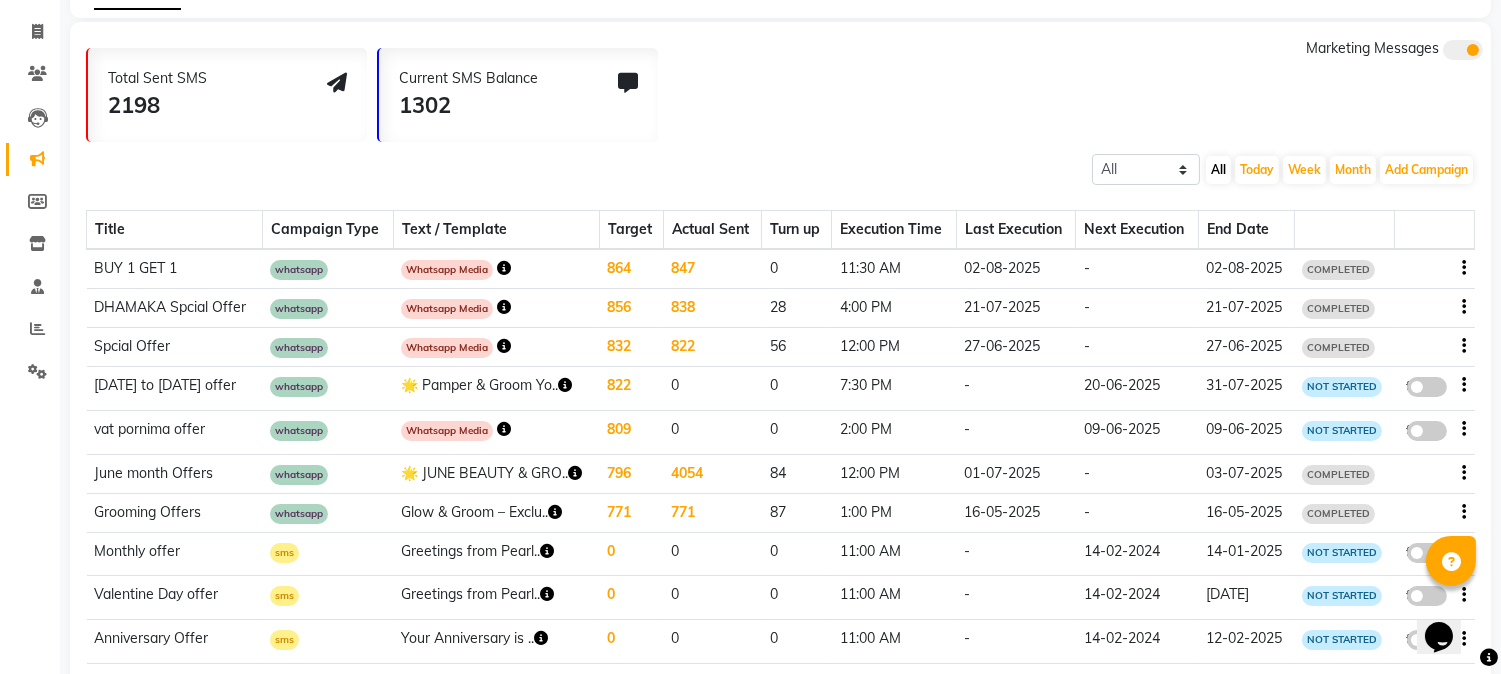 click on "COMPLETED" 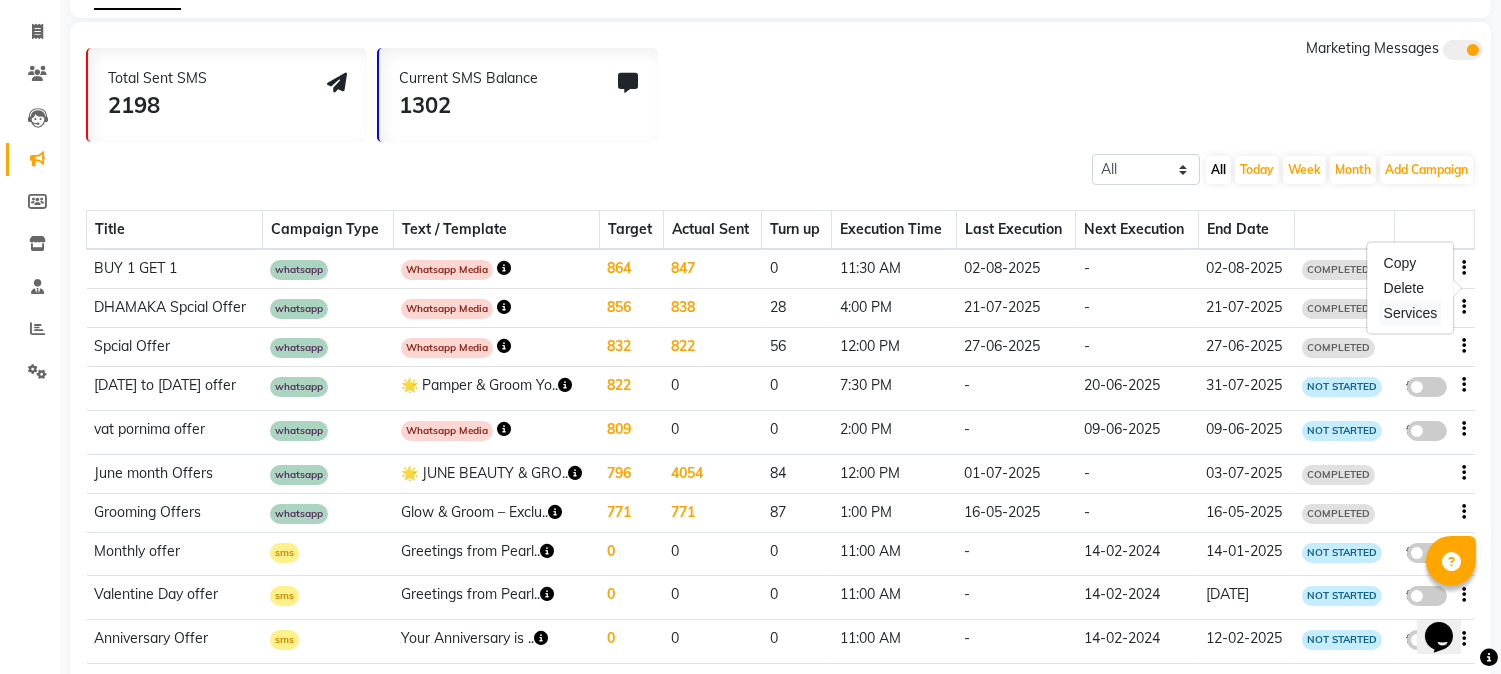 click on "Services" at bounding box center [1411, 313] 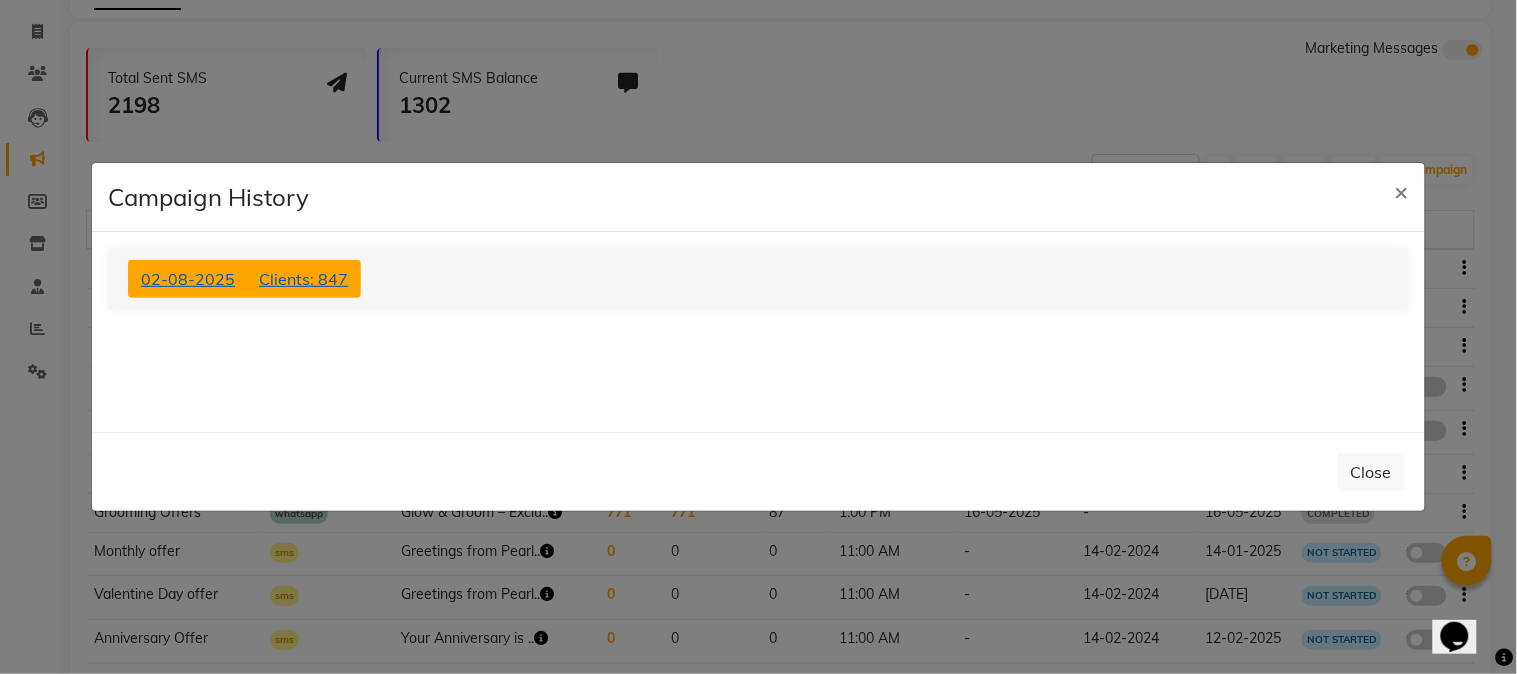 click on "Clients: 847" at bounding box center (303, 279) 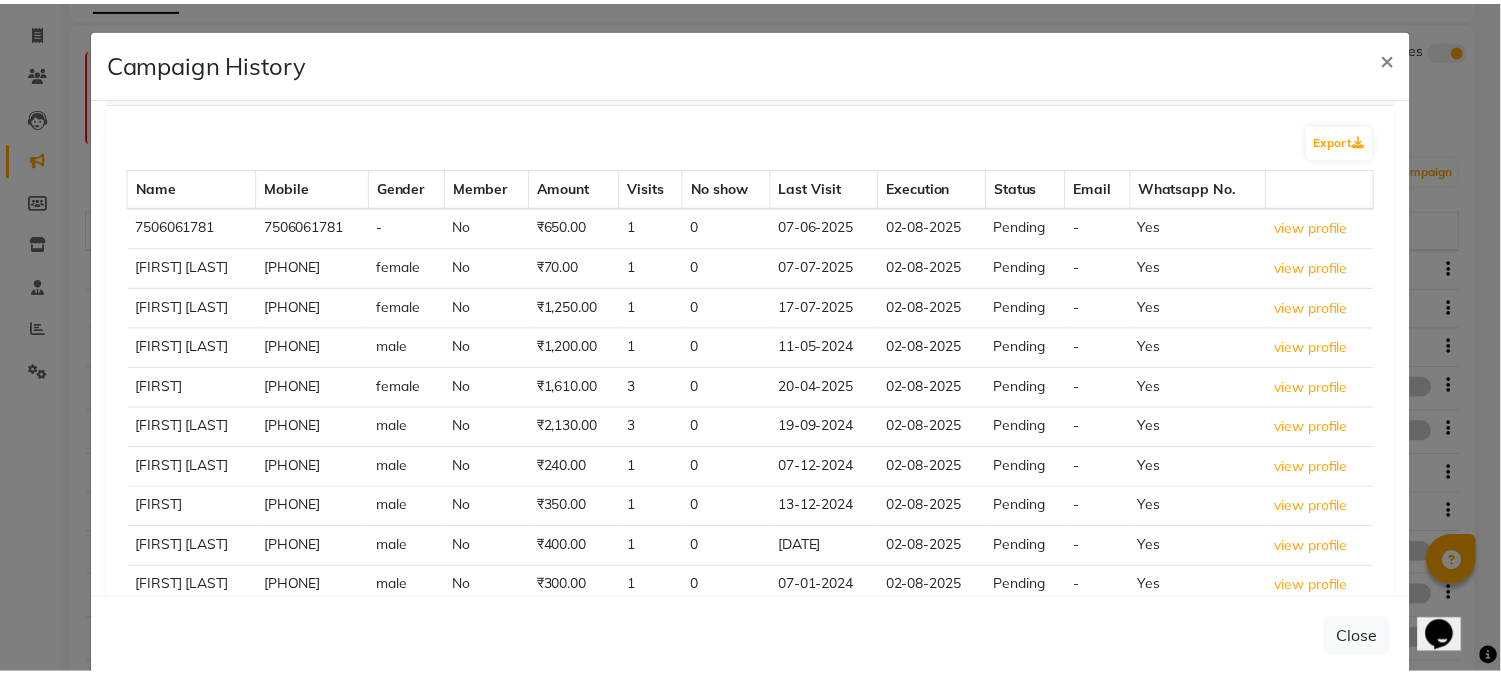 scroll, scrollTop: 0, scrollLeft: 0, axis: both 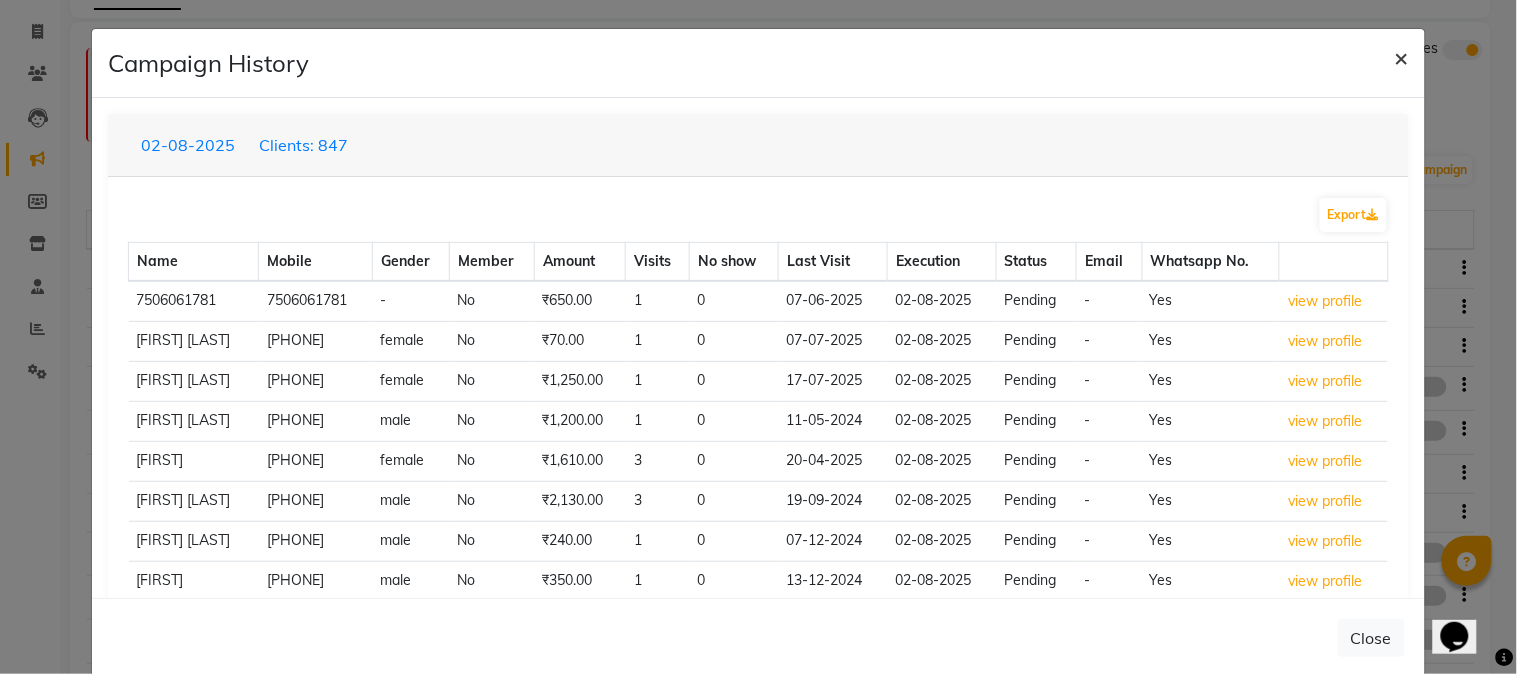 click on "×" 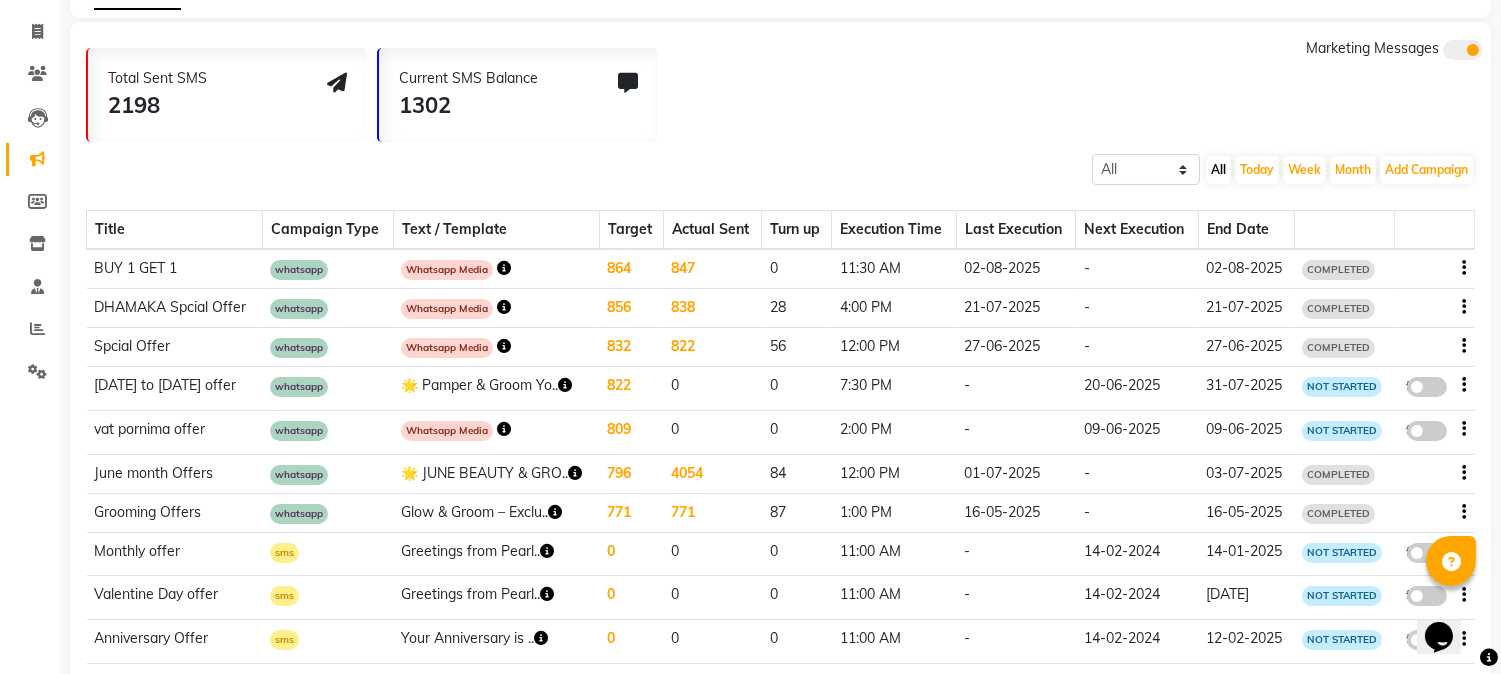 click 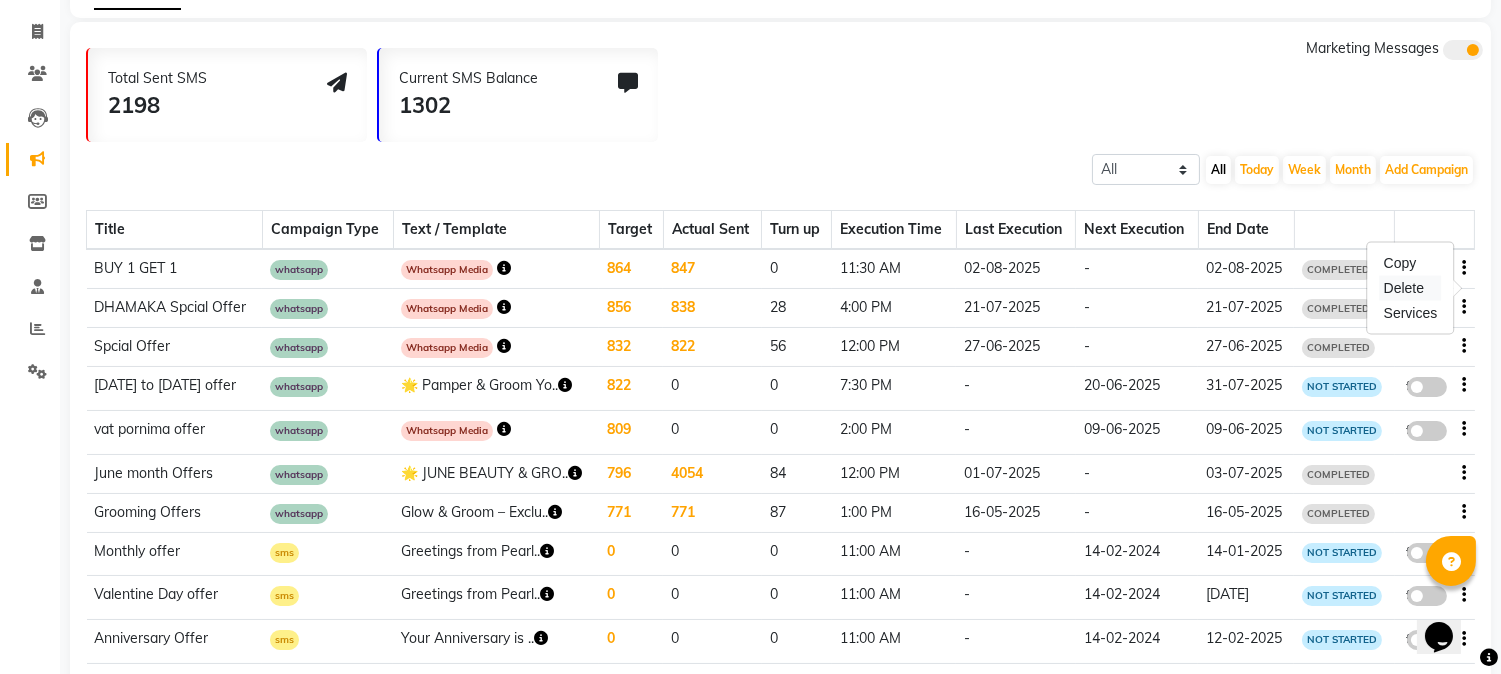 click on "Delete" at bounding box center (1411, 288) 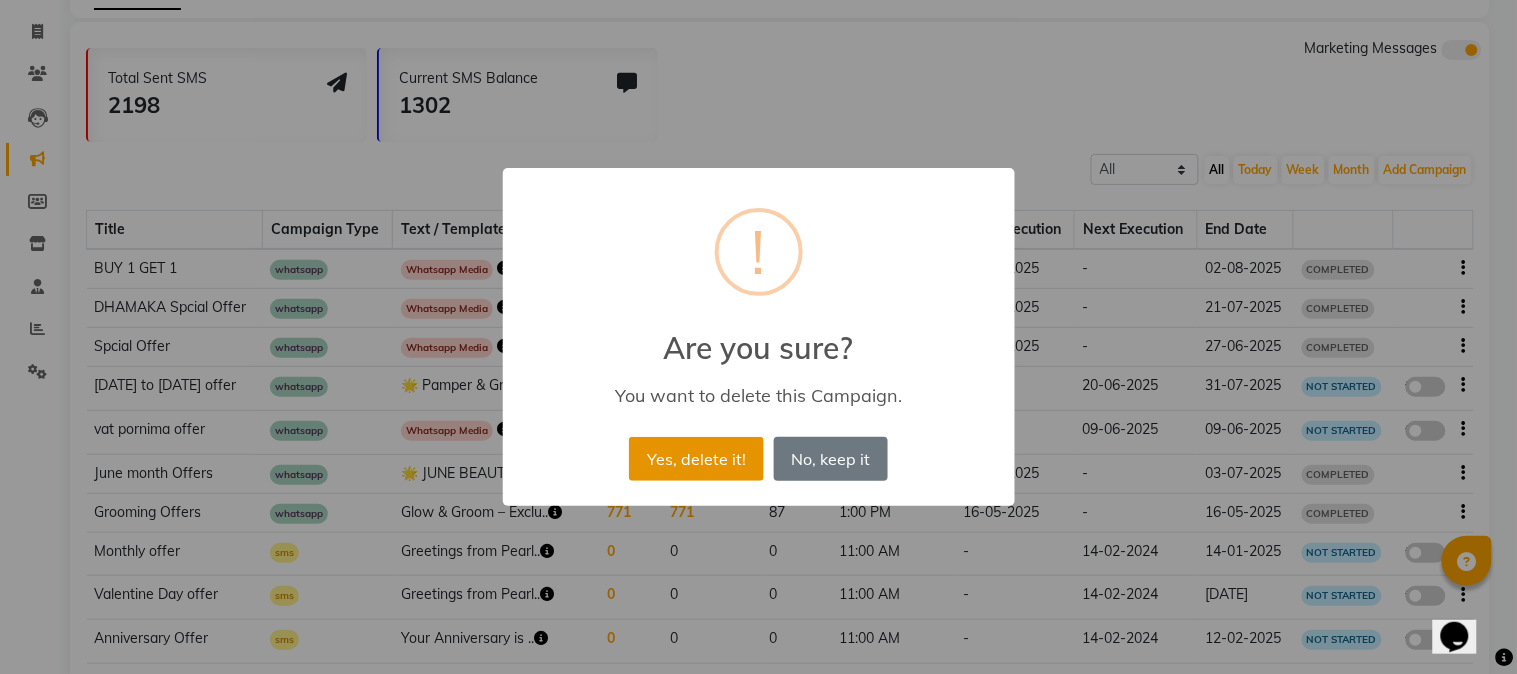 click on "Yes, delete it!" at bounding box center [696, 459] 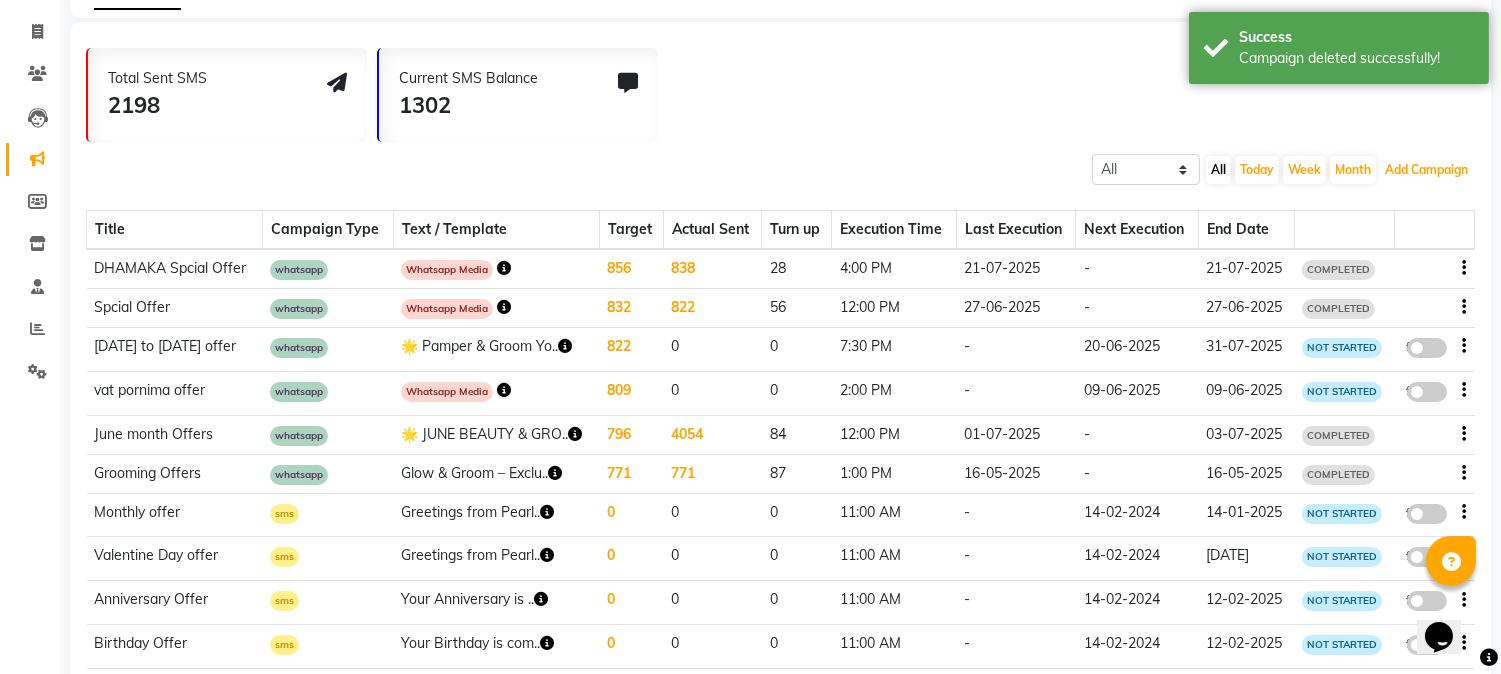drag, startPoint x: 1433, startPoint y: 166, endPoint x: 1057, endPoint y: 78, distance: 386.16058 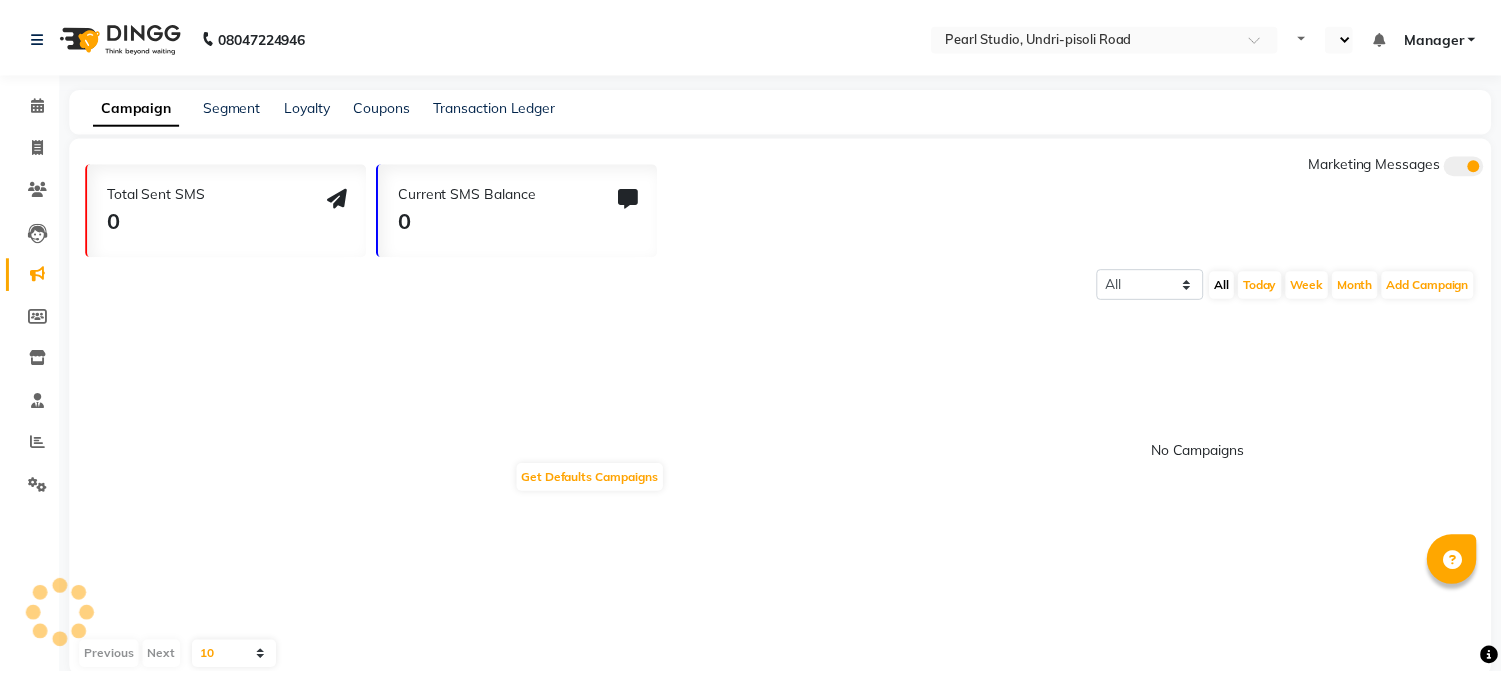 scroll, scrollTop: 0, scrollLeft: 0, axis: both 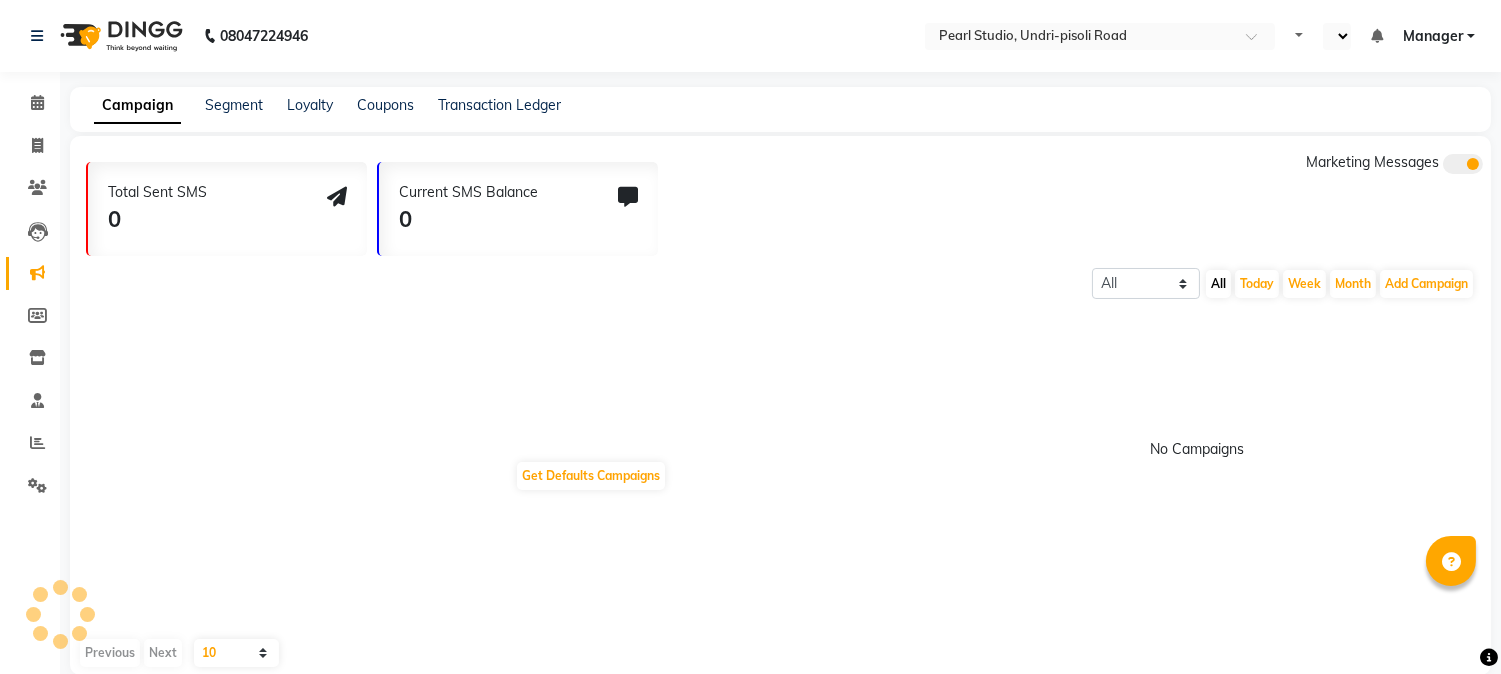 select on "en" 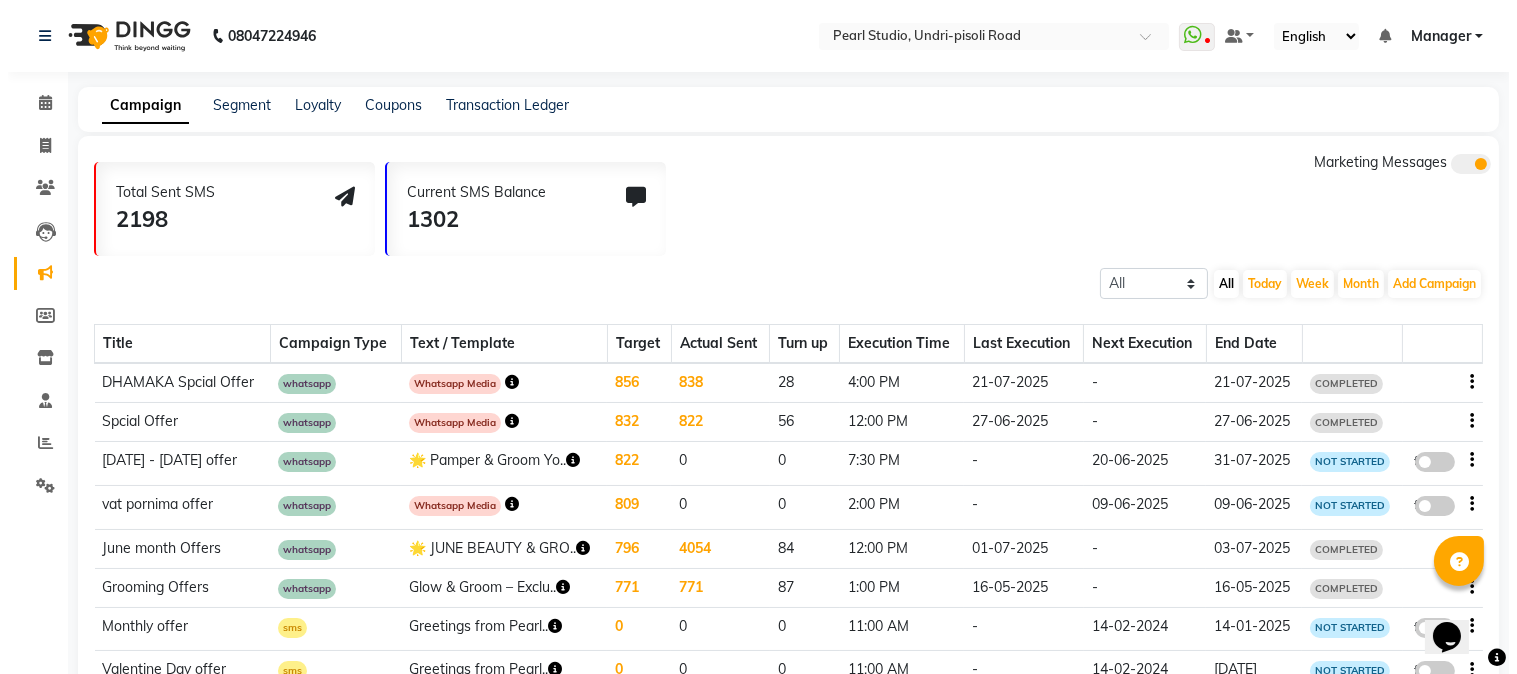 scroll, scrollTop: 0, scrollLeft: 0, axis: both 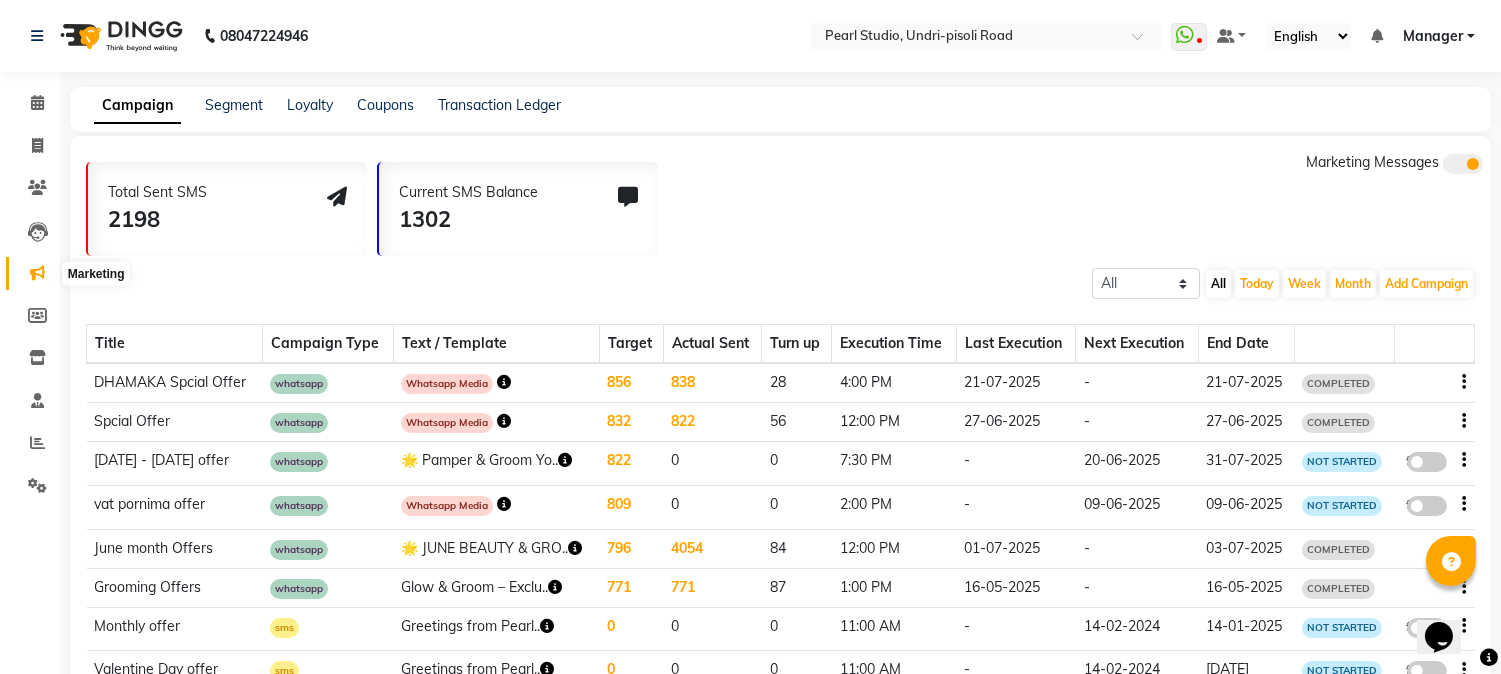 click 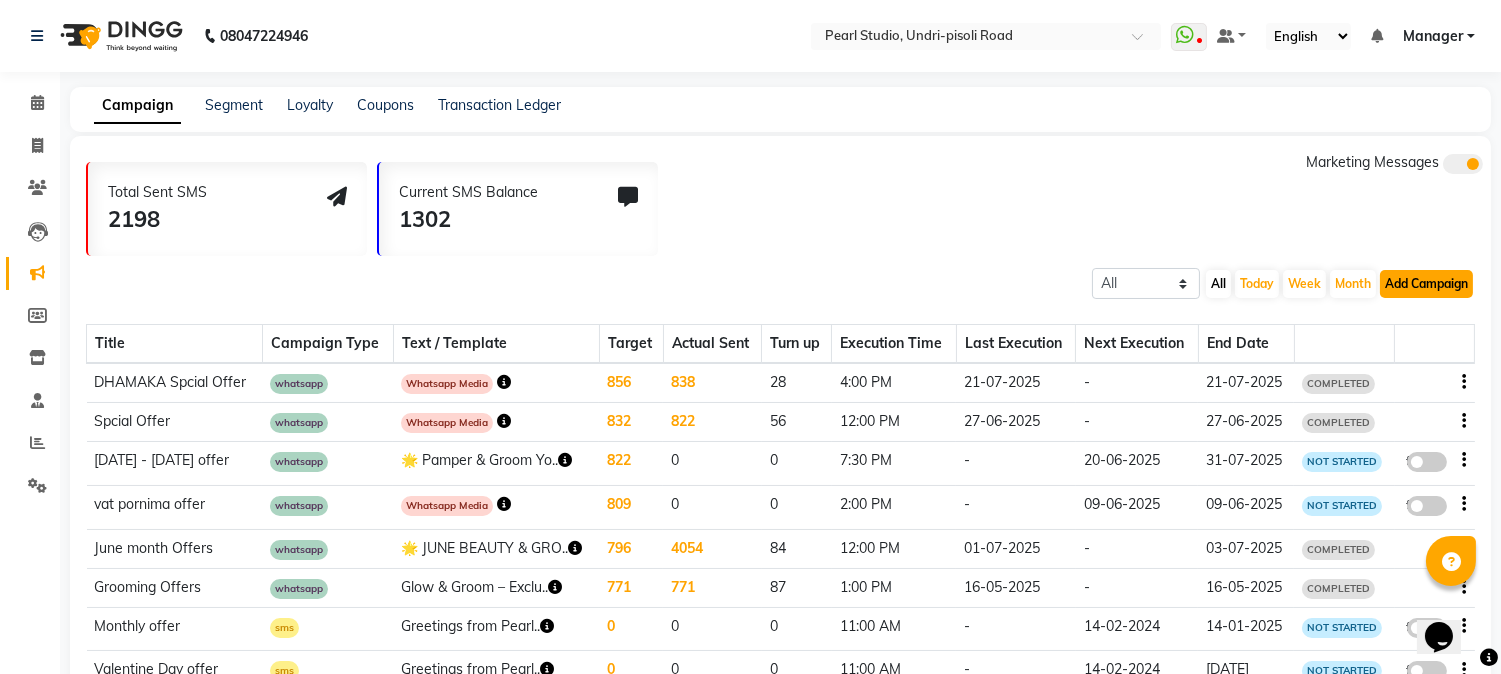 click on "Add Campaign" at bounding box center (1426, 284) 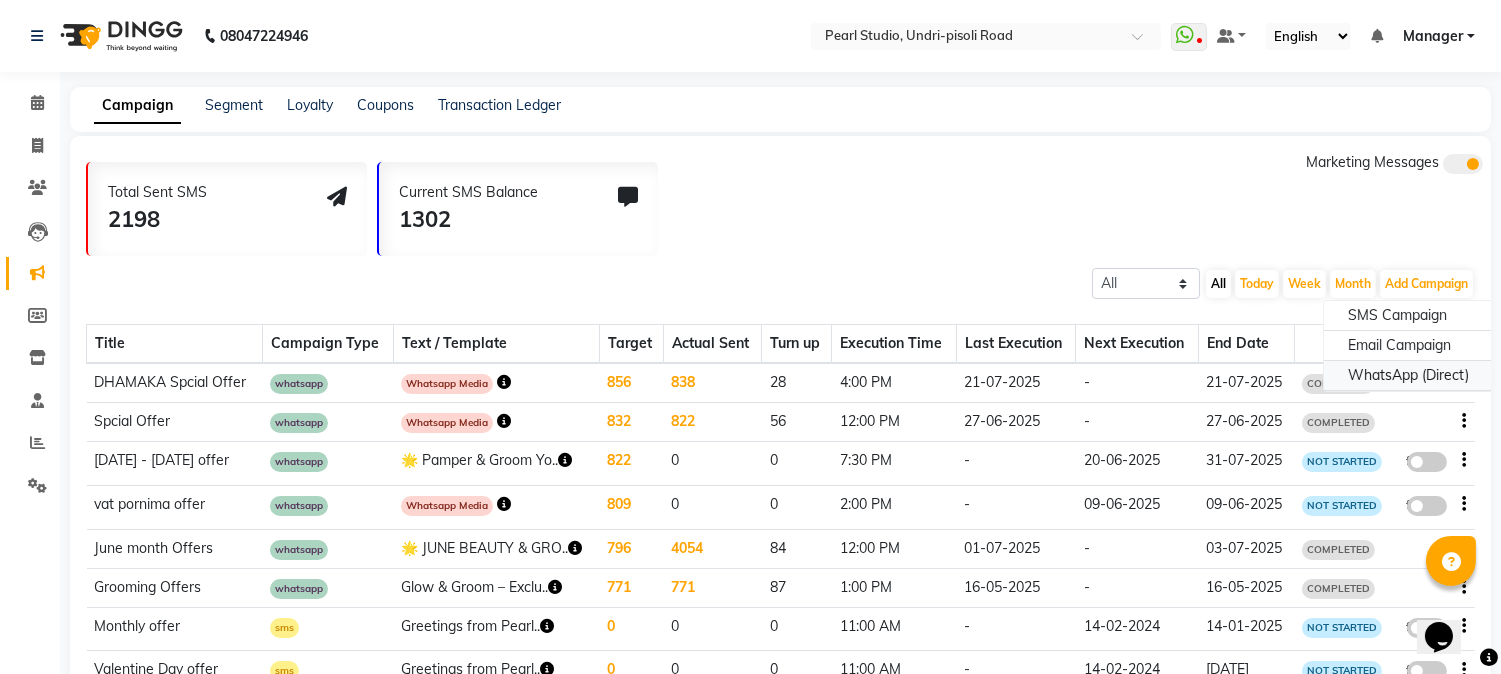 click on "WhatsApp (Direct)" 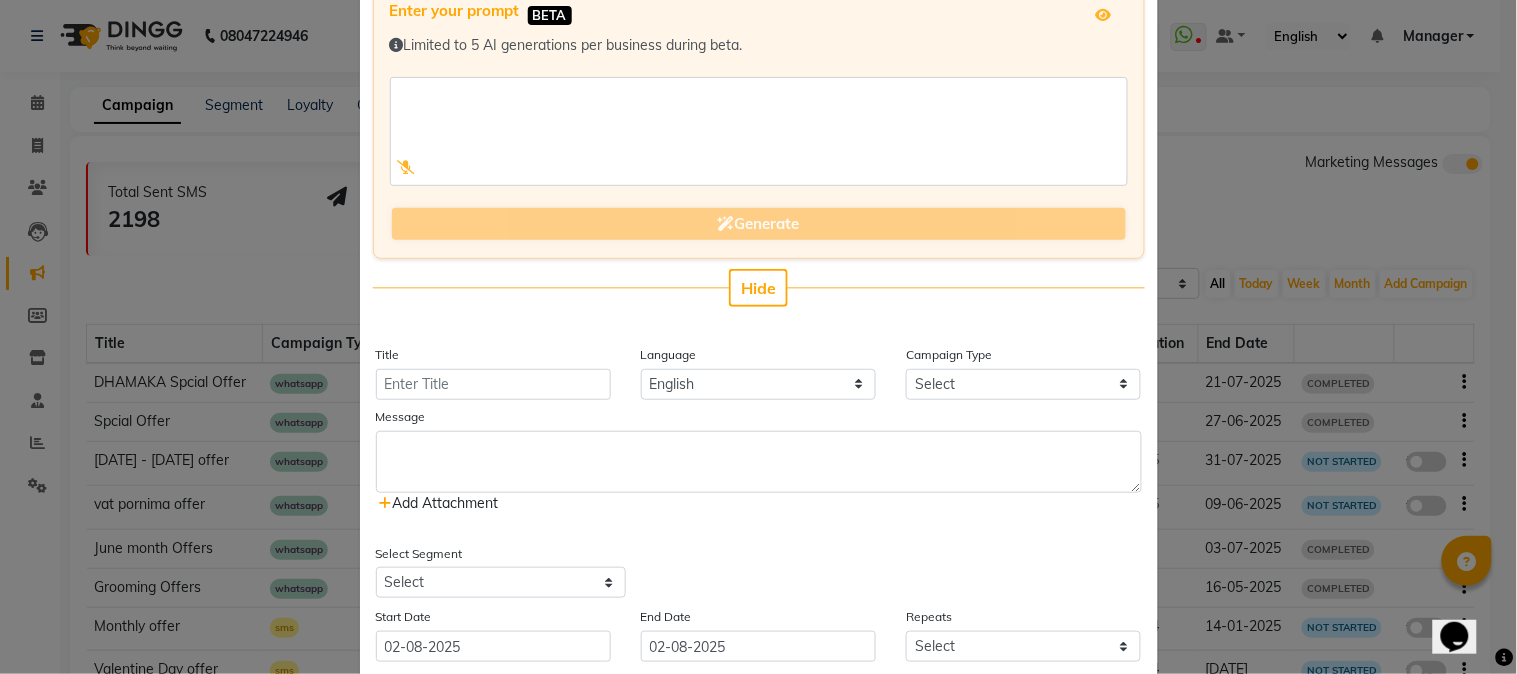 scroll, scrollTop: 333, scrollLeft: 0, axis: vertical 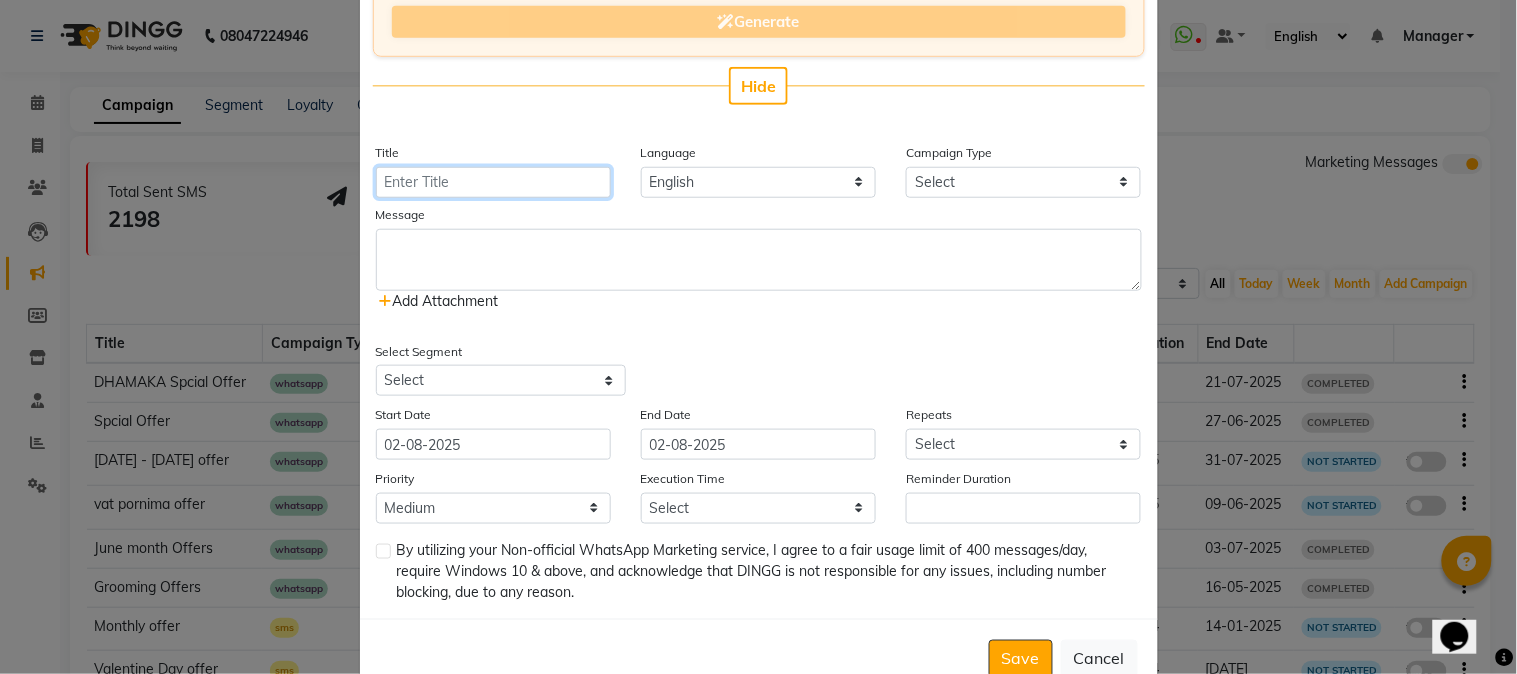 click on "Title" at bounding box center [493, 182] 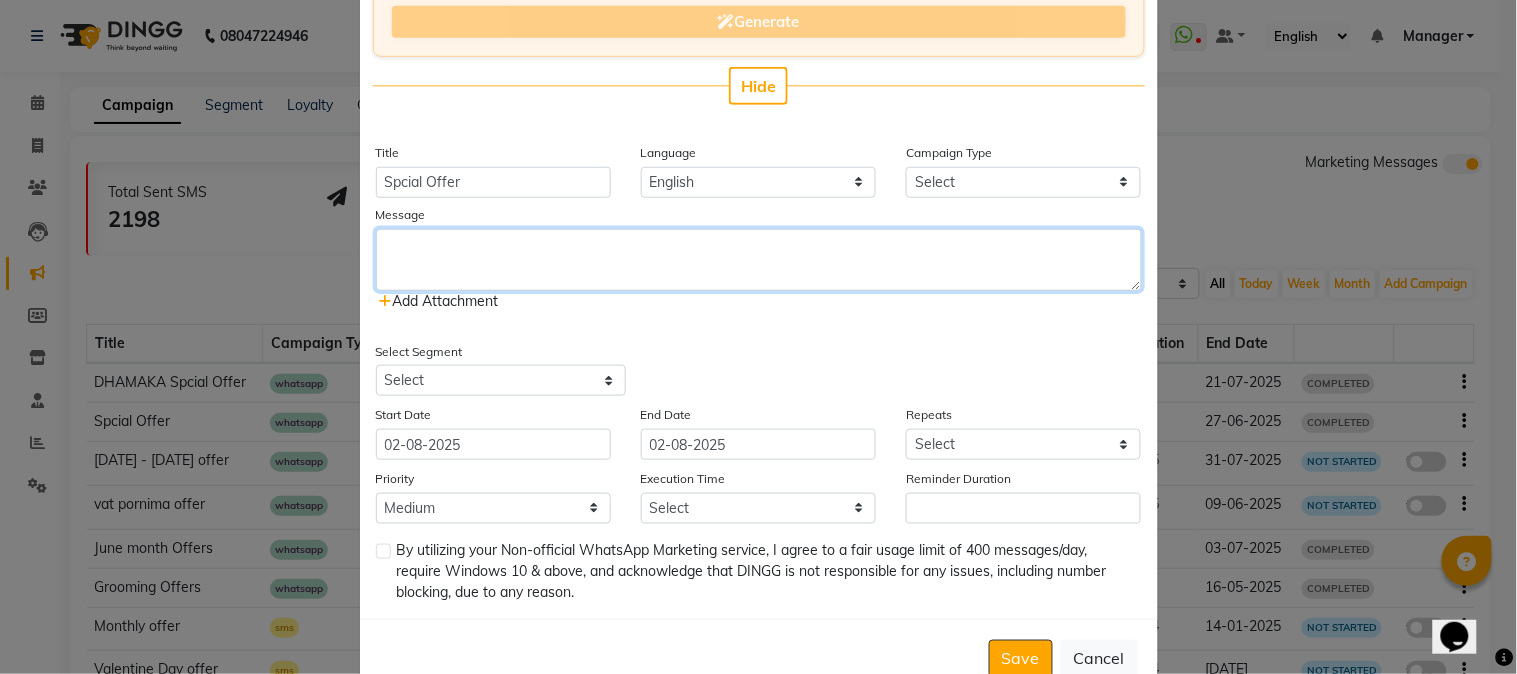 click at bounding box center [759, 260] 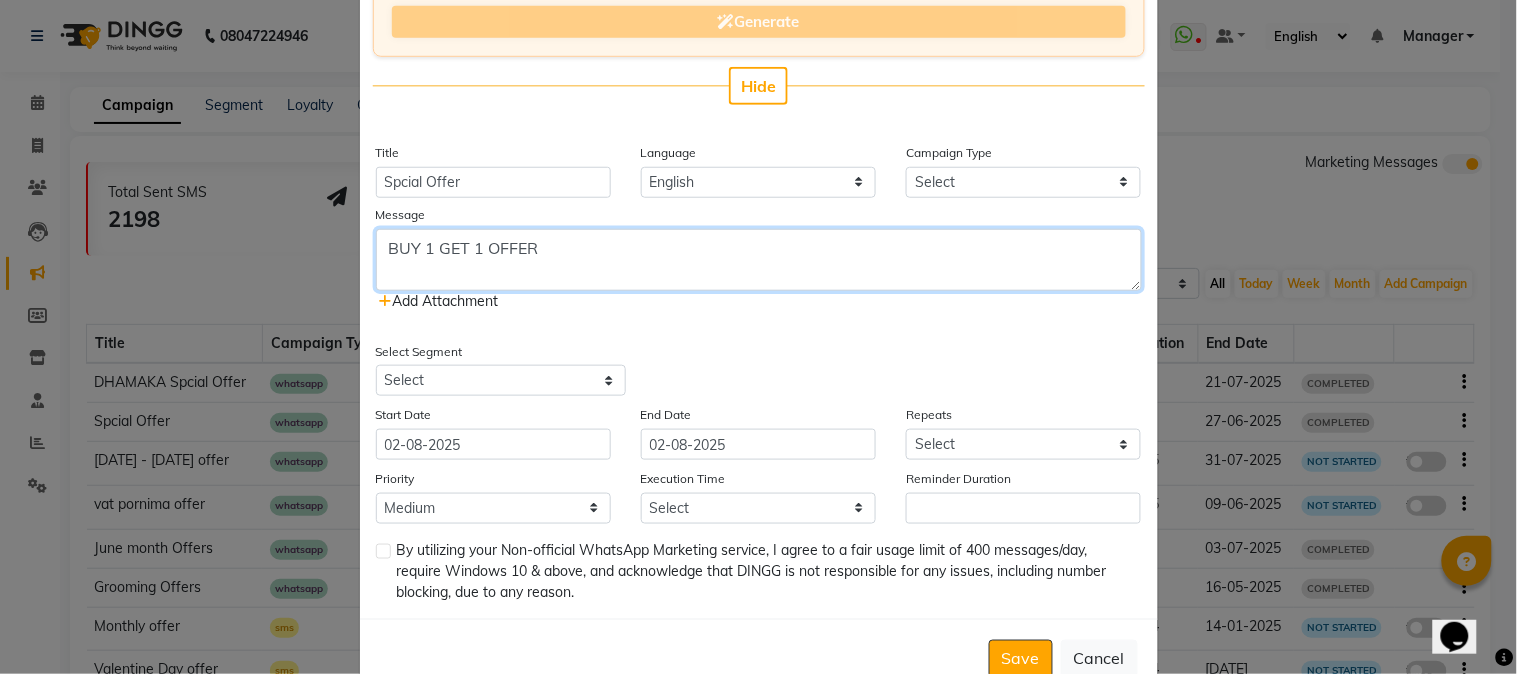 type on "BUY 1 GET 1 OFFER" 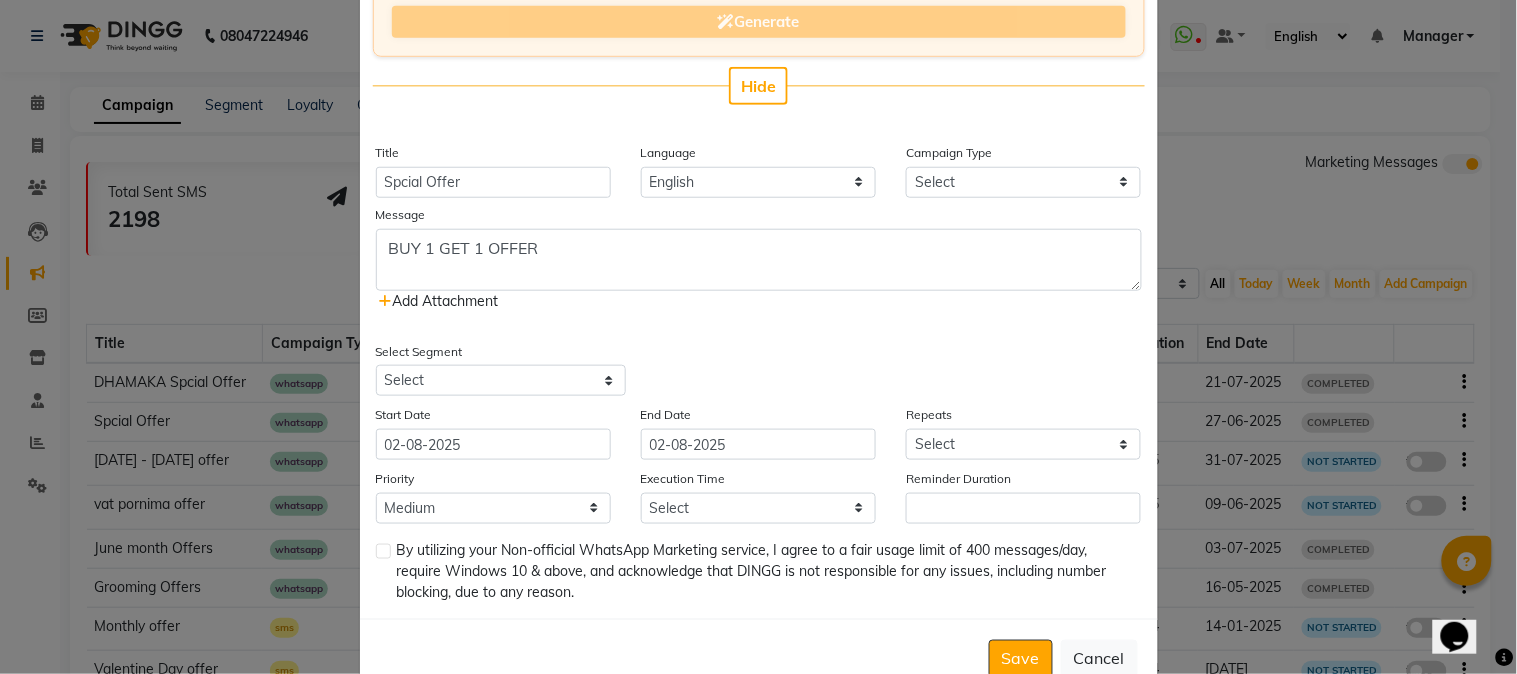 click on "Add Attachment" 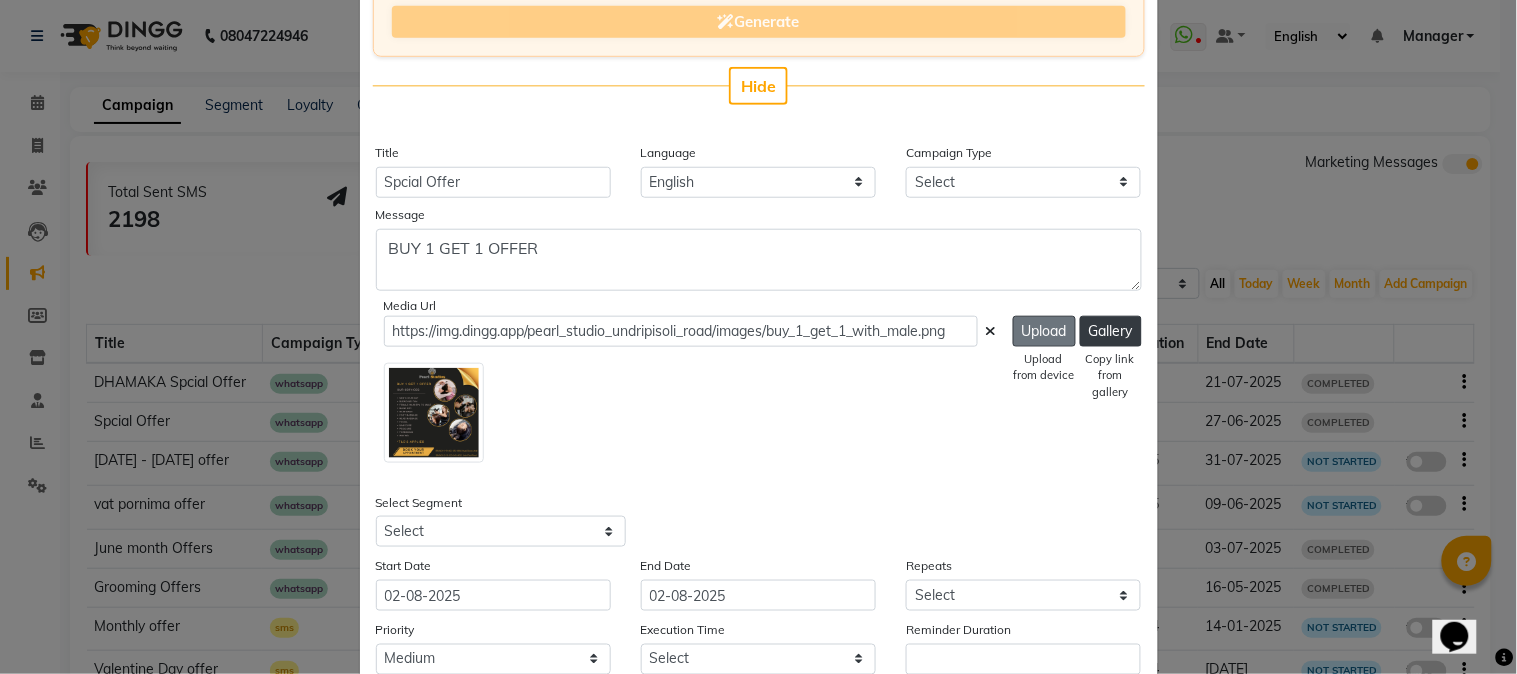 click on "Upload" 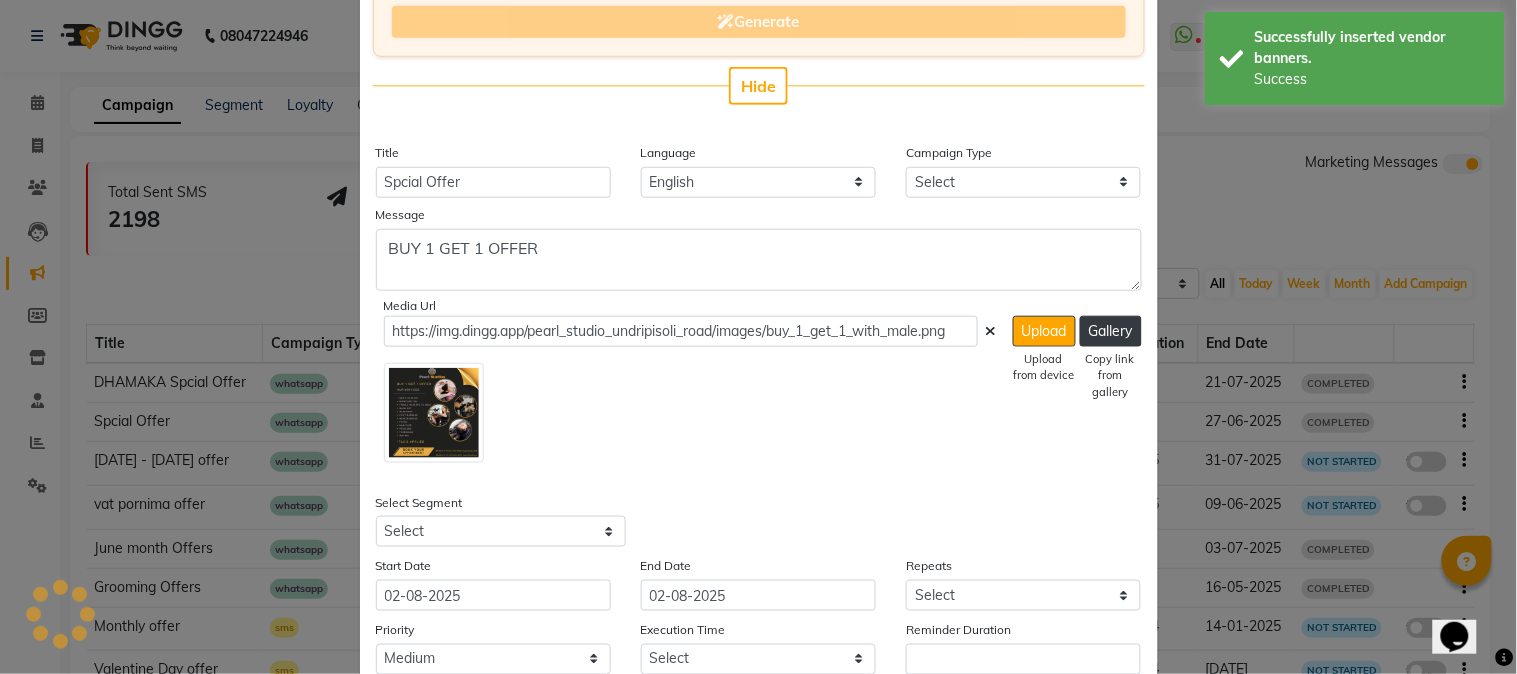 type on "https://ww4.in/ABack2" 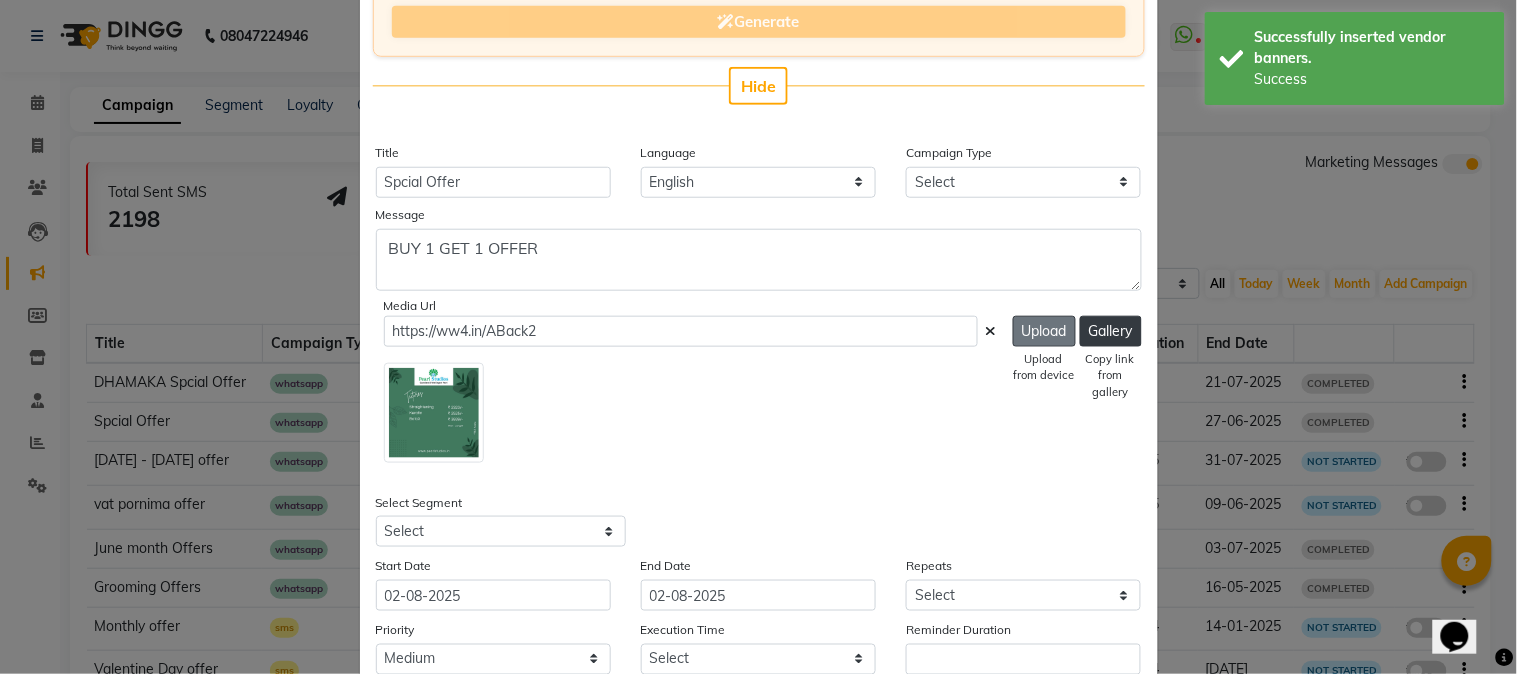 click on "Upload" 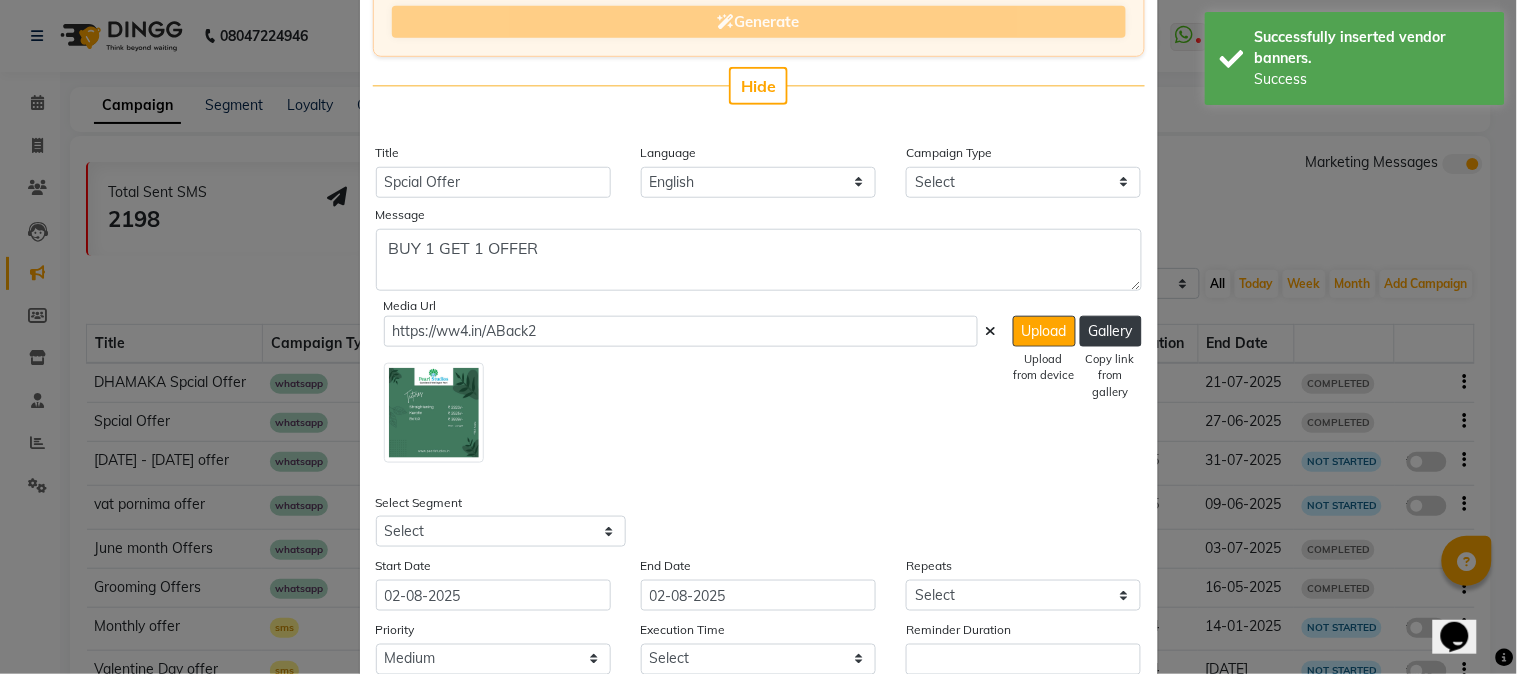 click 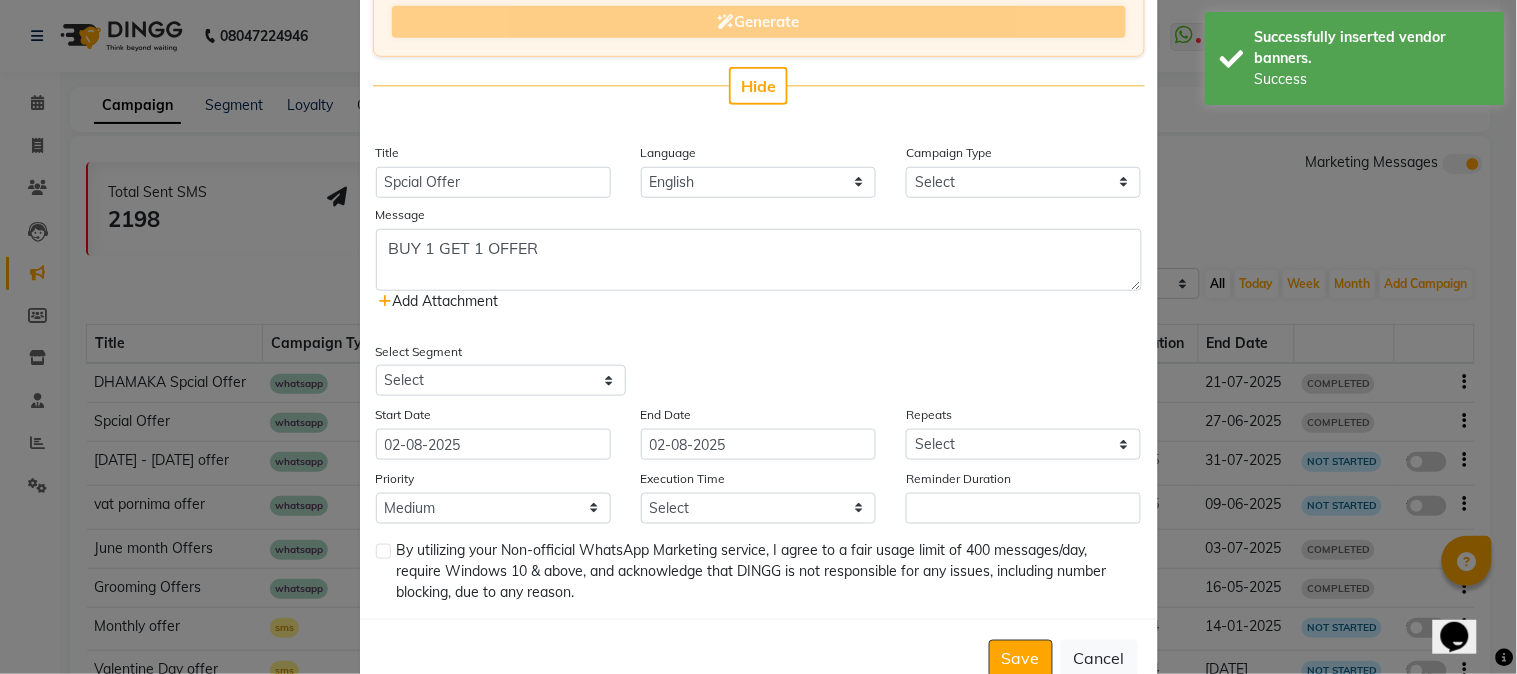 click on "Add Attachment" 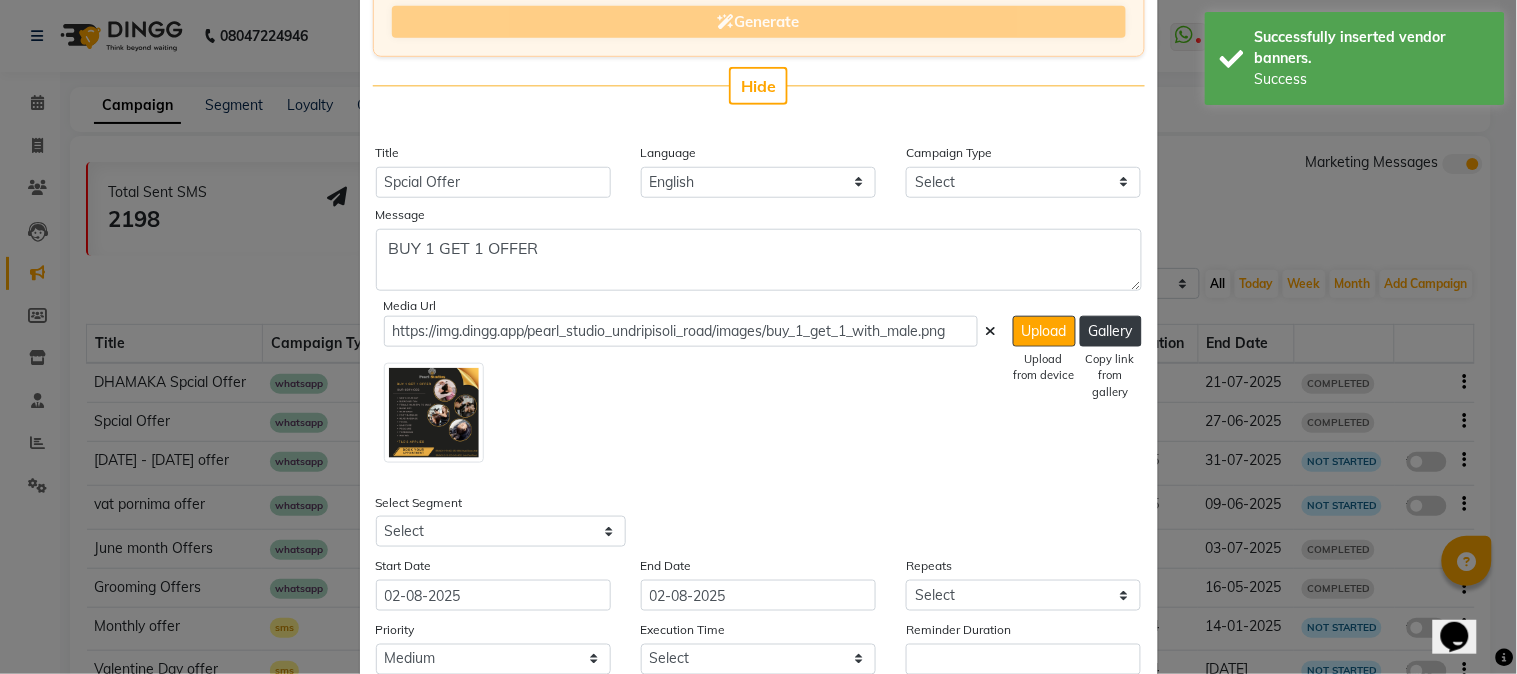 scroll, scrollTop: 444, scrollLeft: 0, axis: vertical 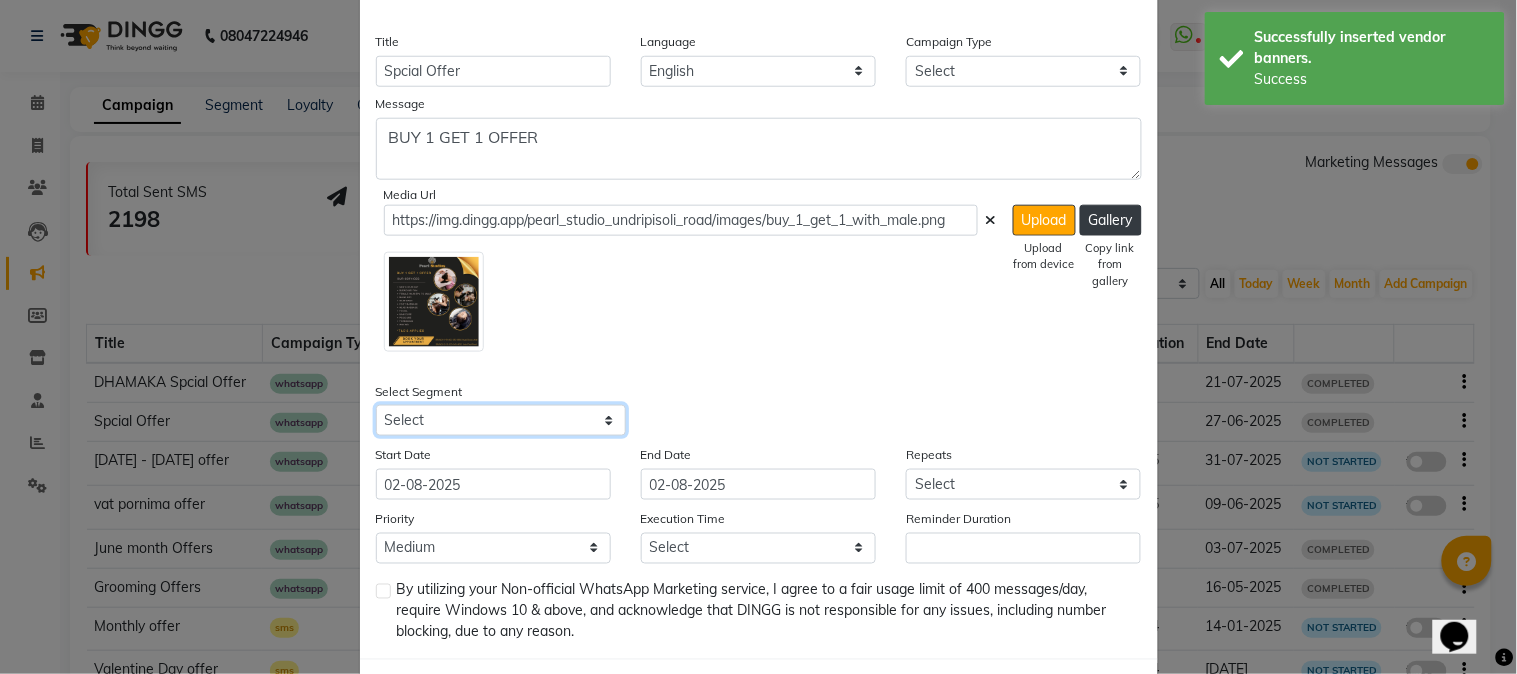 click on "Select All Customers All Male Customer All Female Customer All Members All Customers Visited in last 30 days All Customers Visited in last 60 days but not in last 30 days Inactive/Lost Customers High Ticket Customers Low Ticket Customers Frequent Customers Regular Customers New Customers All Customers with Valid Birthdays All Customers with Valid Anniversary All Customer Visited in 2020" at bounding box center (501, 420) 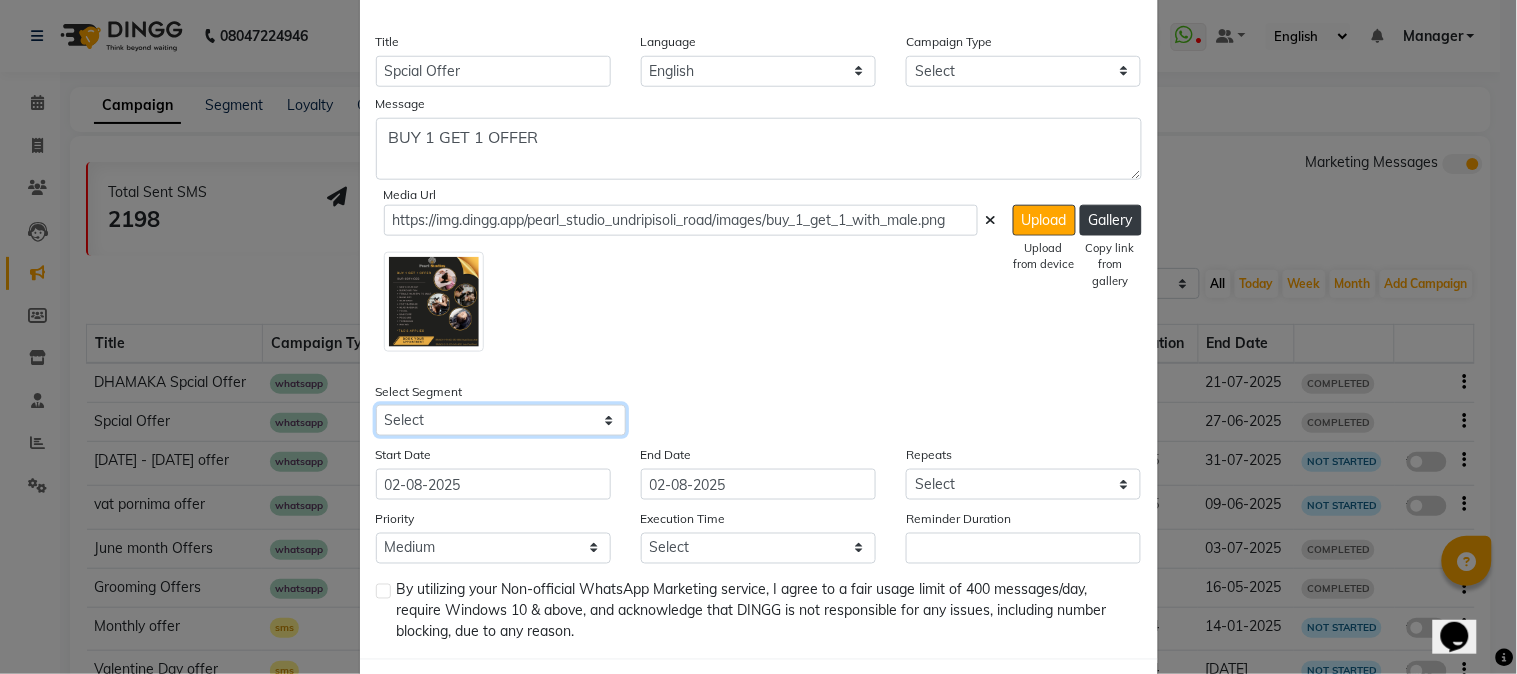 select on "23804" 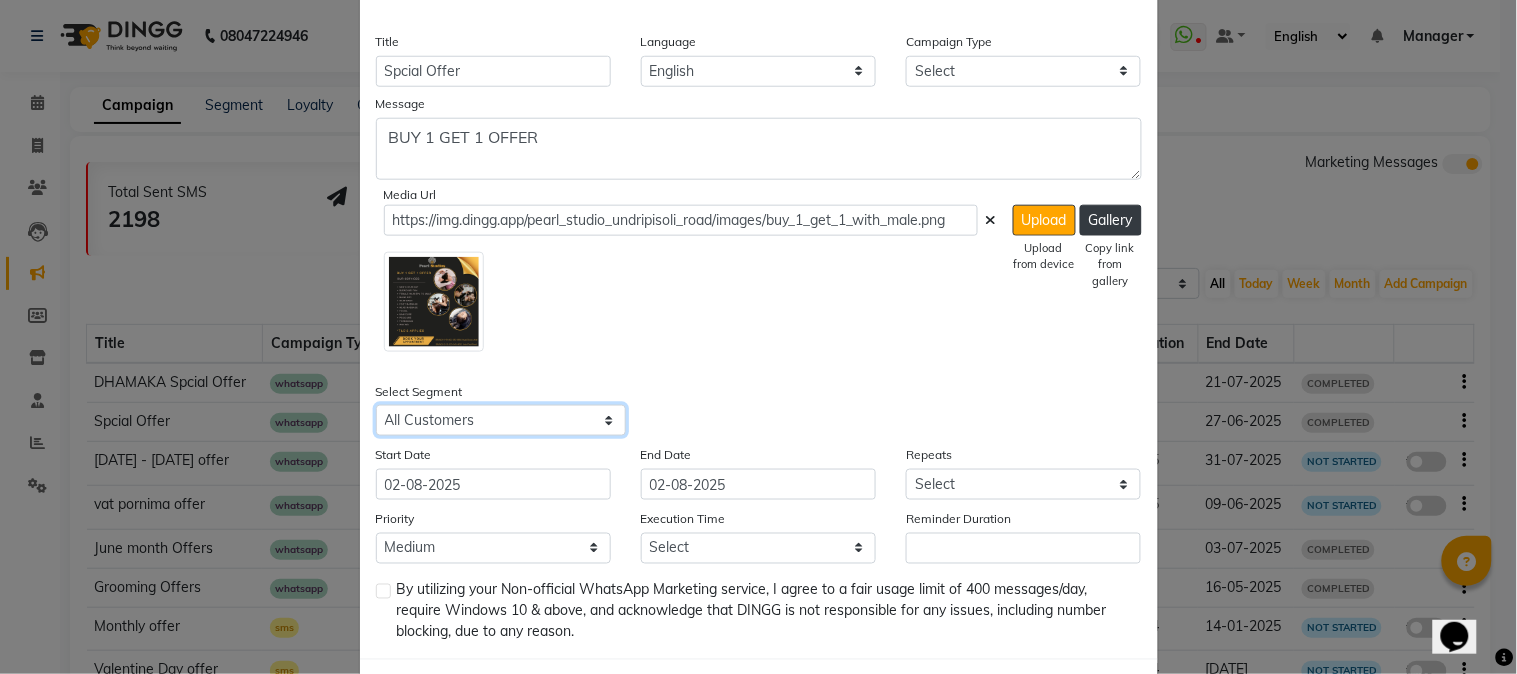 click on "Select All Customers All Male Customer All Female Customer All Members All Customers Visited in last 30 days All Customers Visited in last 60 days but not in last 30 days Inactive/Lost Customers High Ticket Customers Low Ticket Customers Frequent Customers Regular Customers New Customers All Customers with Valid Birthdays All Customers with Valid Anniversary All Customer Visited in 2020" at bounding box center [501, 420] 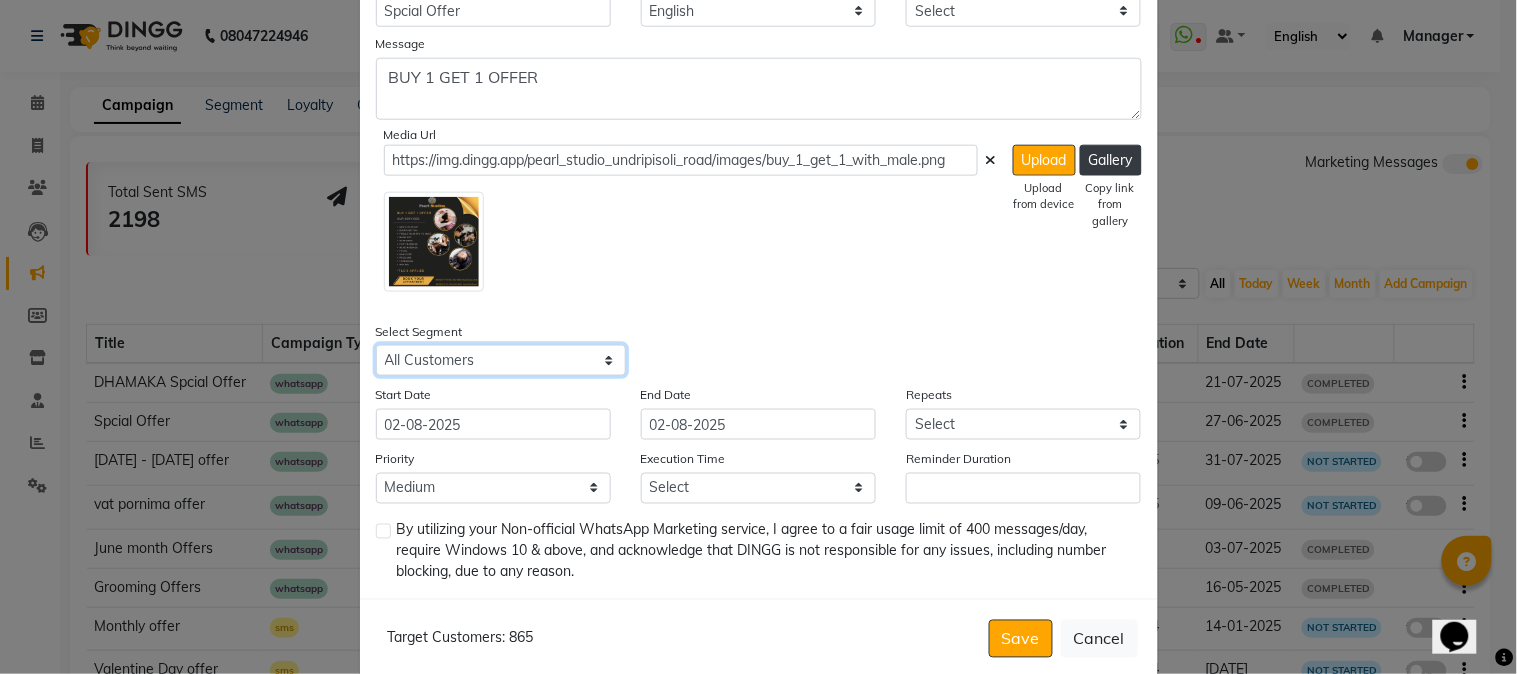 scroll, scrollTop: 536, scrollLeft: 0, axis: vertical 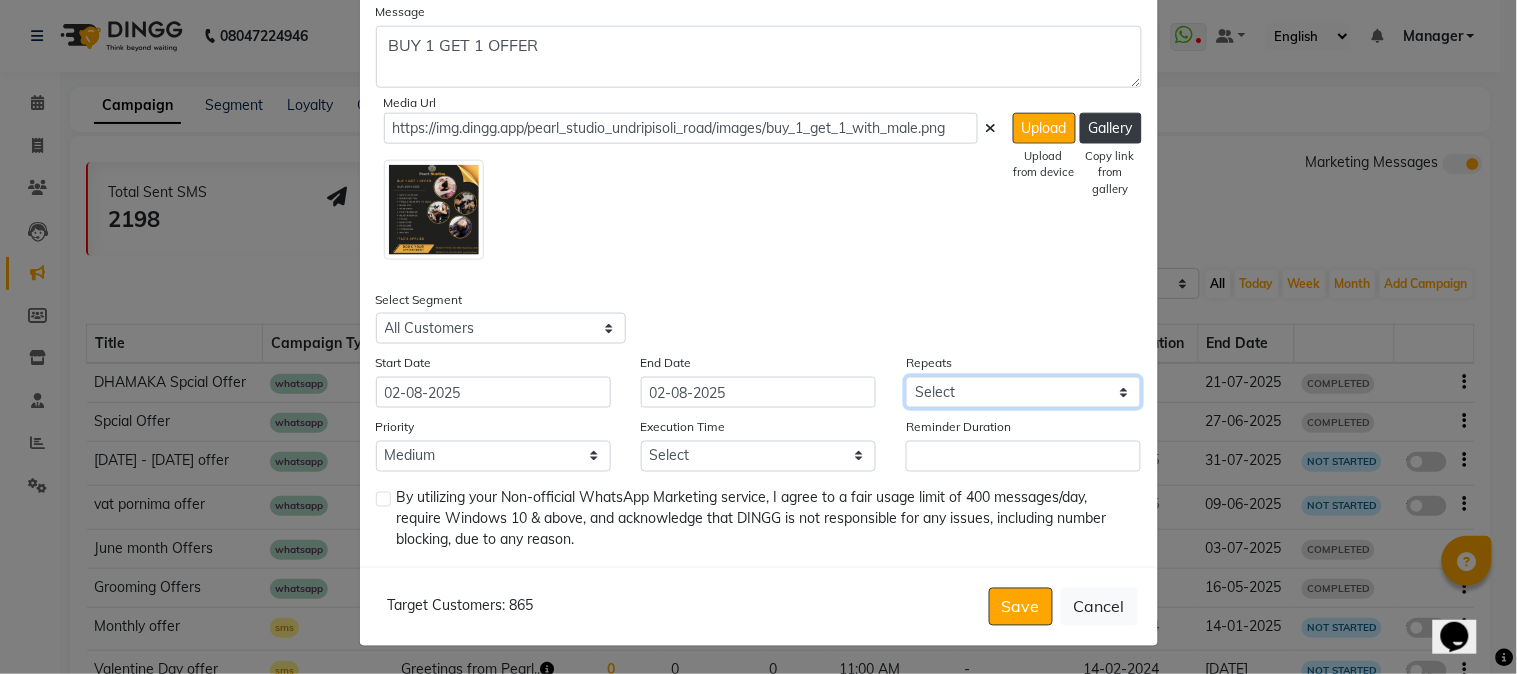 click on "Select Once Daily Alternate Day Weekly Monthly Yearly" at bounding box center [1023, 392] 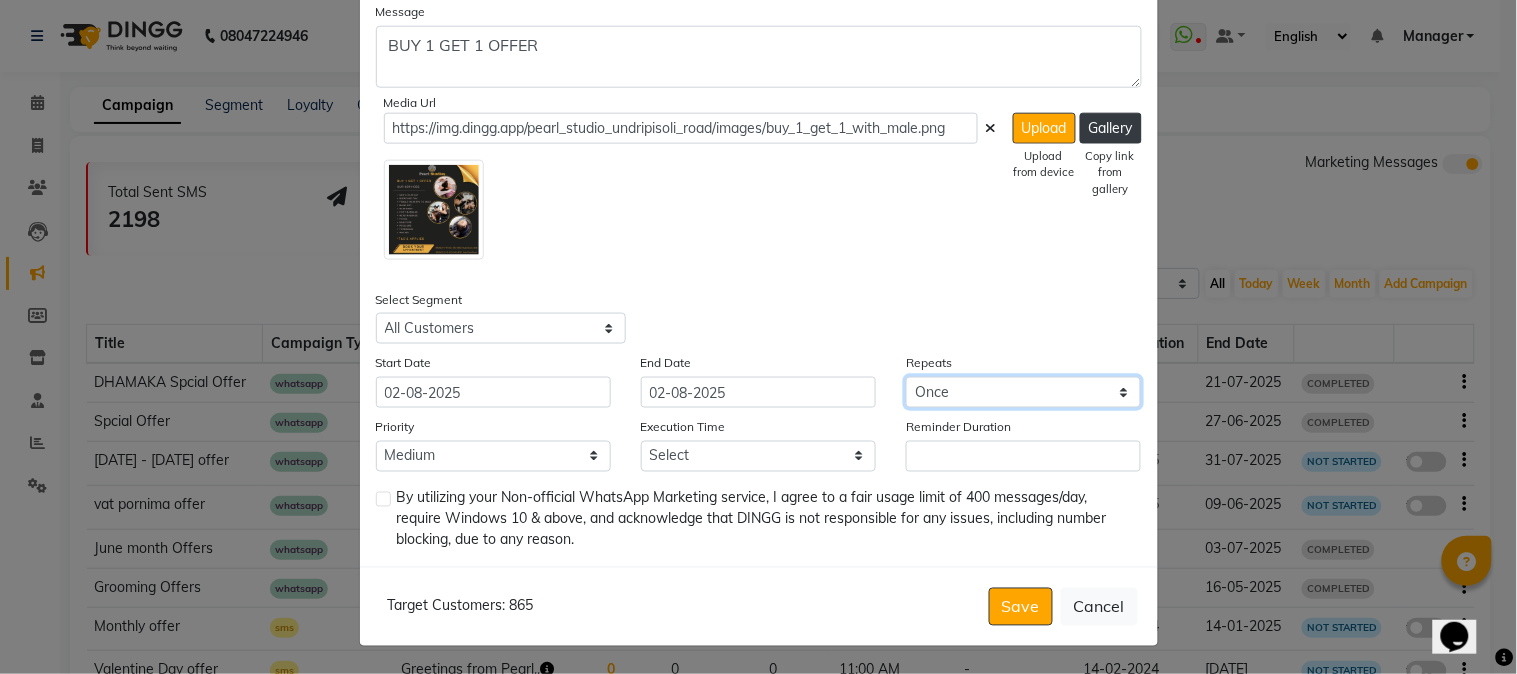 click on "Select Once Daily Alternate Day Weekly Monthly Yearly" at bounding box center (1023, 392) 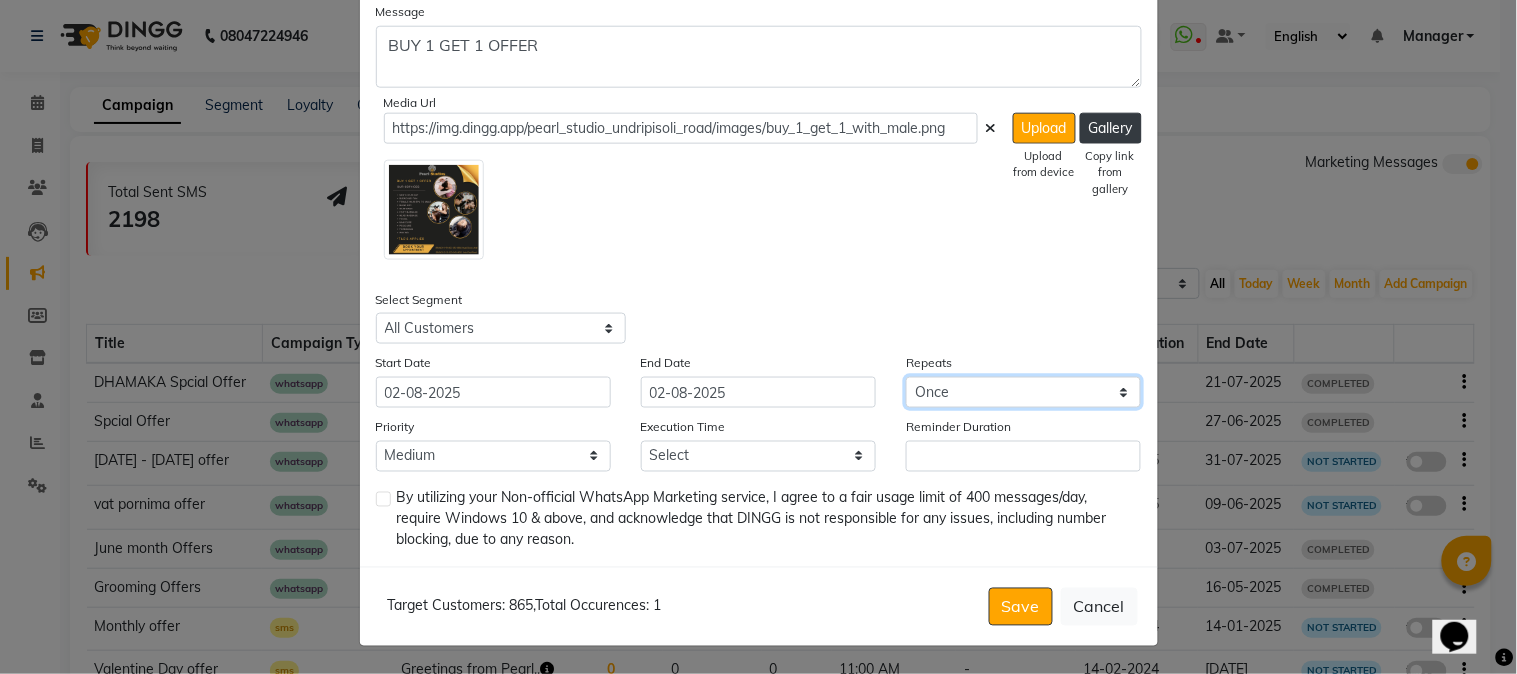 click on "Select Once Daily Alternate Day Weekly Monthly Yearly" at bounding box center (1023, 392) 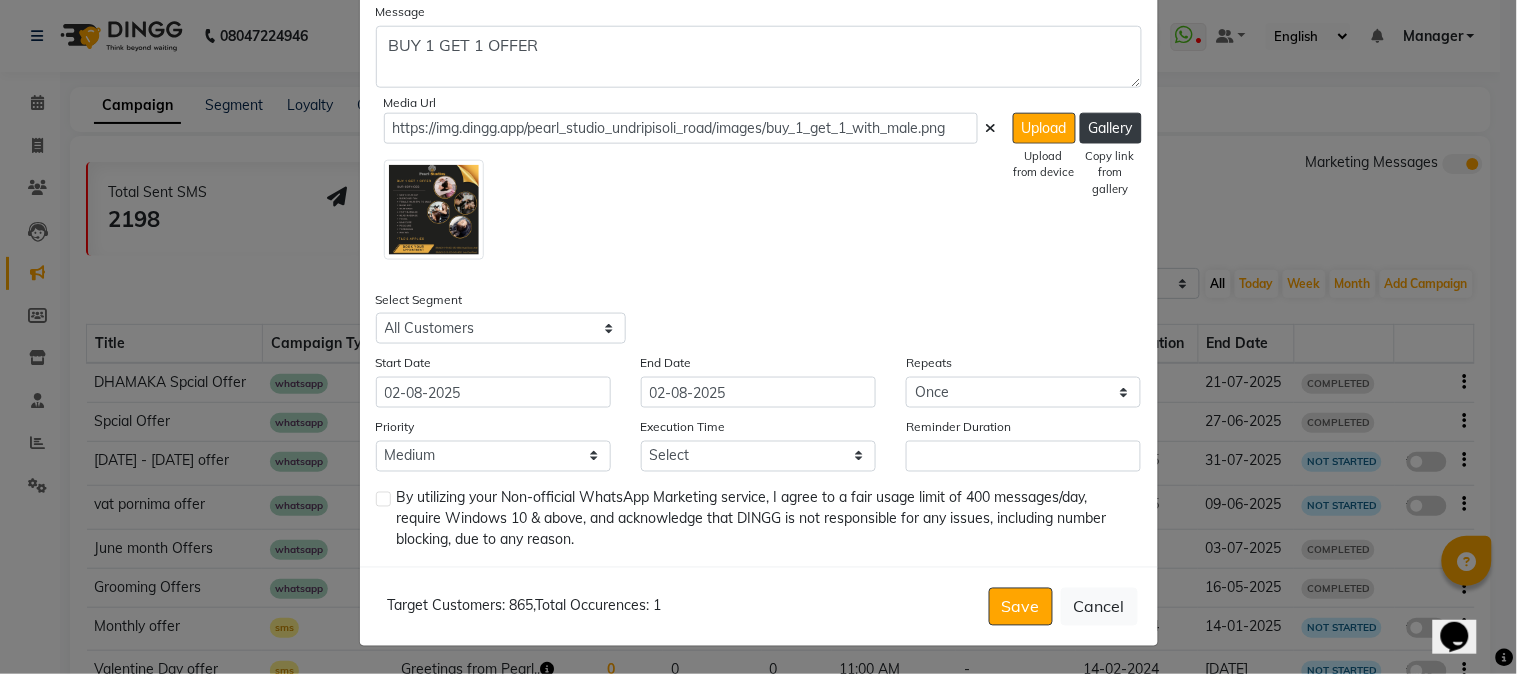 click 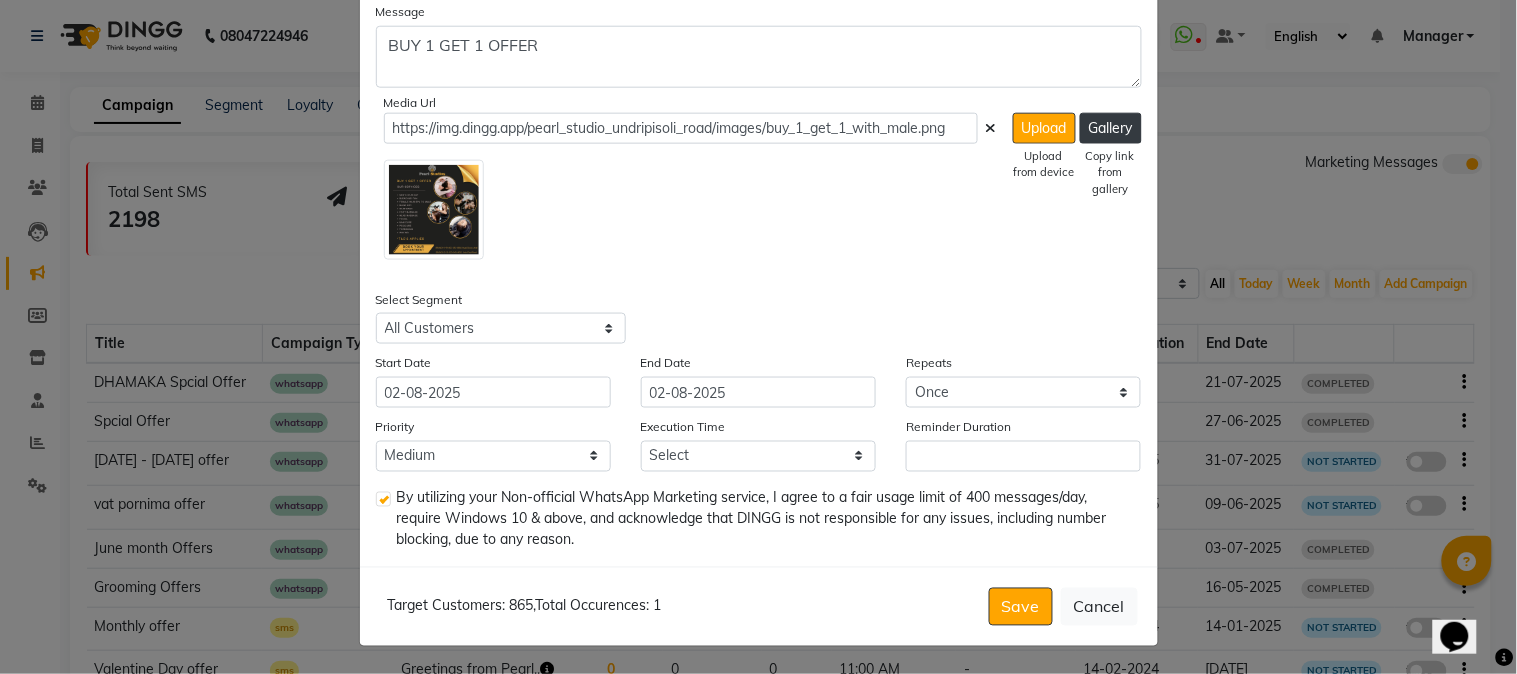 click on "Enter your prompt BETA  Limited to 5 AI generations per business during beta.            Generate Hide Title Spcial Offer Language English Campaign Type Select Birthday Anniversary Promotional Service reminder Message BUY 1 GET 1 OFFER Media Url https://img.dingg.app/pearl_studio_undripisoli_road/images/buy_1_get_1_with_male.png  Upload   Upload from device   Gallery   Copy link from gallery  Select Segment Select All Customers All Male Customer All Female Customer All Members All Customers Visited in last 30 days All Customers Visited in last 60 days but not in last 30 days Inactive/Lost Customers High Ticket Customers Low Ticket Customers Frequent Customers Regular Customers New Customers All Customers with Valid Birthdays All Customers with Valid Anniversary All Customer Visited in 2020 Start Date 02-08-2025 End Date 02-08-2025 Repeats Select Once Daily Alternate Day Weekly Monthly Yearly Priority Low Medium High Execution Time Select 09:00 AM 09:15 AM 09:30 AM 09:45 AM 10:00 AM 10:15 AM 10:30 AM" 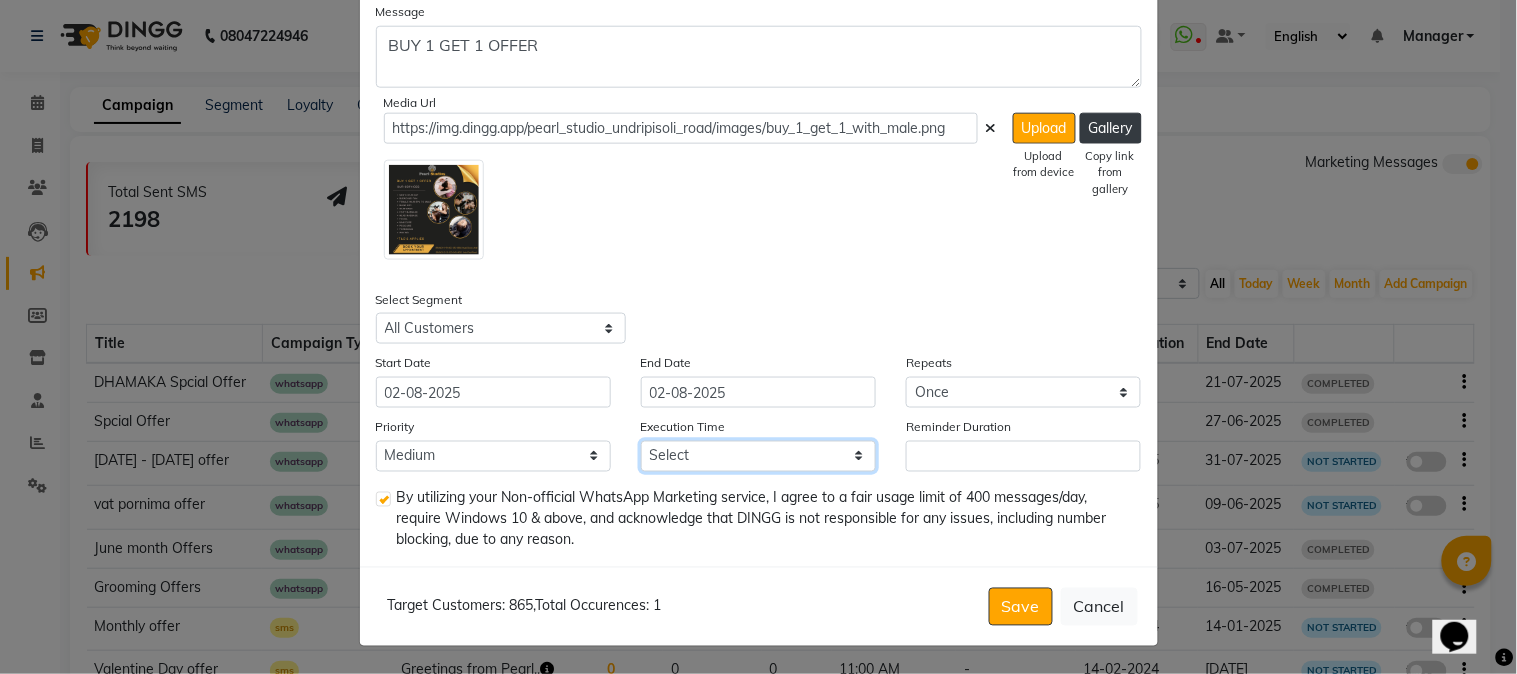 click on "Select 09:00 AM 09:15 AM 09:30 AM 09:45 AM 10:00 AM 10:15 AM 10:30 AM 10:45 AM 11:00 AM 11:15 AM 11:30 AM 11:45 AM 12:00 PM 12:15 PM 12:30 PM 12:45 PM 01:00 PM 01:15 PM 01:30 PM 01:45 PM 02:00 PM 02:15 PM 02:30 PM 02:45 PM 03:00 PM 03:15 PM 03:30 PM 03:45 PM 04:00 PM 04:15 PM 04:30 PM 04:45 PM 05:00 PM 05:15 PM 05:30 PM 05:45 PM 06:00 PM 06:15 PM 06:30 PM 06:45 PM 07:00 PM 07:15 PM 07:30 PM 07:45 PM 08:00 PM 08:15 PM 08:30 PM 08:45 PM 09:00 PM 09:15 PM 09:30 PM 09:45 PM" at bounding box center (758, 456) 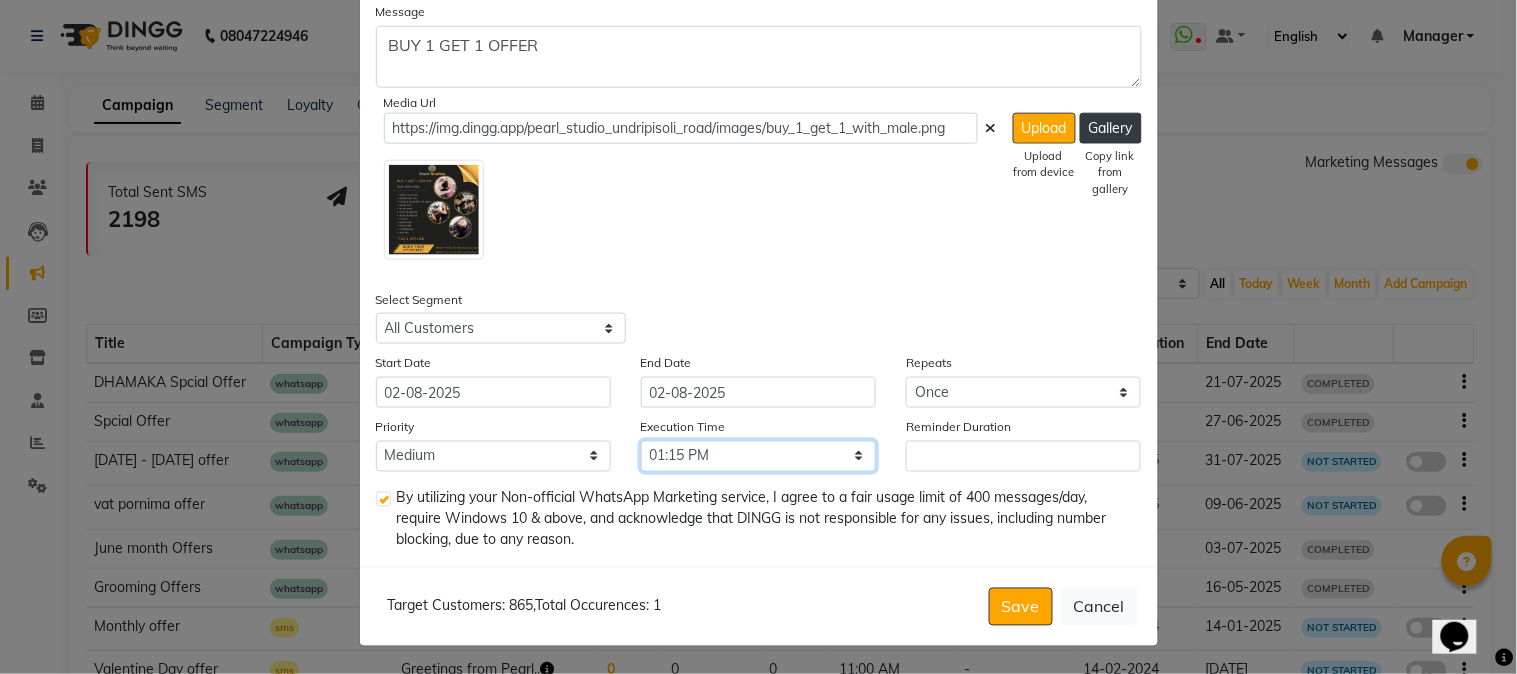 click on "Select 09:00 AM 09:15 AM 09:30 AM 09:45 AM 10:00 AM 10:15 AM 10:30 AM 10:45 AM 11:00 AM 11:15 AM 11:30 AM 11:45 AM 12:00 PM 12:15 PM 12:30 PM 12:45 PM 01:00 PM 01:15 PM 01:30 PM 01:45 PM 02:00 PM 02:15 PM 02:30 PM 02:45 PM 03:00 PM 03:15 PM 03:30 PM 03:45 PM 04:00 PM 04:15 PM 04:30 PM 04:45 PM 05:00 PM 05:15 PM 05:30 PM 05:45 PM 06:00 PM 06:15 PM 06:30 PM 06:45 PM 07:00 PM 07:15 PM 07:30 PM 07:45 PM 08:00 PM 08:15 PM 08:30 PM 08:45 PM 09:00 PM 09:15 PM 09:30 PM 09:45 PM" at bounding box center (758, 456) 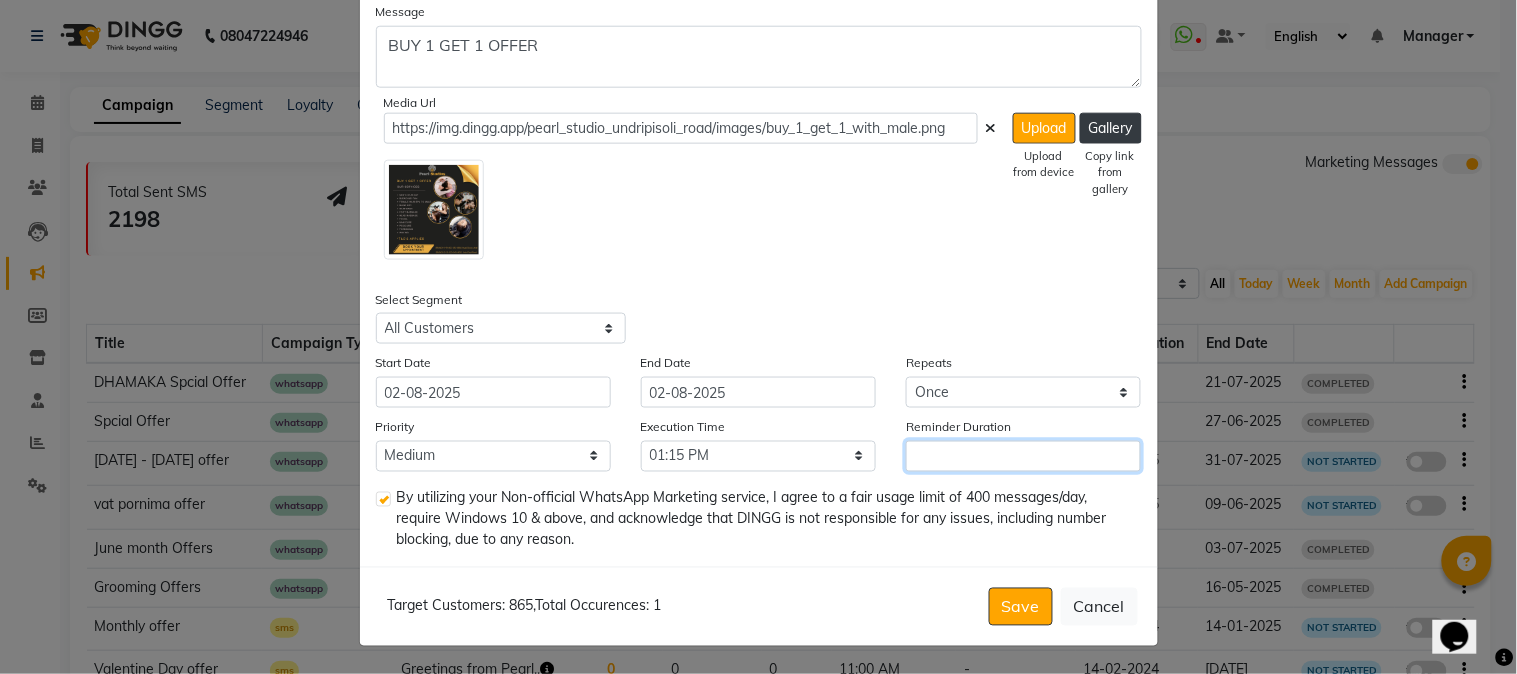 click on "Reminder Duration" at bounding box center [1023, 456] 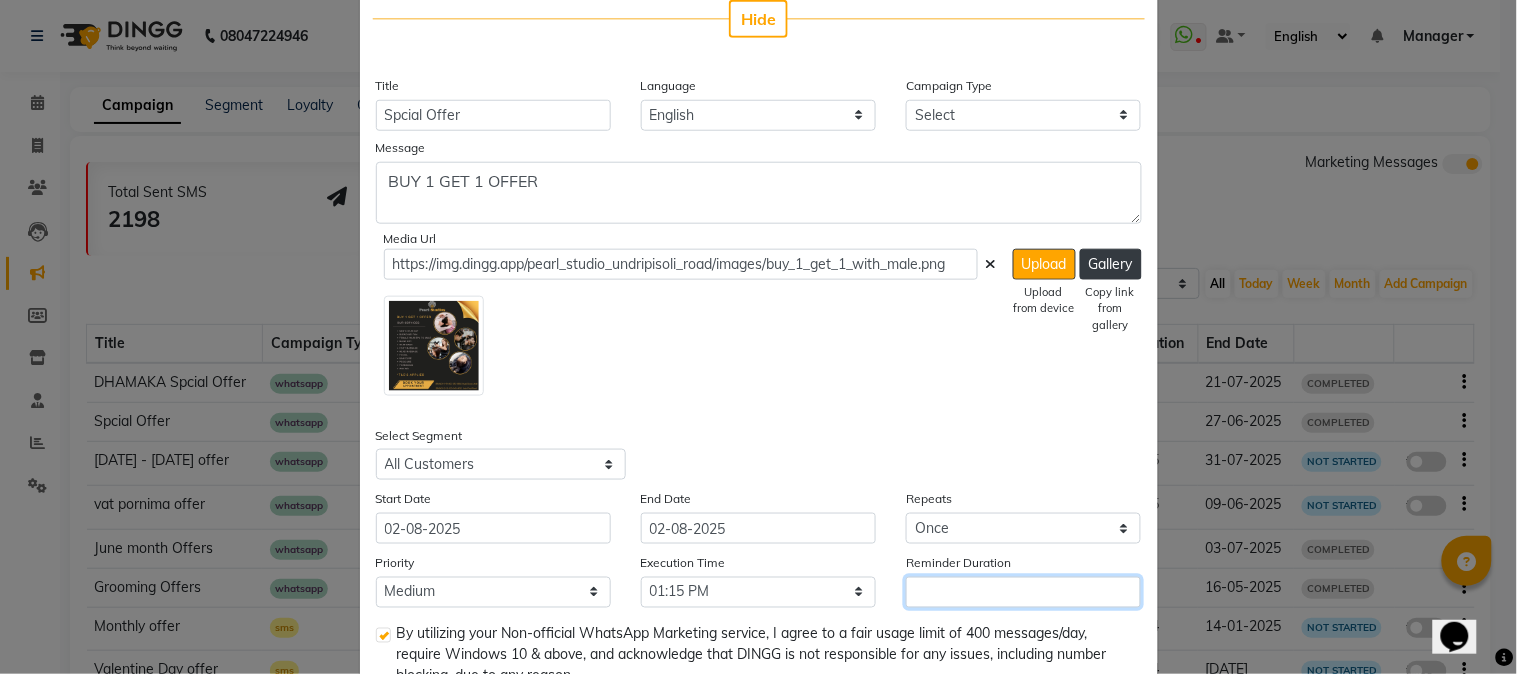 scroll, scrollTop: 92, scrollLeft: 0, axis: vertical 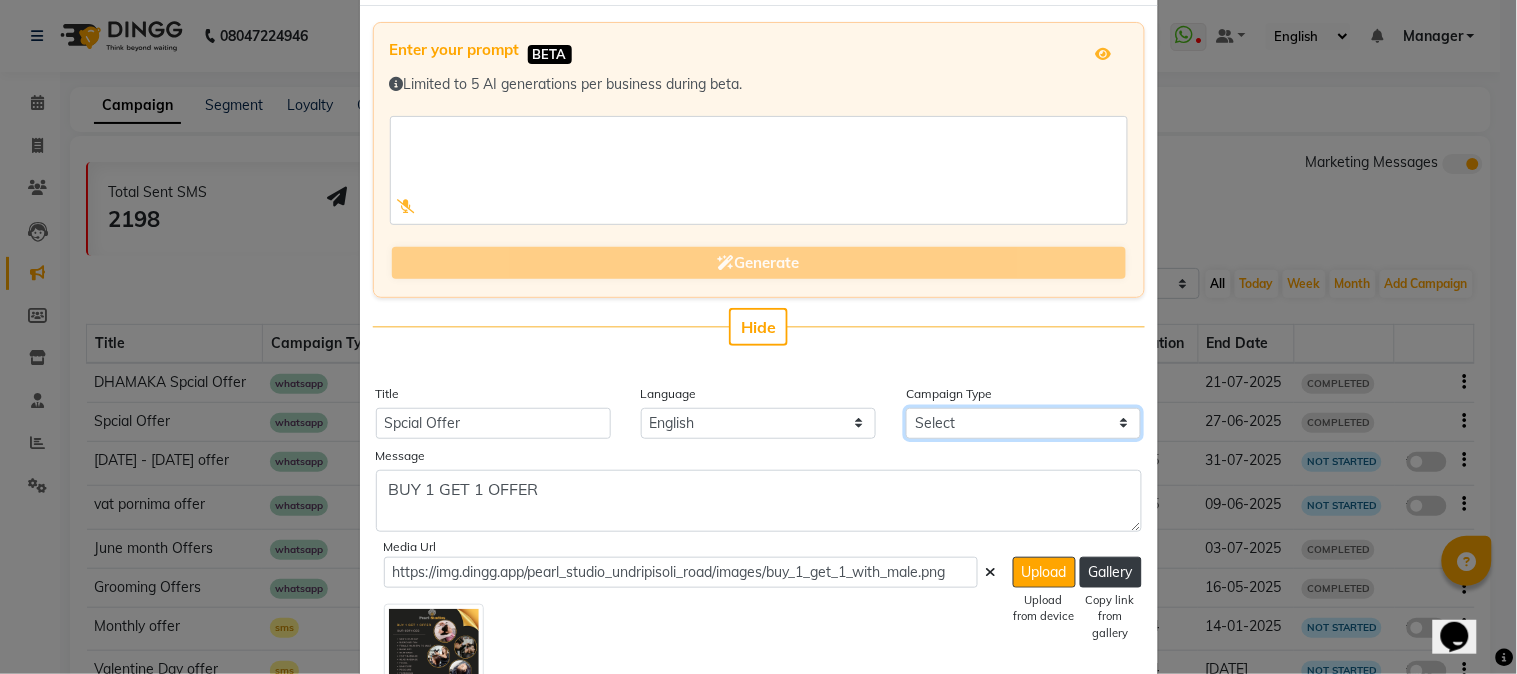 click on "Select Birthday Anniversary Promotional Service reminder" at bounding box center [1023, 423] 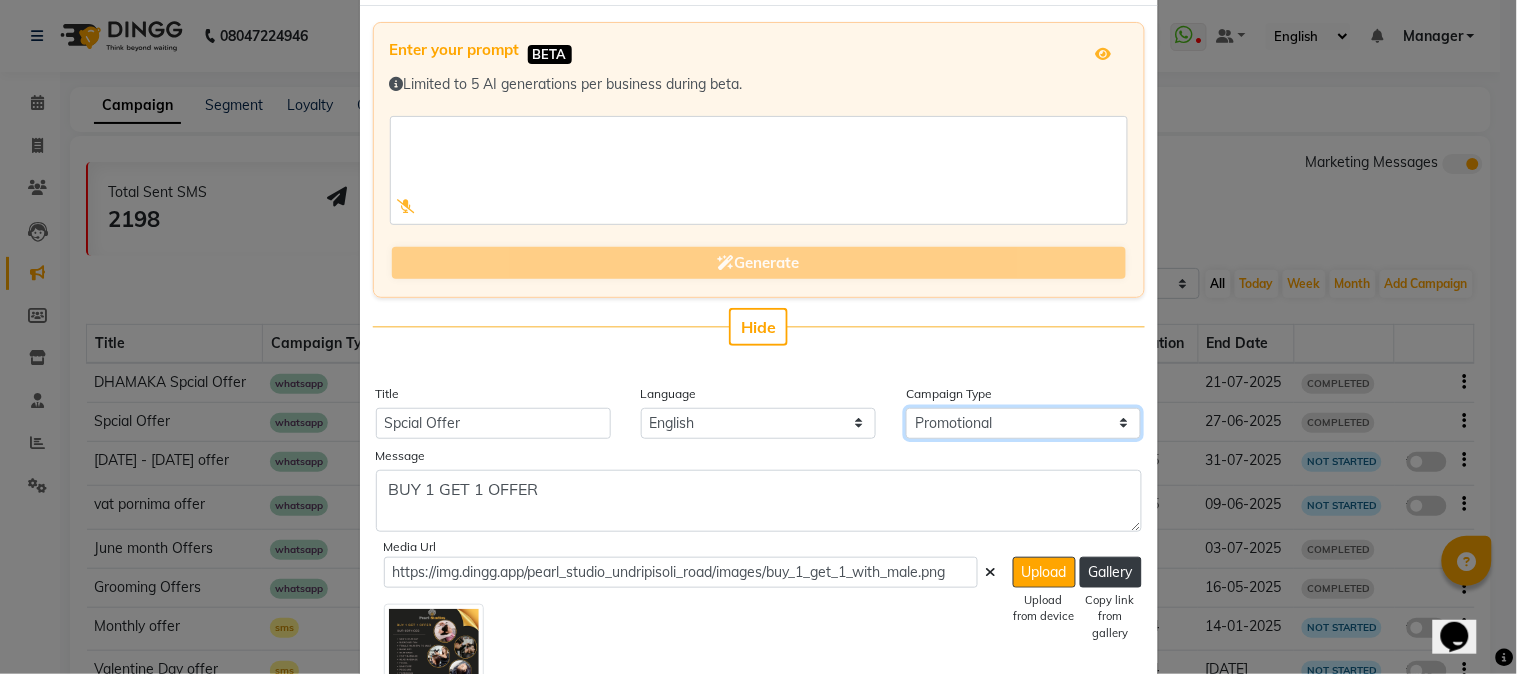 click on "Select Birthday Anniversary Promotional Service reminder" at bounding box center [1023, 423] 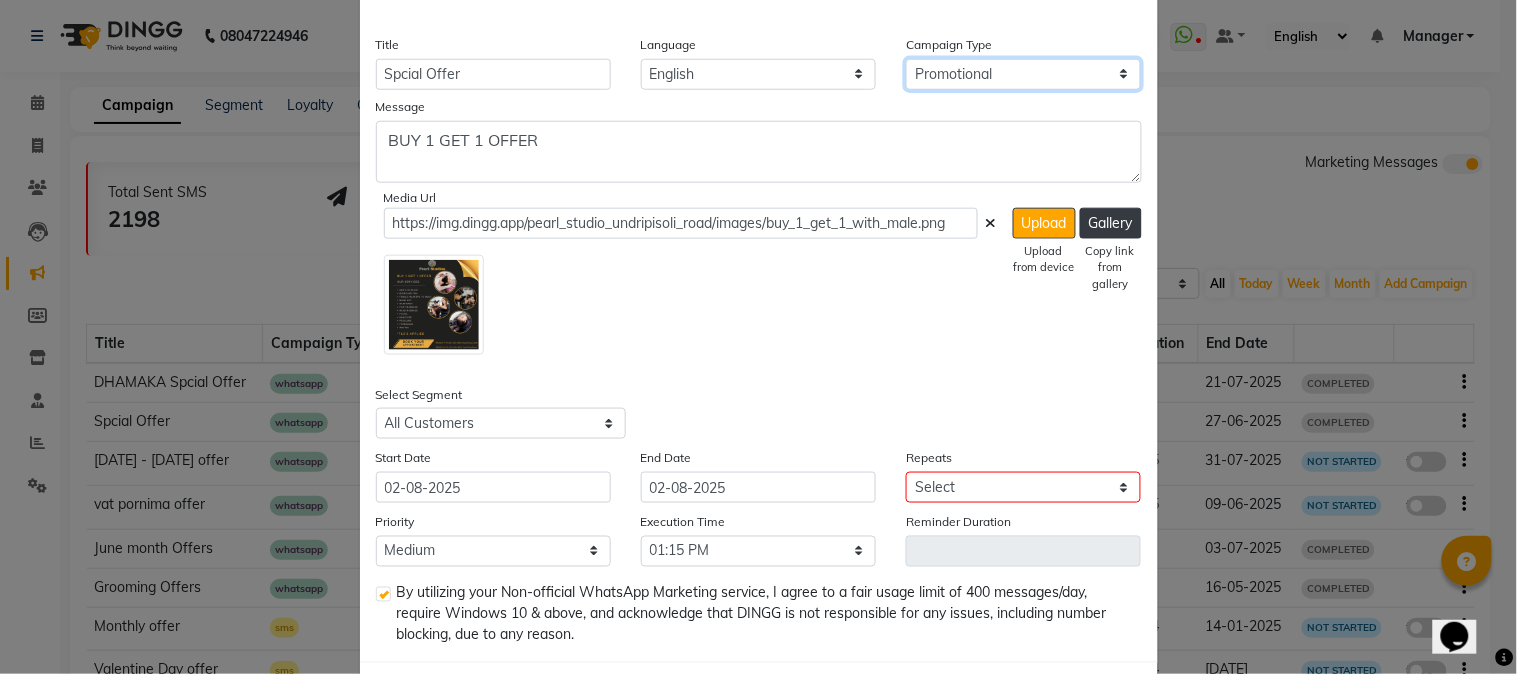 scroll, scrollTop: 444, scrollLeft: 0, axis: vertical 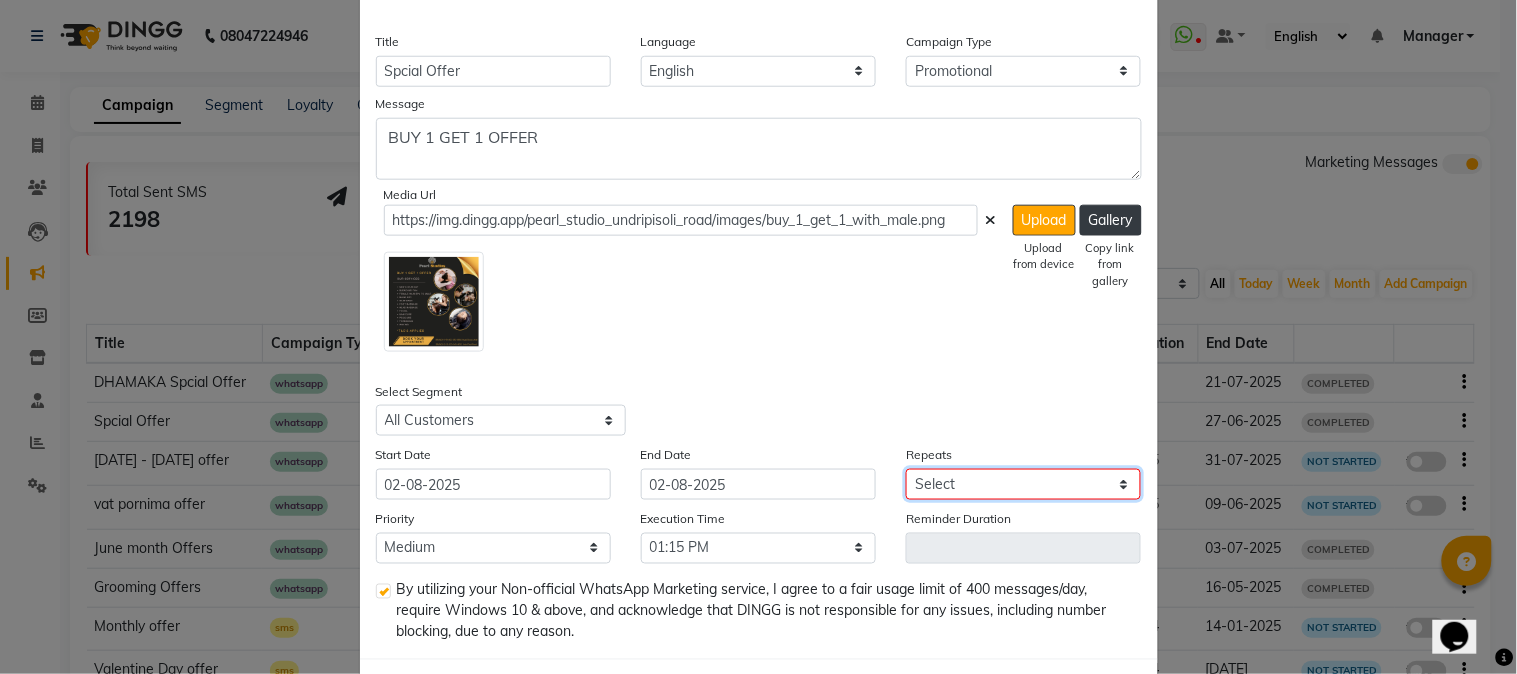 click on "Select Once Daily Alternate Day Weekly Monthly Yearly" at bounding box center [1023, 484] 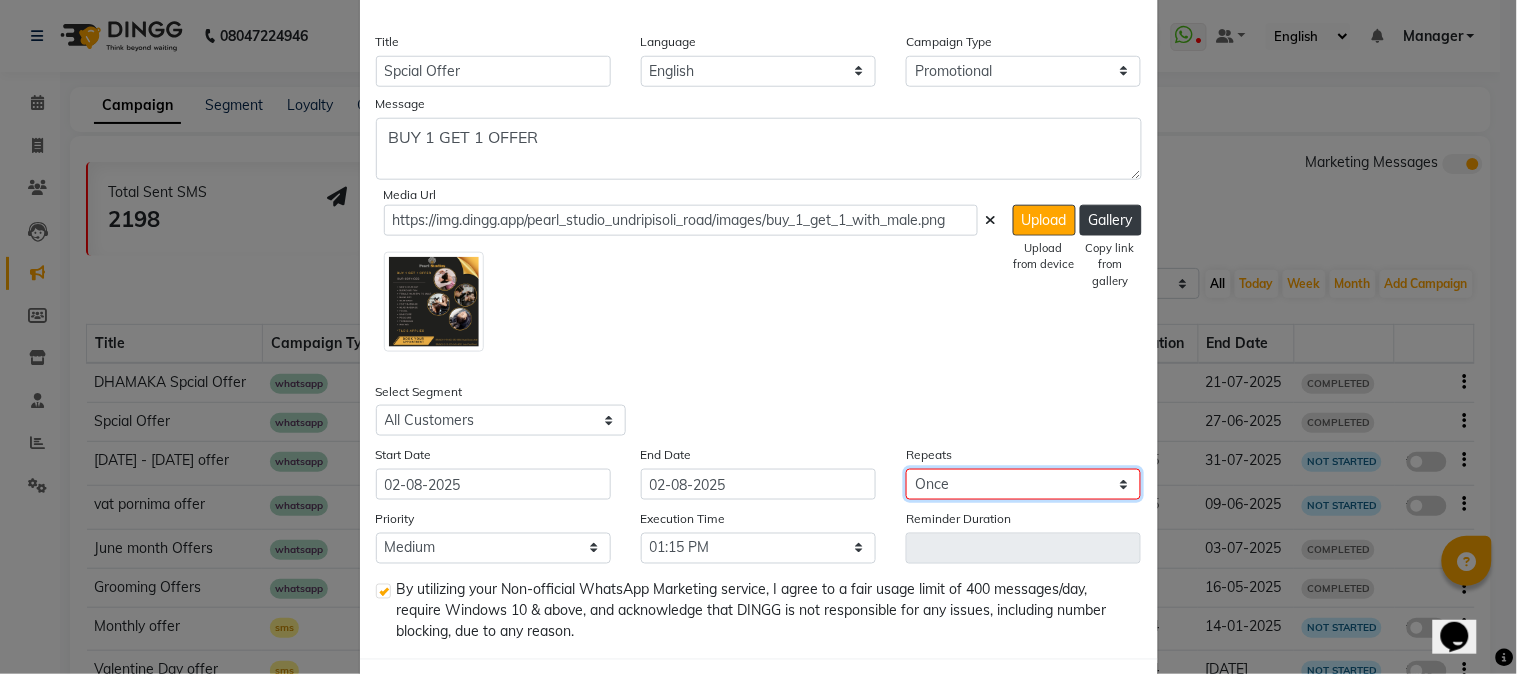 click on "Select Once Daily Alternate Day Weekly Monthly Yearly" at bounding box center (1023, 484) 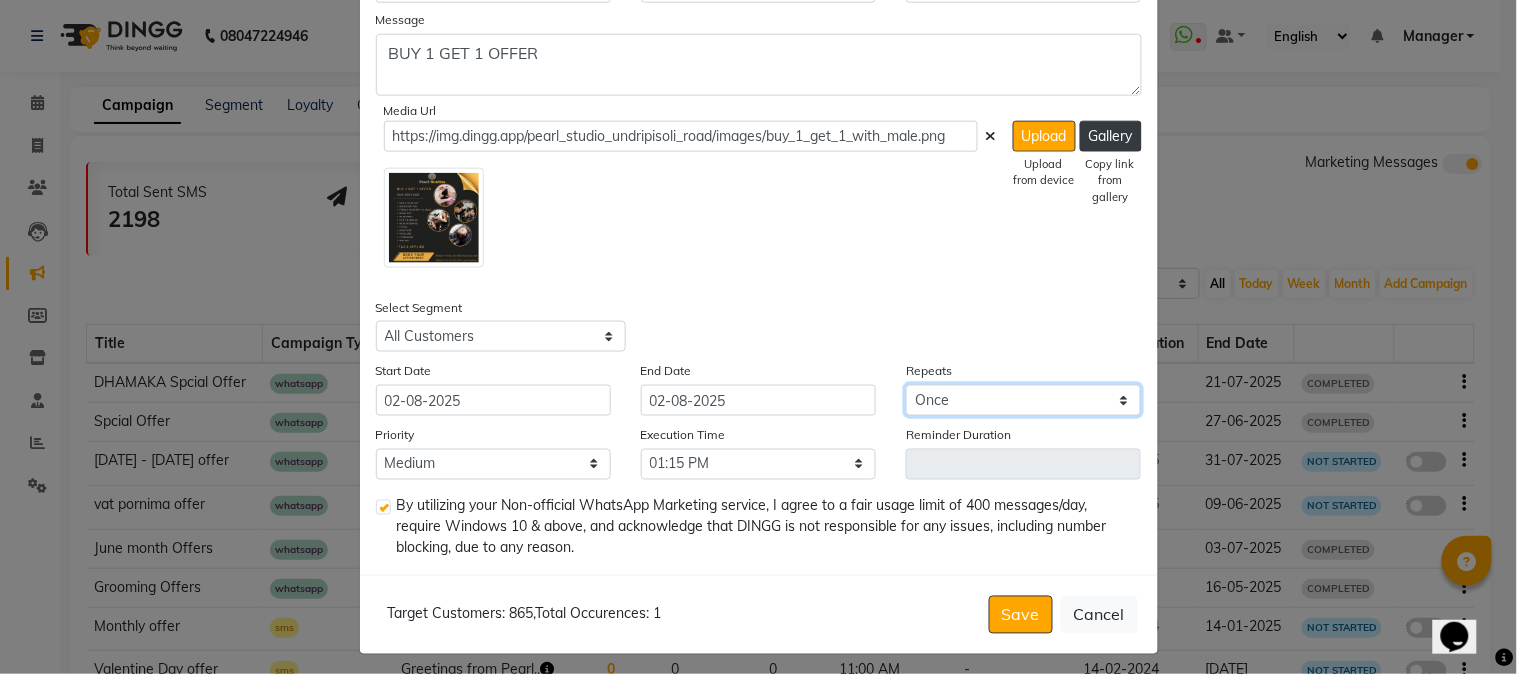scroll, scrollTop: 536, scrollLeft: 0, axis: vertical 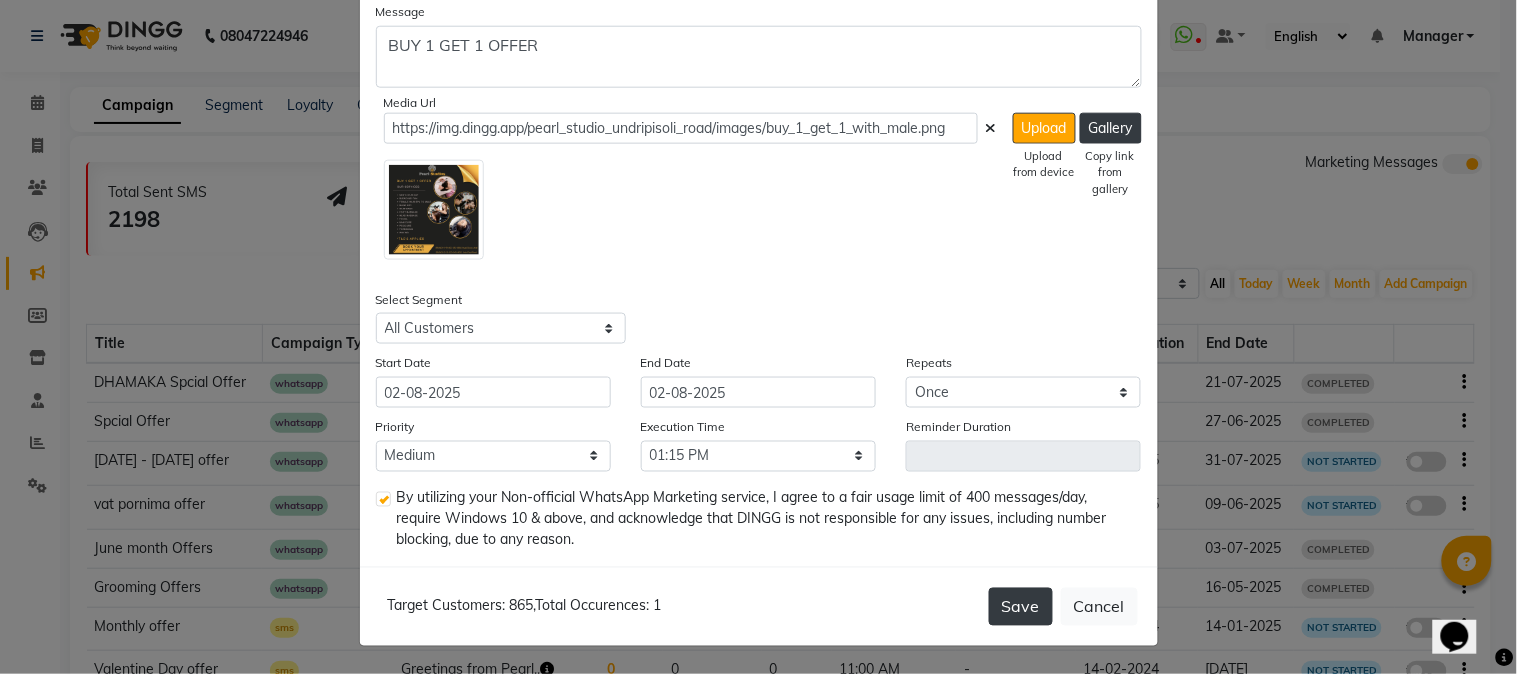 click on "Save" 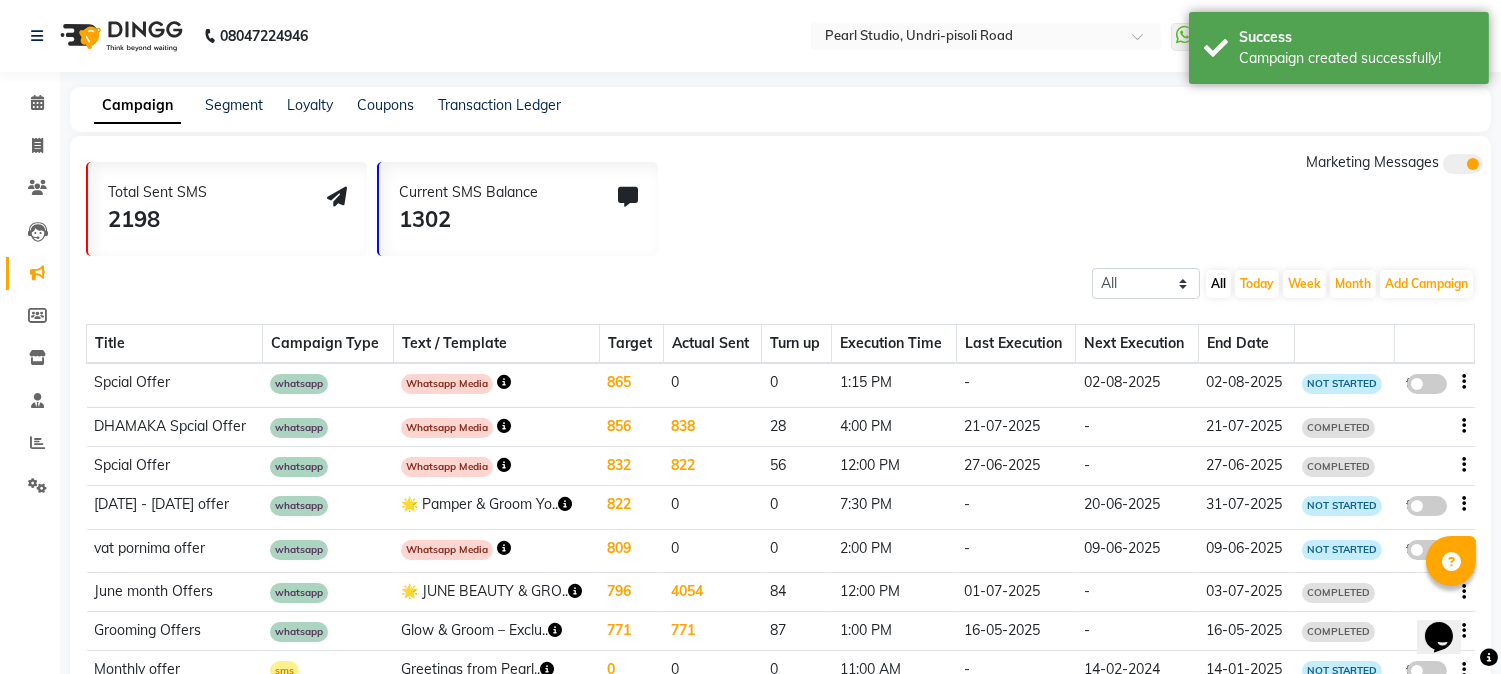 click 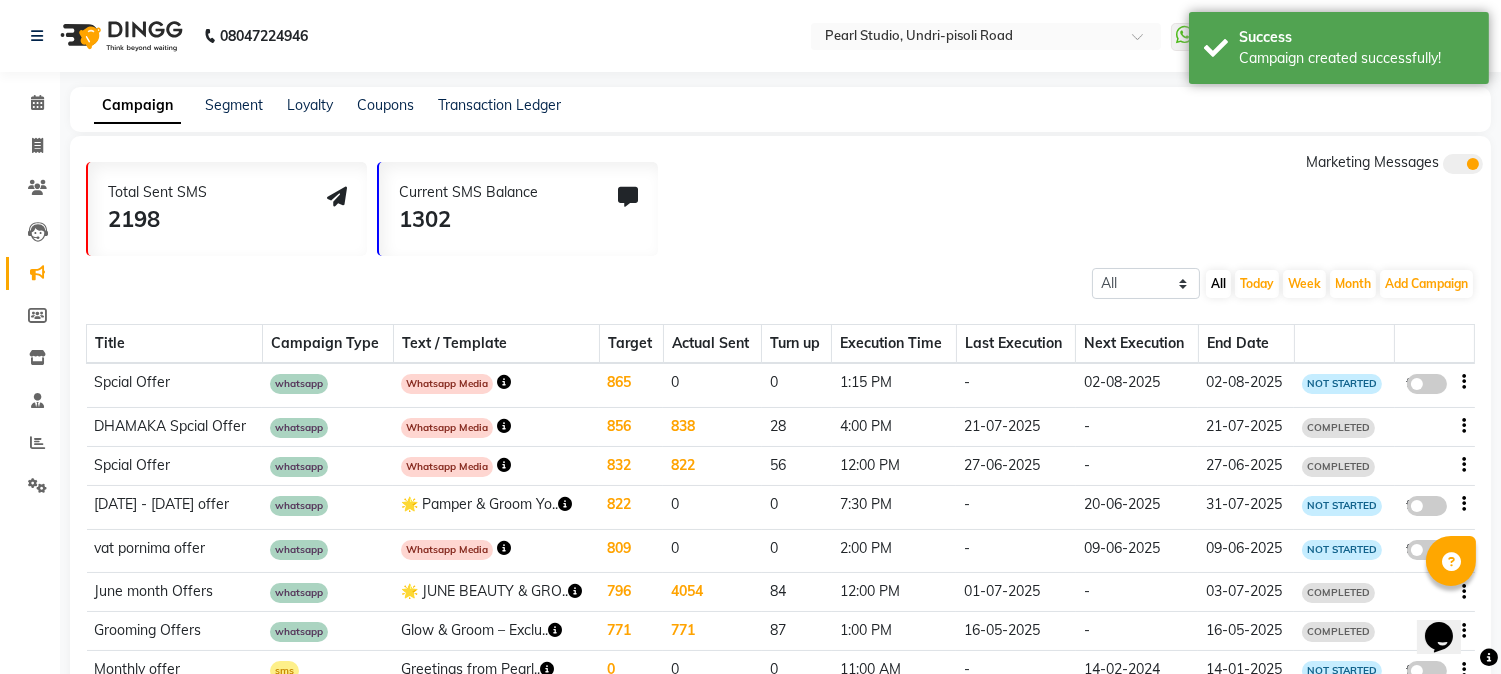 click on "false" 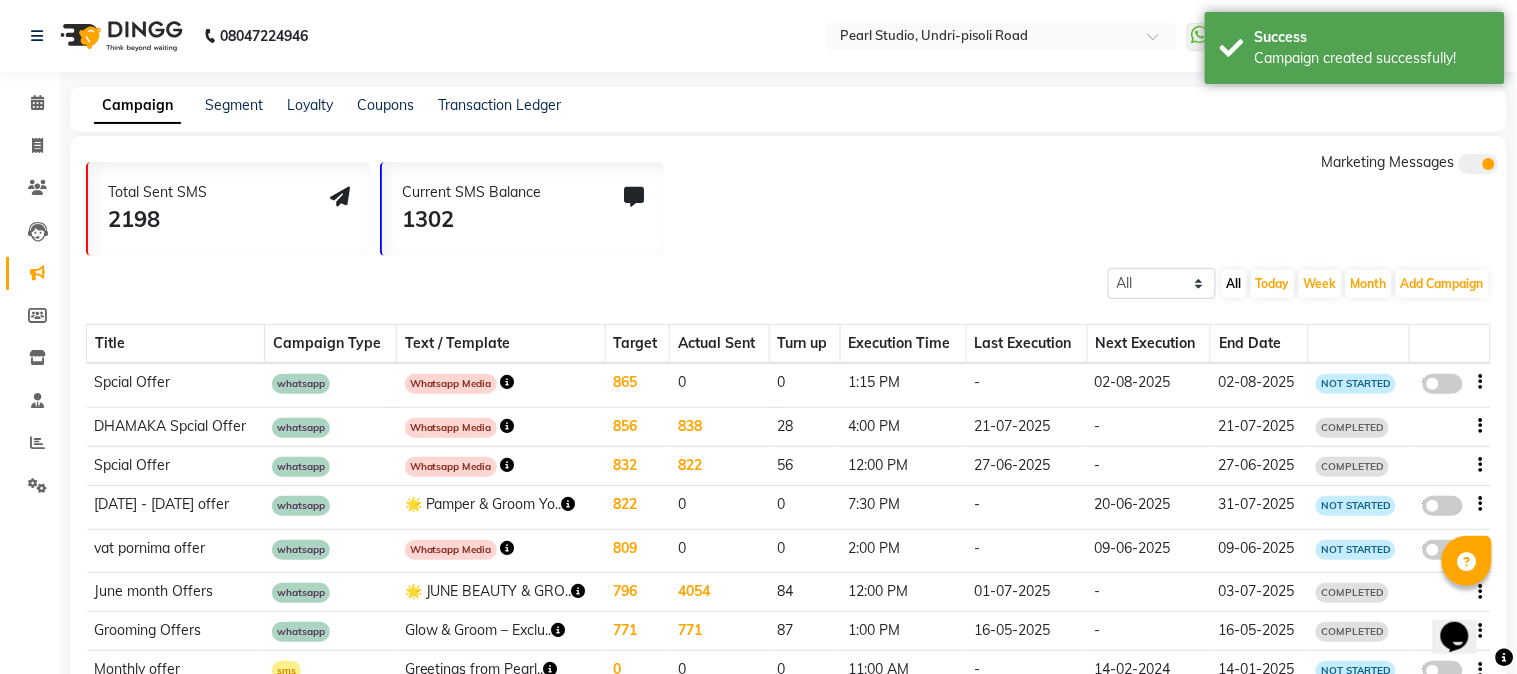 select on "3" 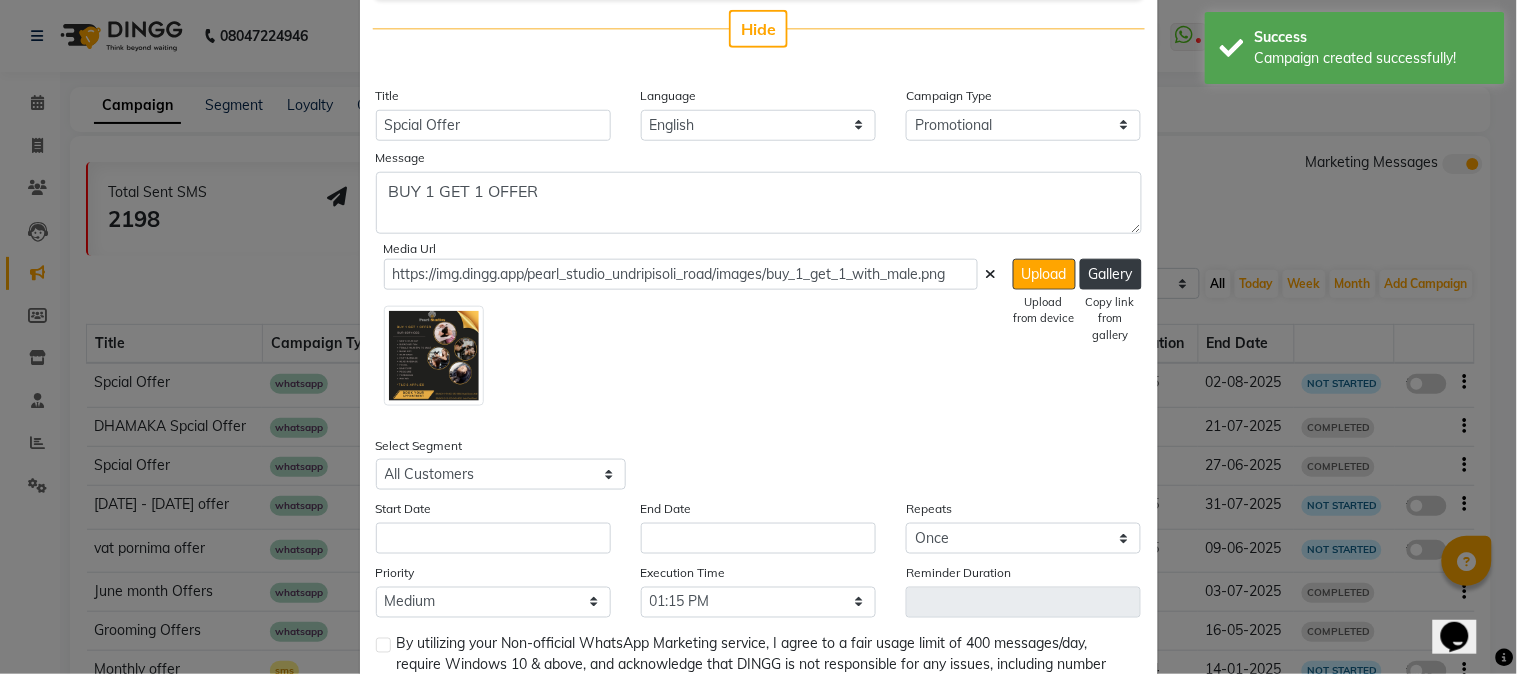 scroll, scrollTop: 444, scrollLeft: 0, axis: vertical 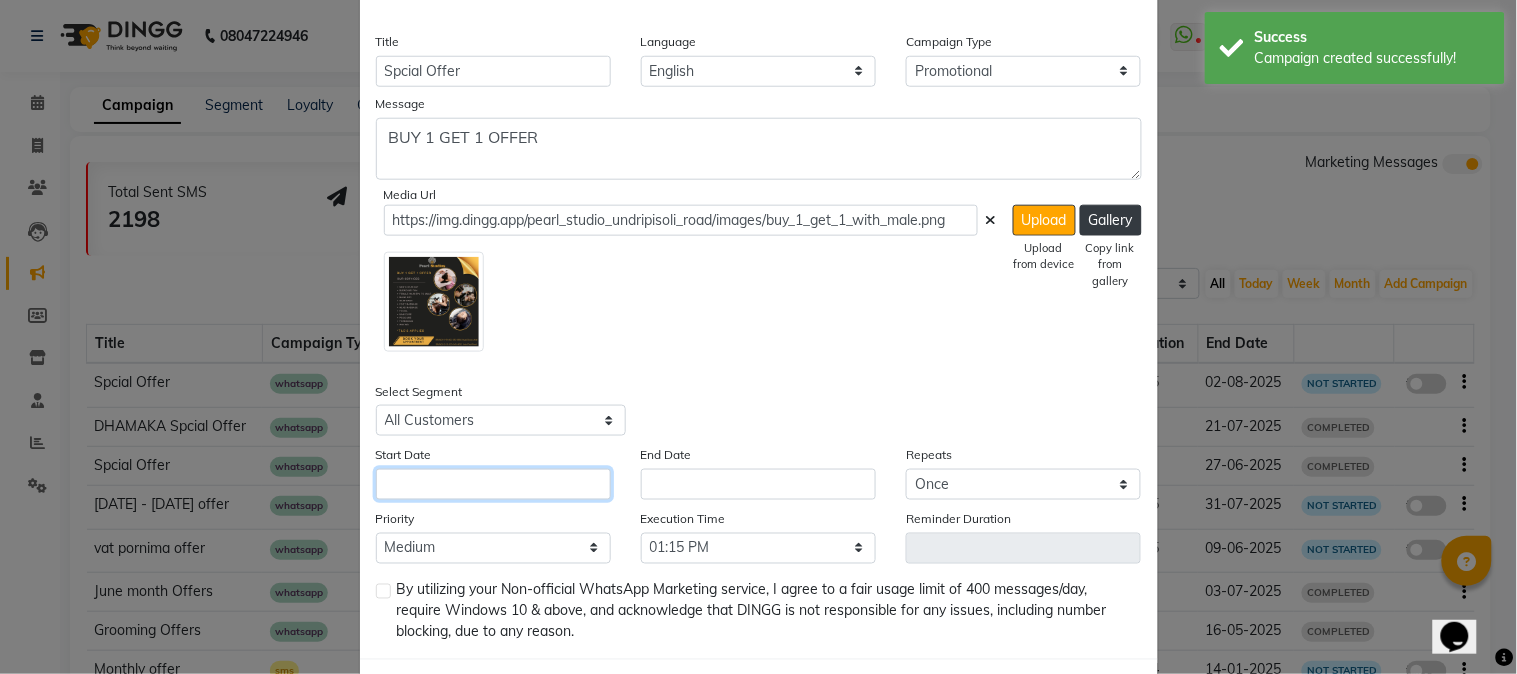 click 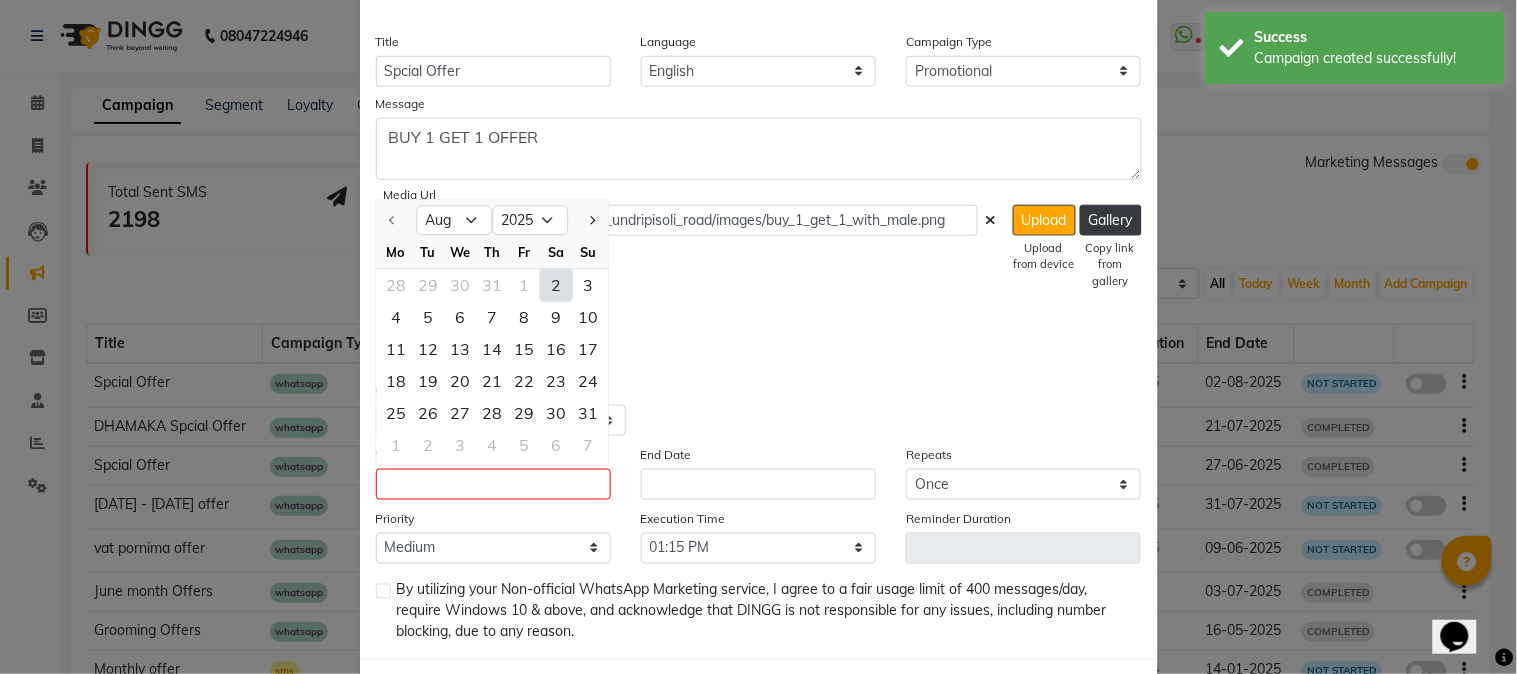 click on "2" 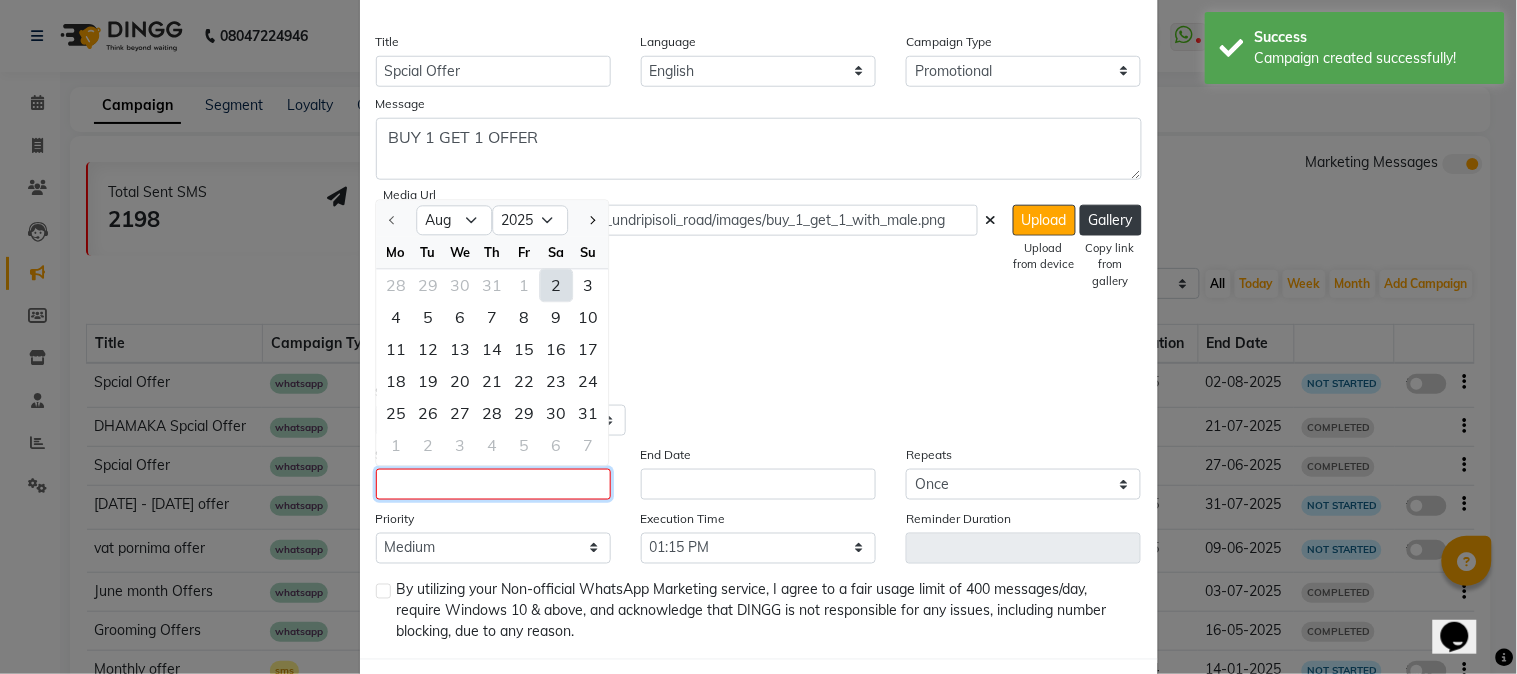 type on "02-08-2025" 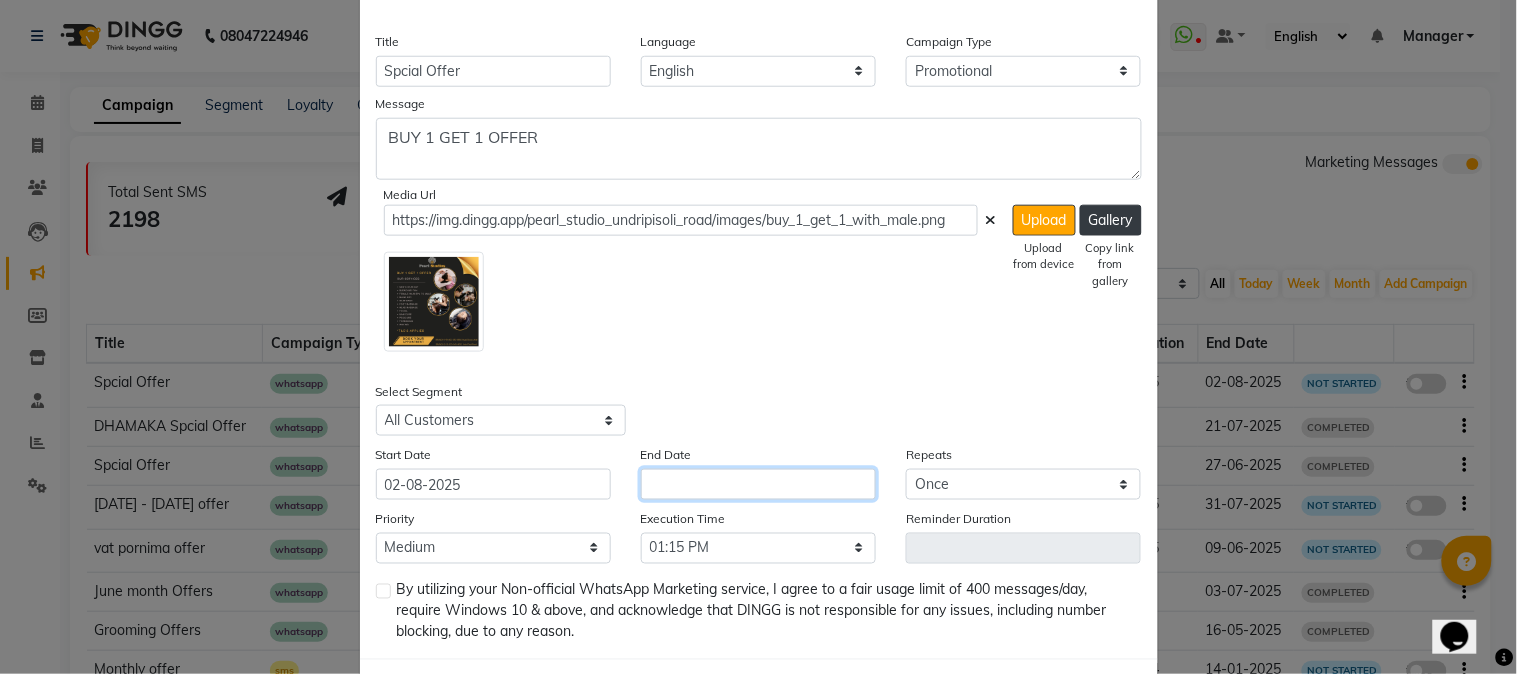click 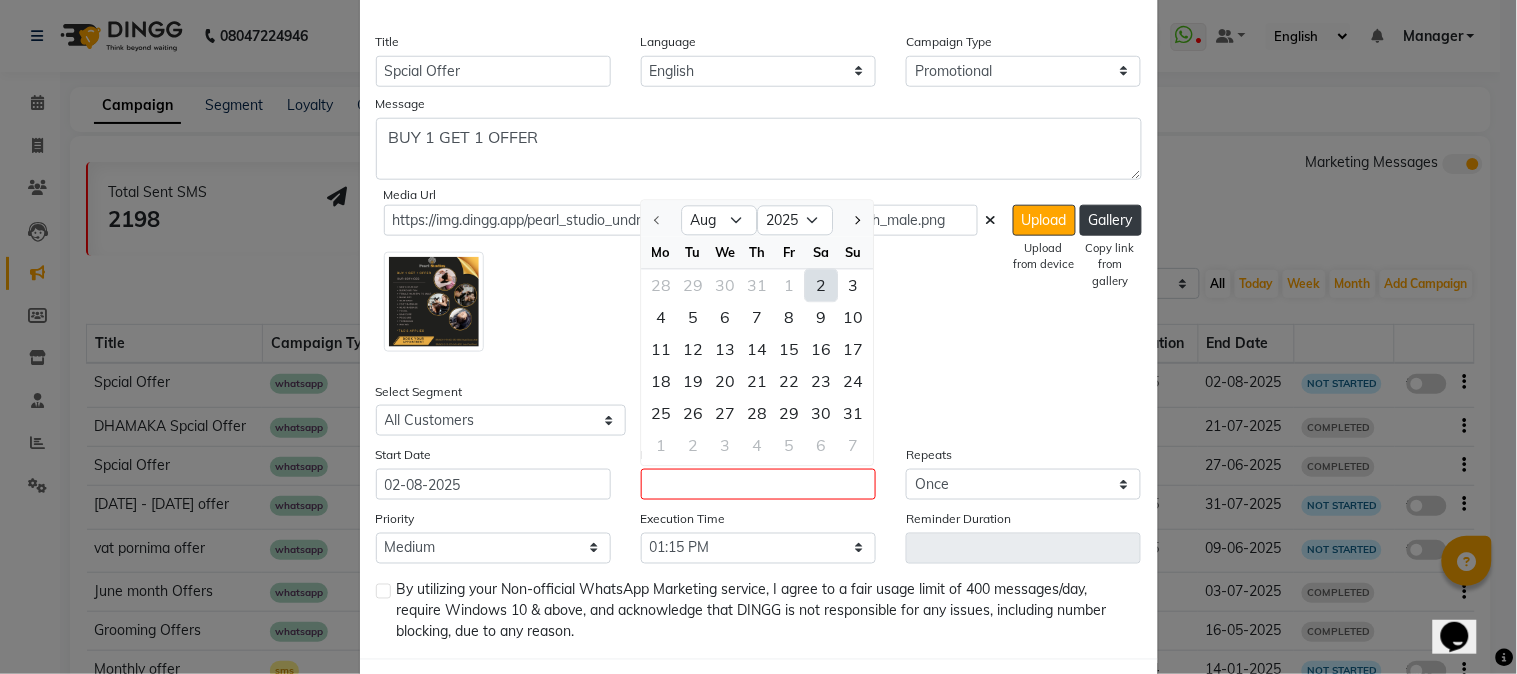 click on "2" 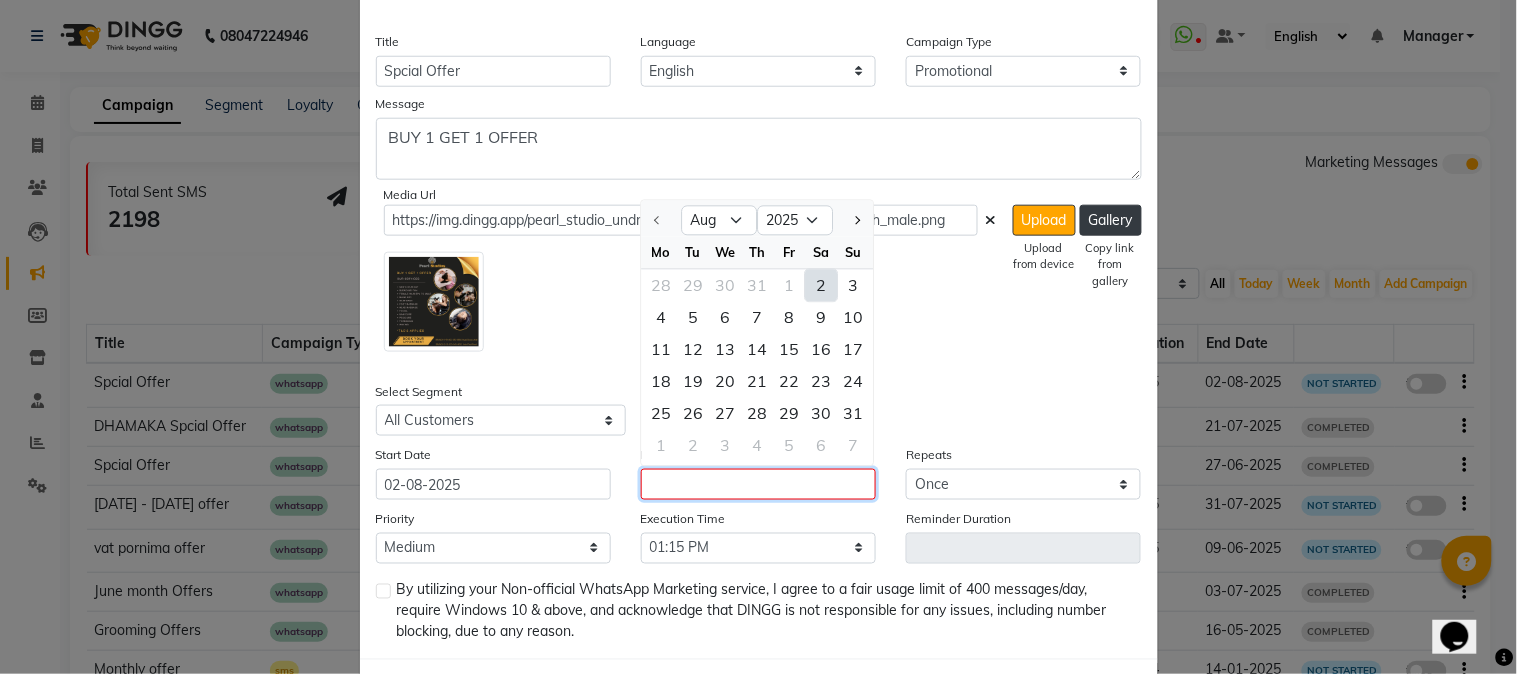 type on "02-08-2025" 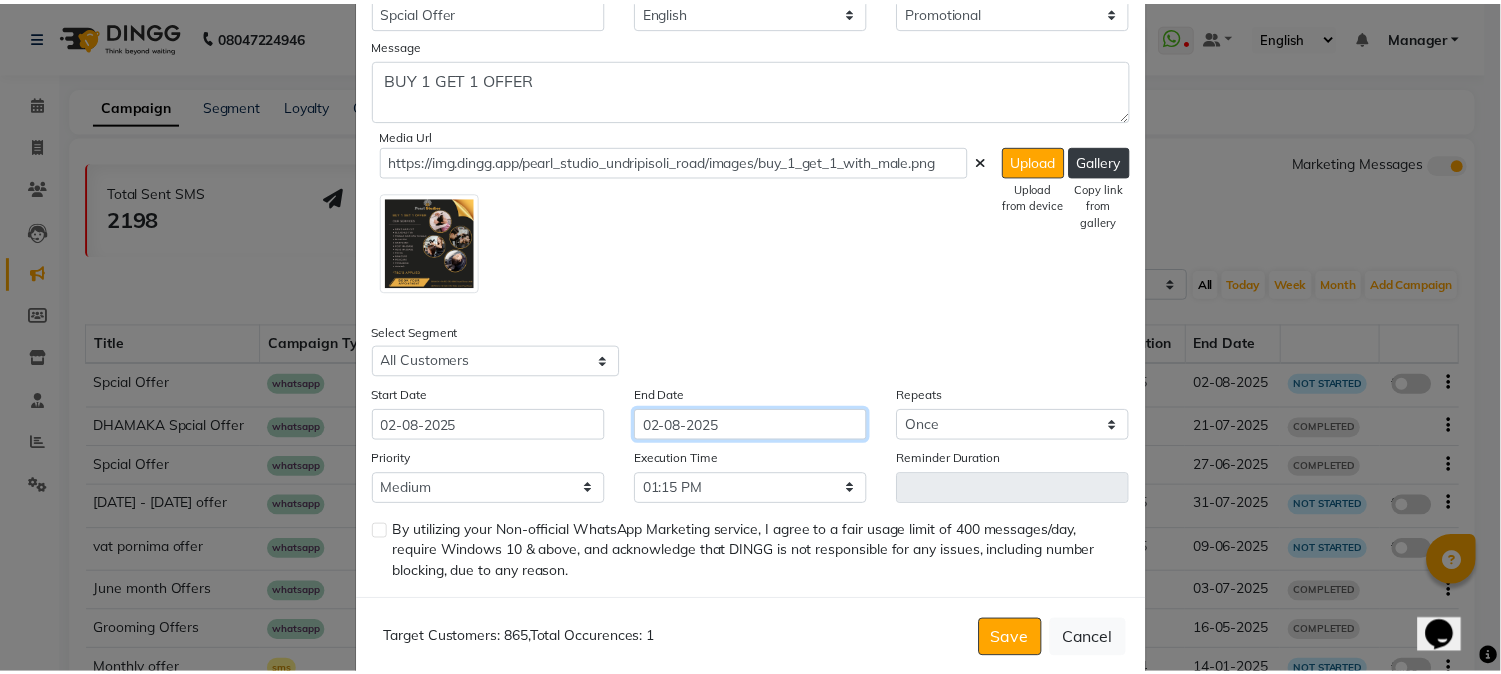 scroll, scrollTop: 536, scrollLeft: 0, axis: vertical 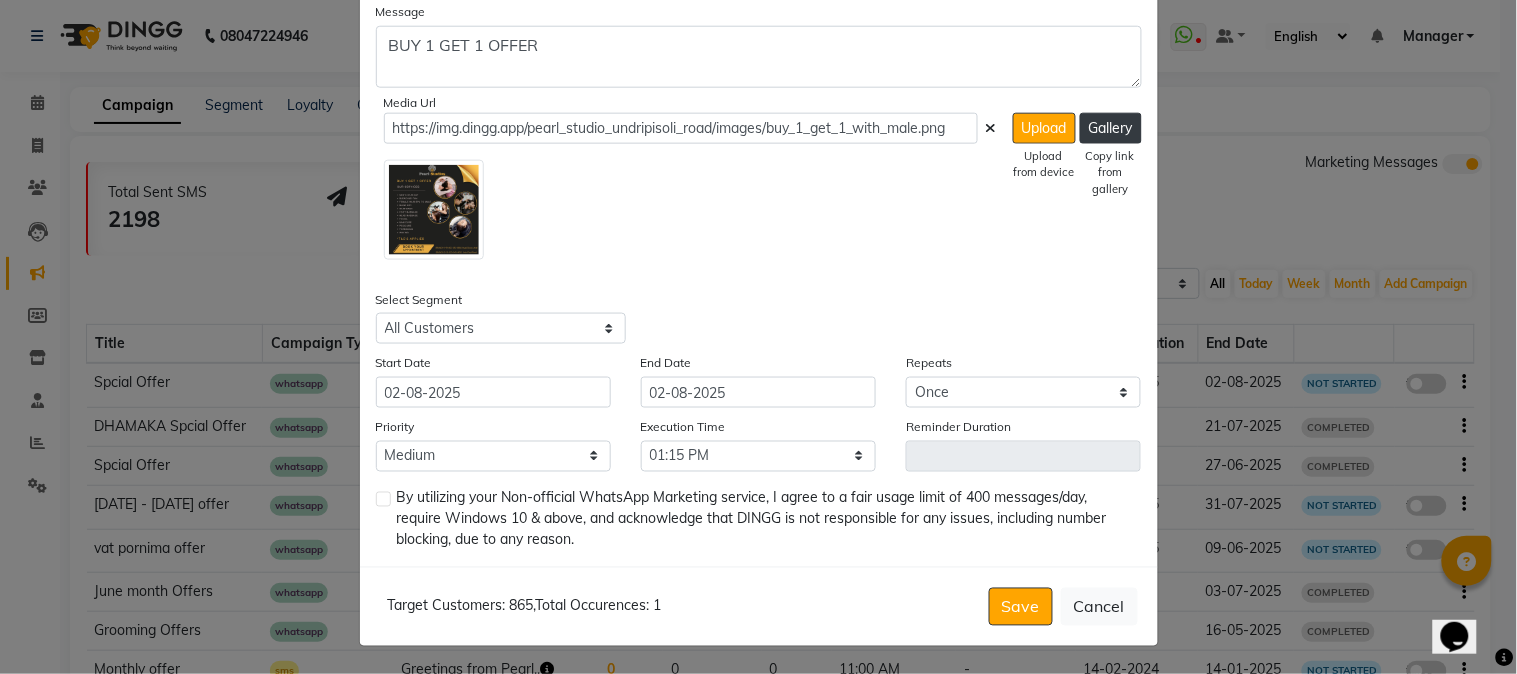 click on "By utilizing your Non-official WhatsApp Marketing service, I agree to a fair usage limit of 400 messages/day, require Windows 10 & above, and acknowledge that DINGG is not responsible for any issues, including number blocking, due to any reason." 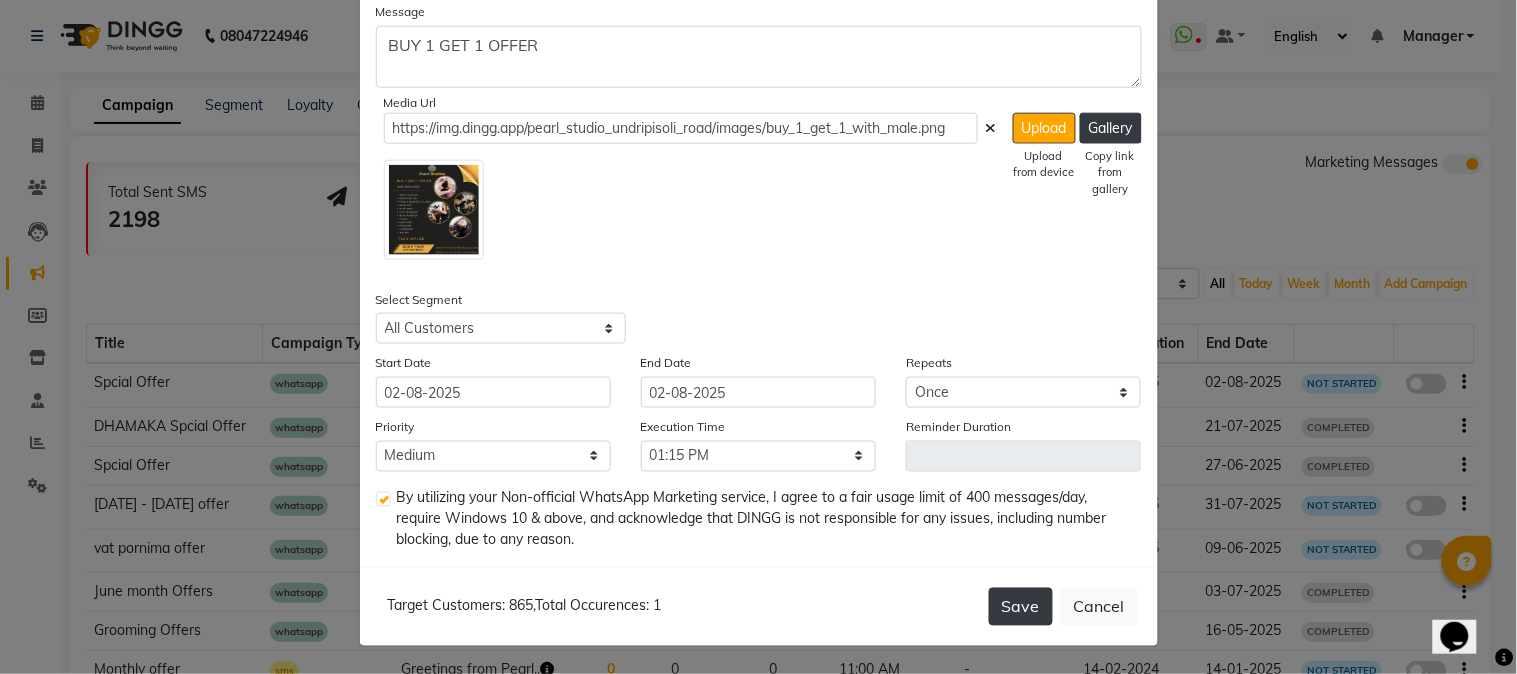 click on "Save" 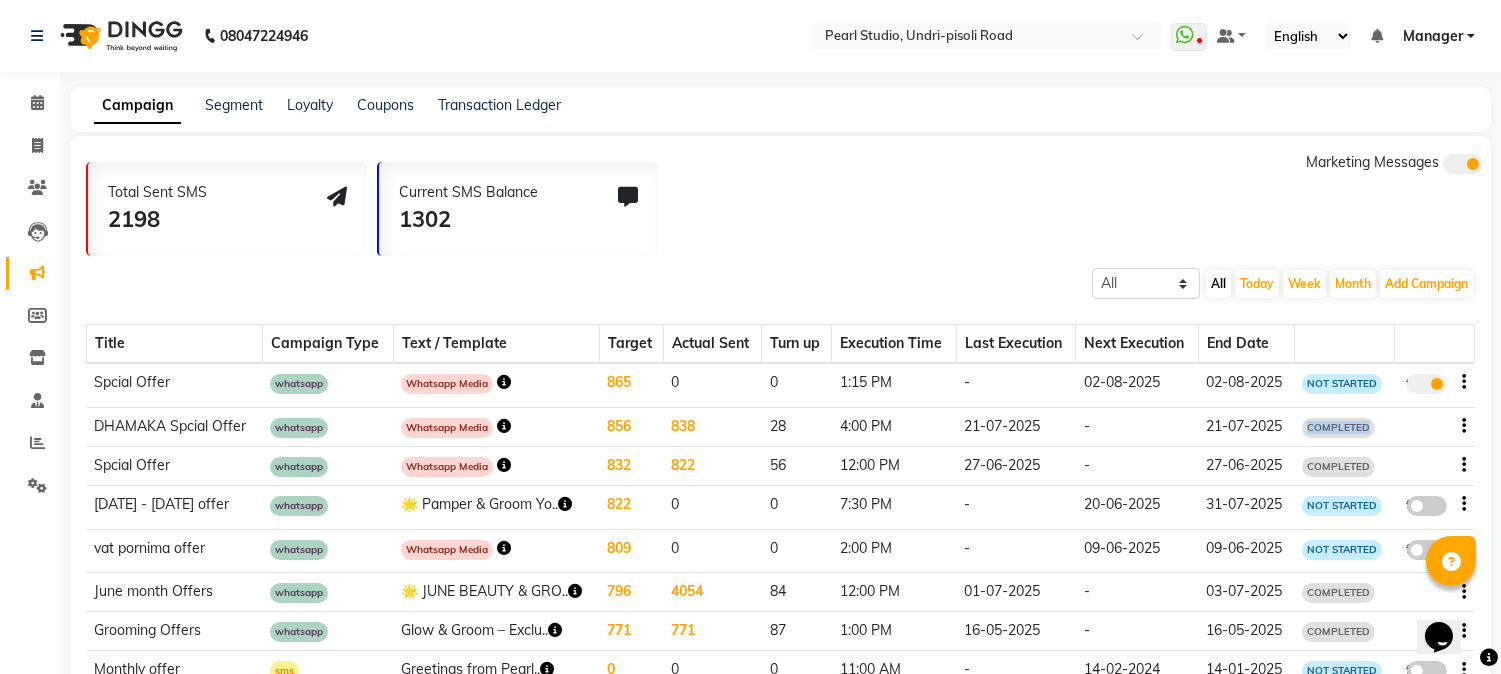 drag, startPoint x: 1318, startPoint y: 467, endPoint x: 1380, endPoint y: 467, distance: 62 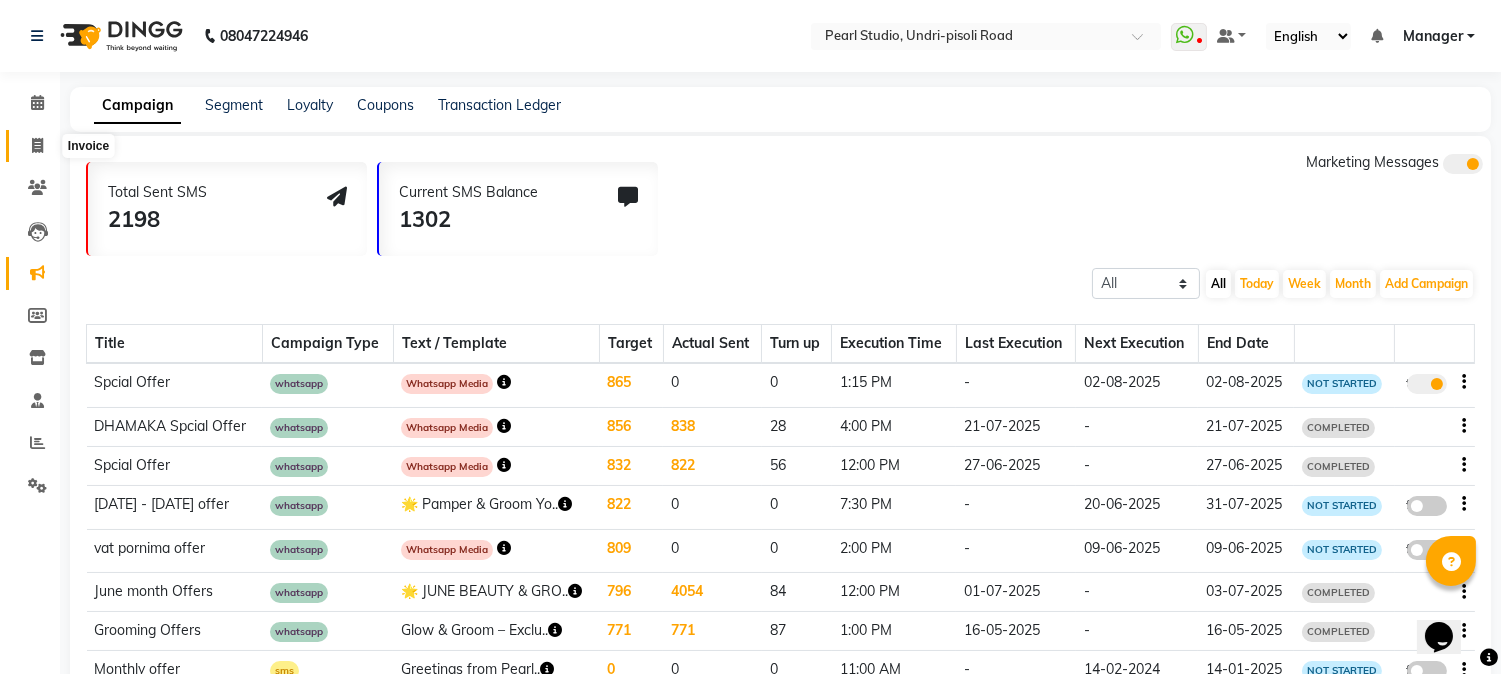 click 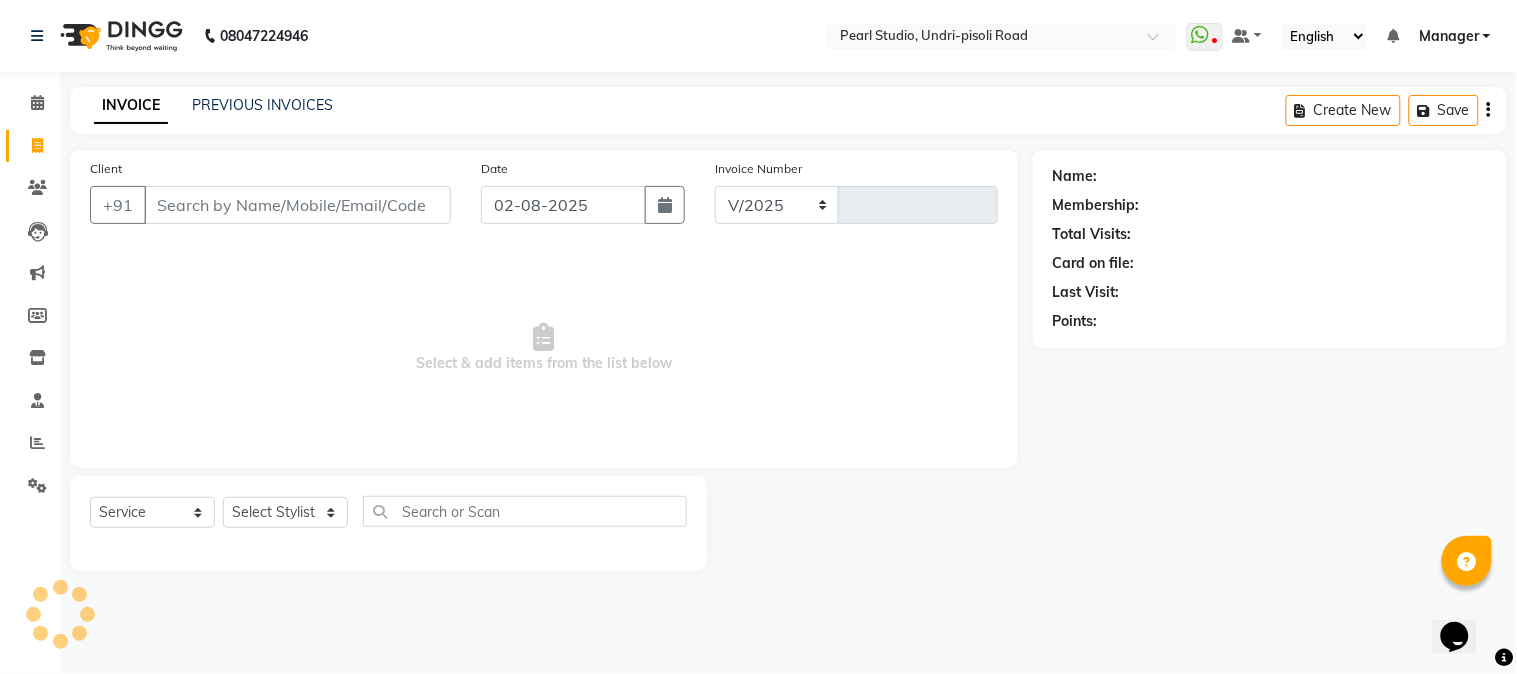 select on "5290" 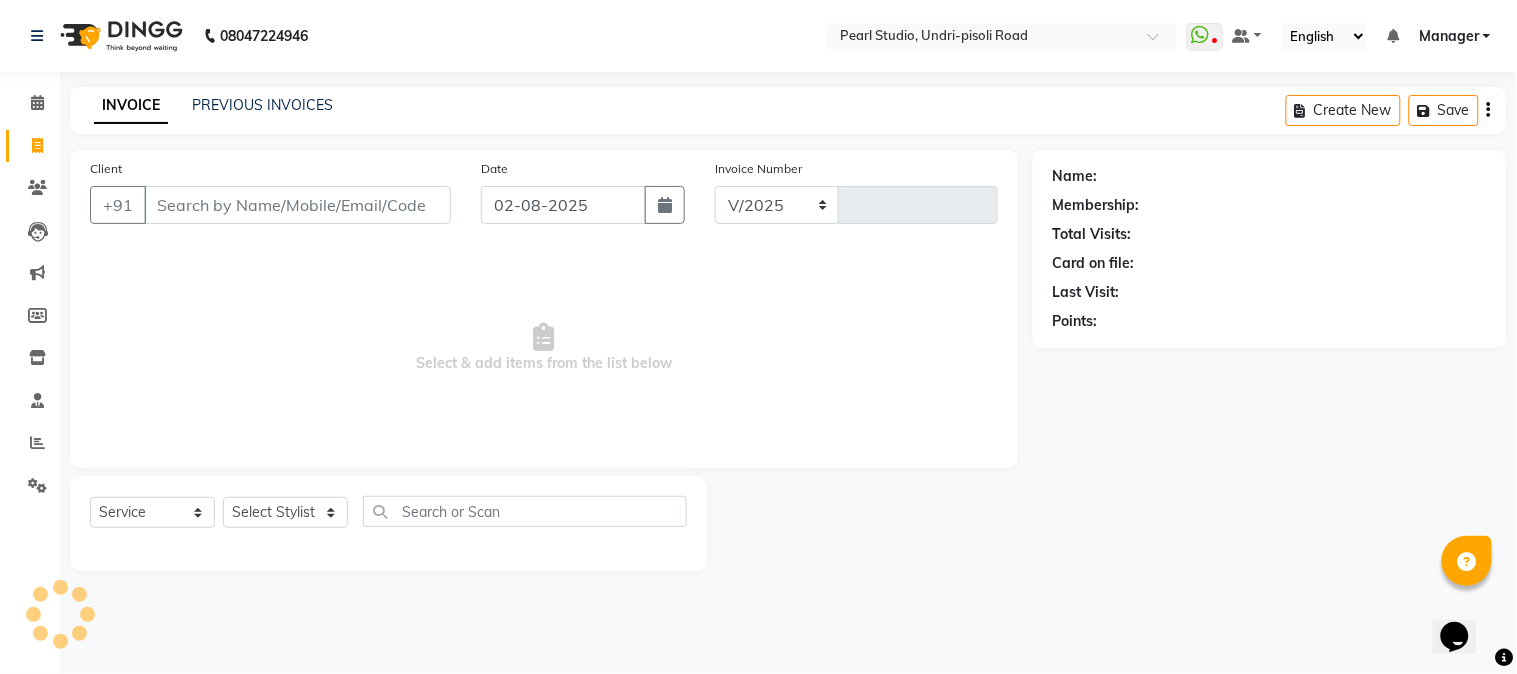 type on "0469" 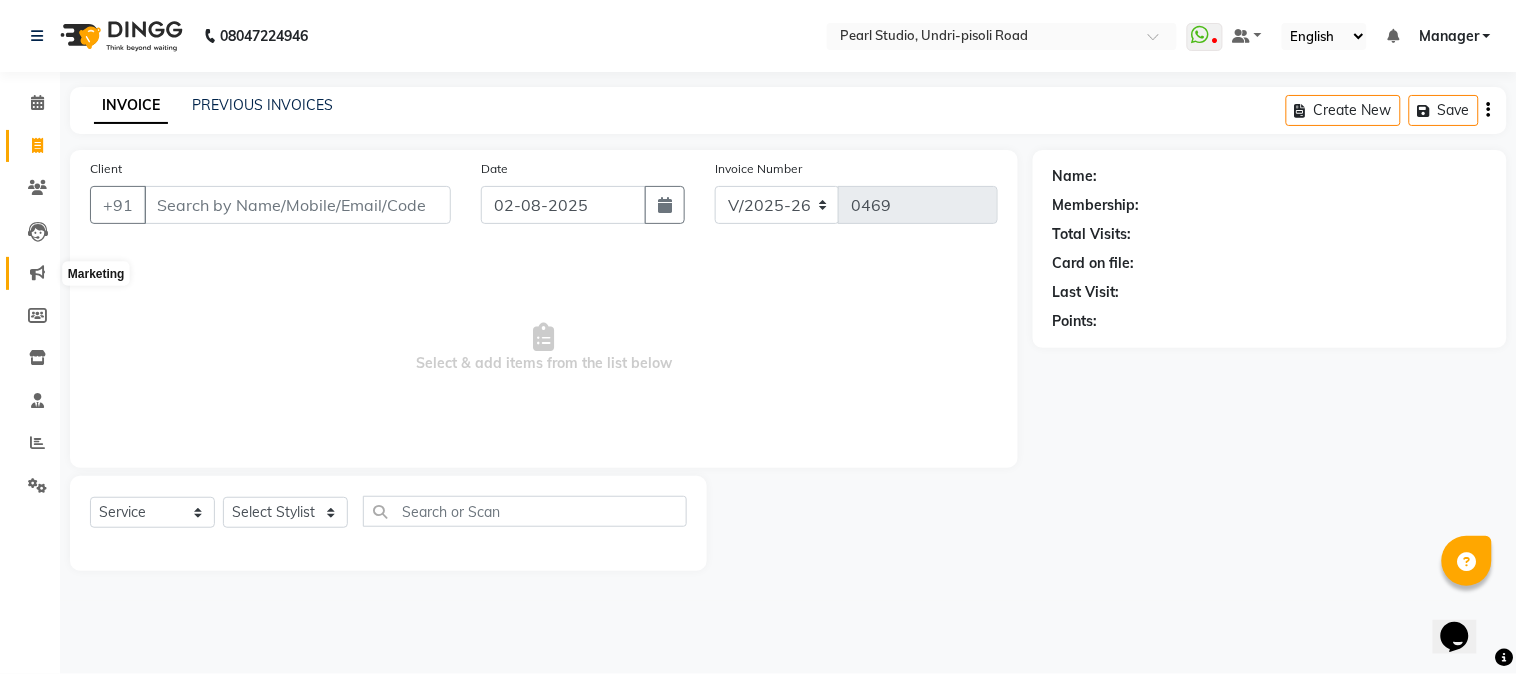 click 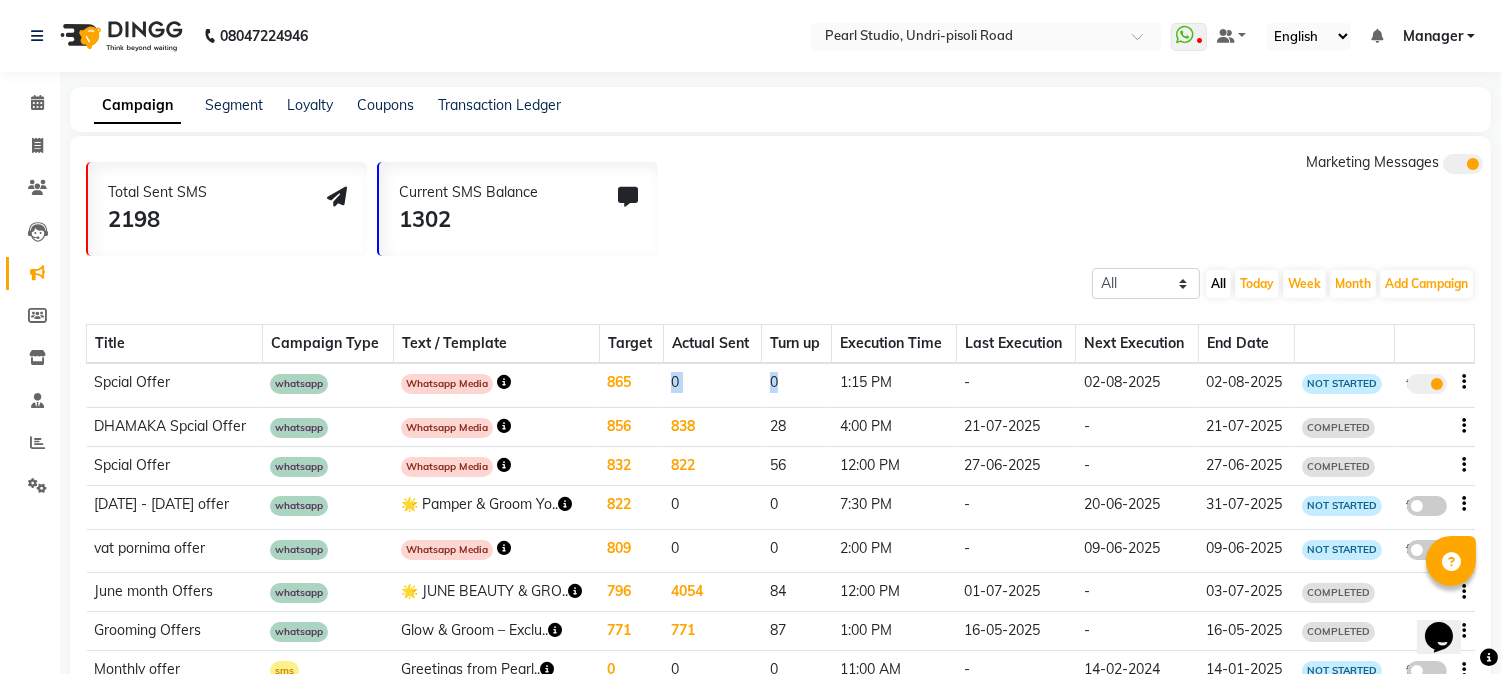 drag, startPoint x: 813, startPoint y: 396, endPoint x: 668, endPoint y: 395, distance: 145.00345 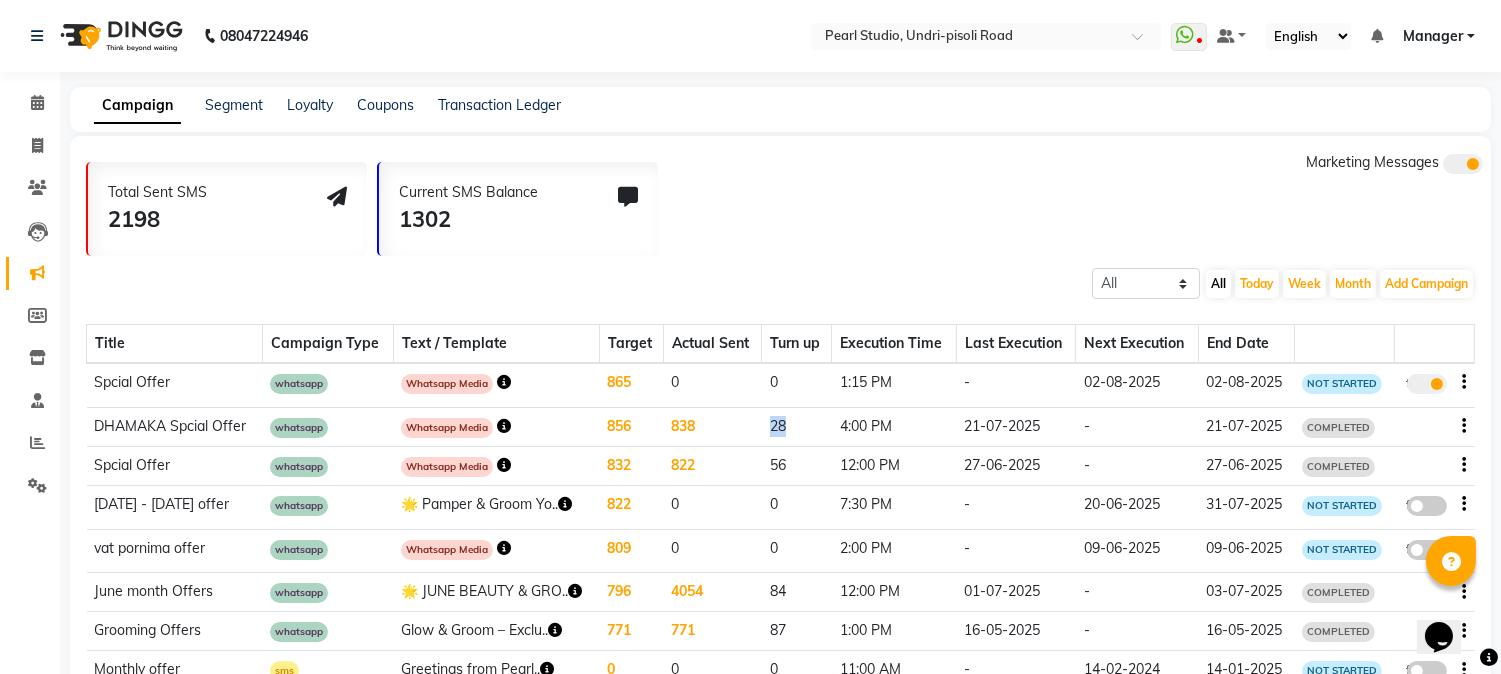 drag, startPoint x: 788, startPoint y: 462, endPoint x: 815, endPoint y: 454, distance: 28.160255 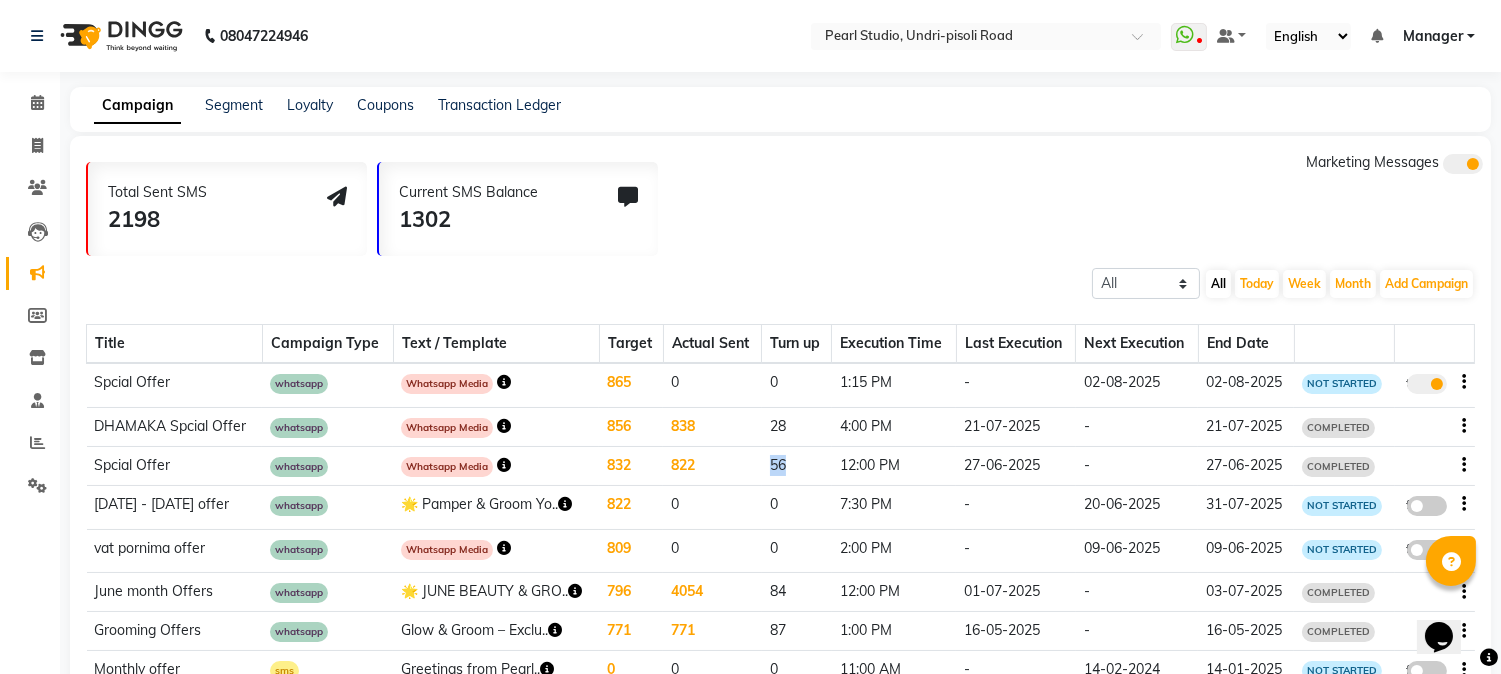 drag, startPoint x: 776, startPoint y: 526, endPoint x: 843, endPoint y: 515, distance: 67.89698 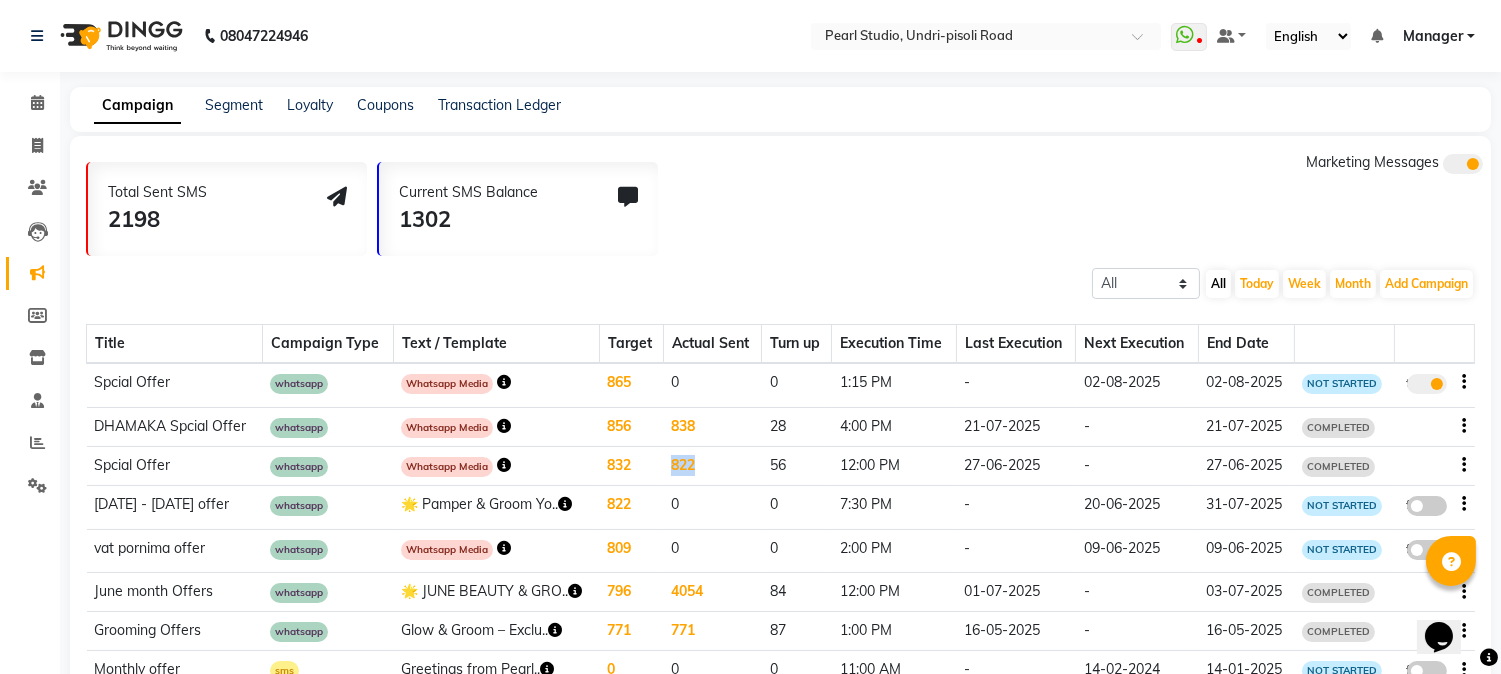 drag, startPoint x: 762, startPoint y: 521, endPoint x: 694, endPoint y: 525, distance: 68.117546 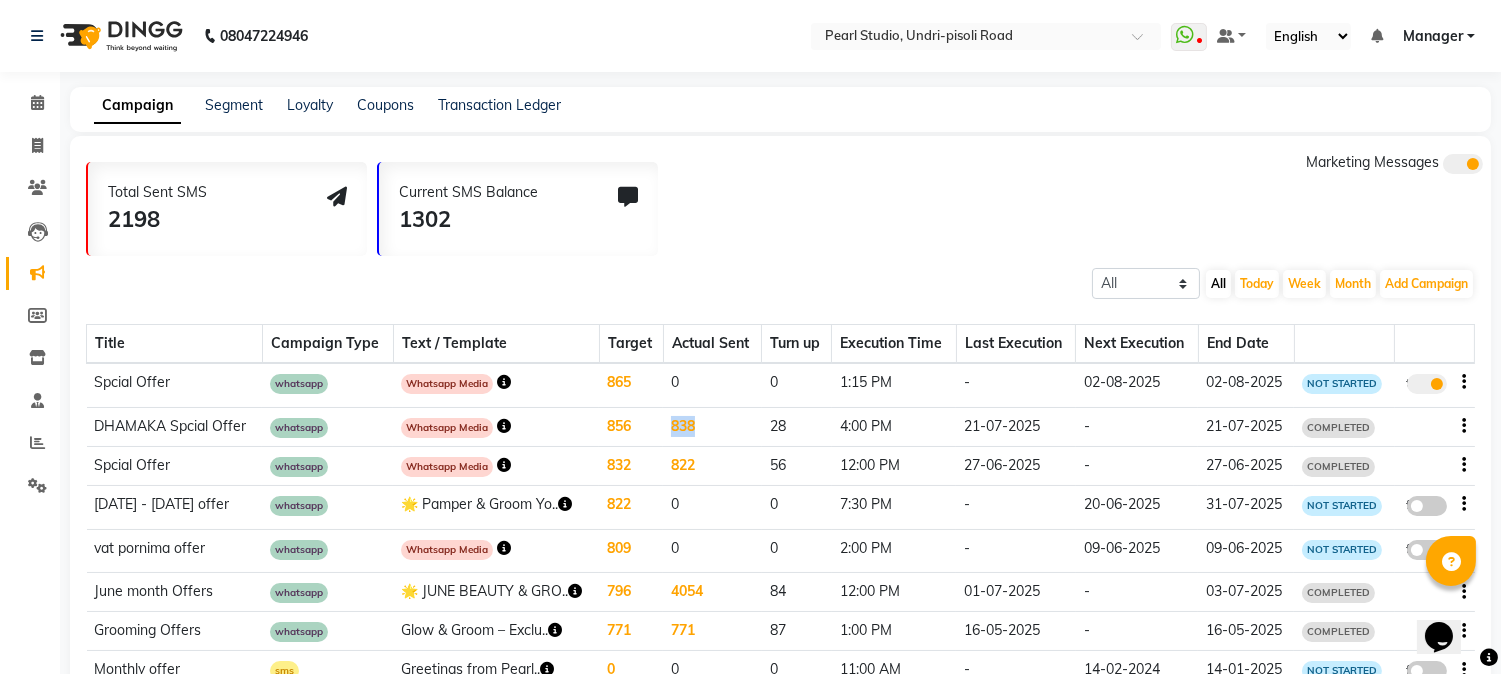 drag, startPoint x: 757, startPoint y: 466, endPoint x: 690, endPoint y: 464, distance: 67.02985 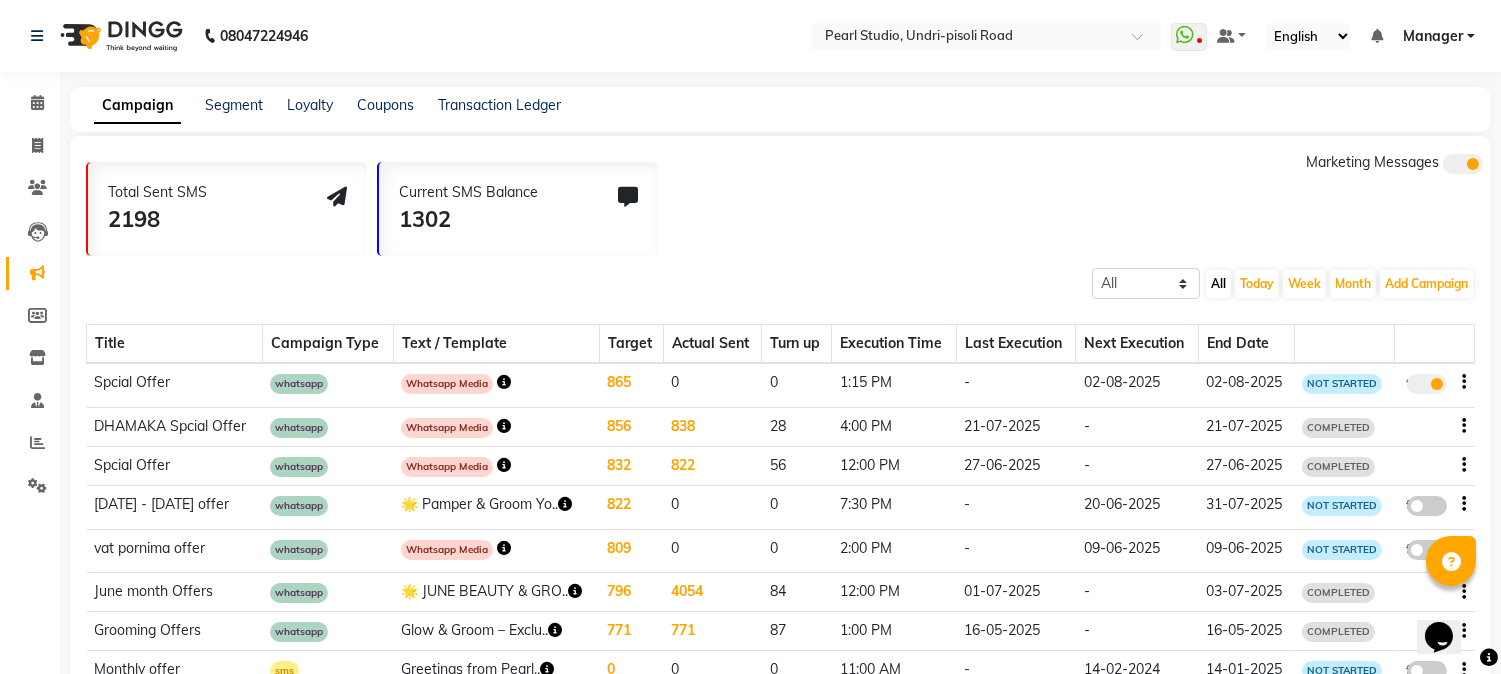 click on "822" 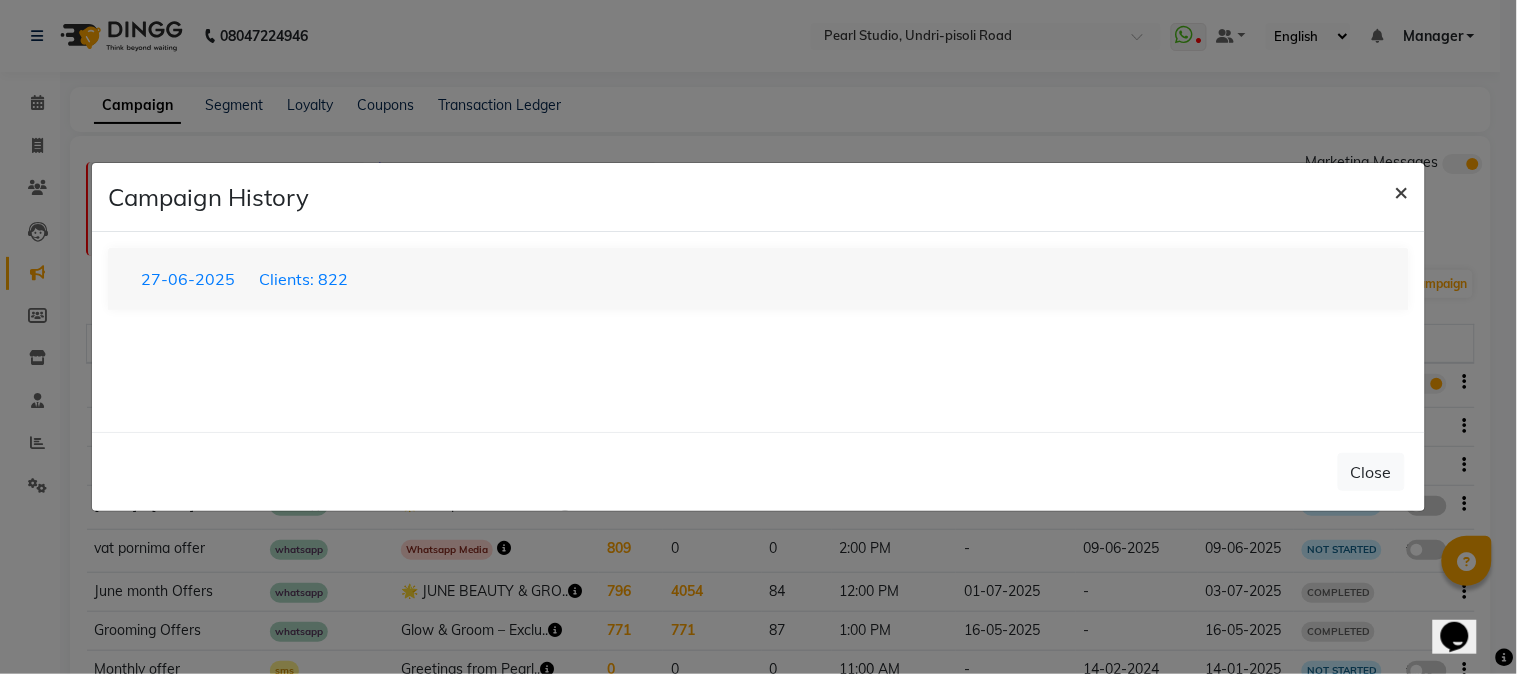 click on "×" 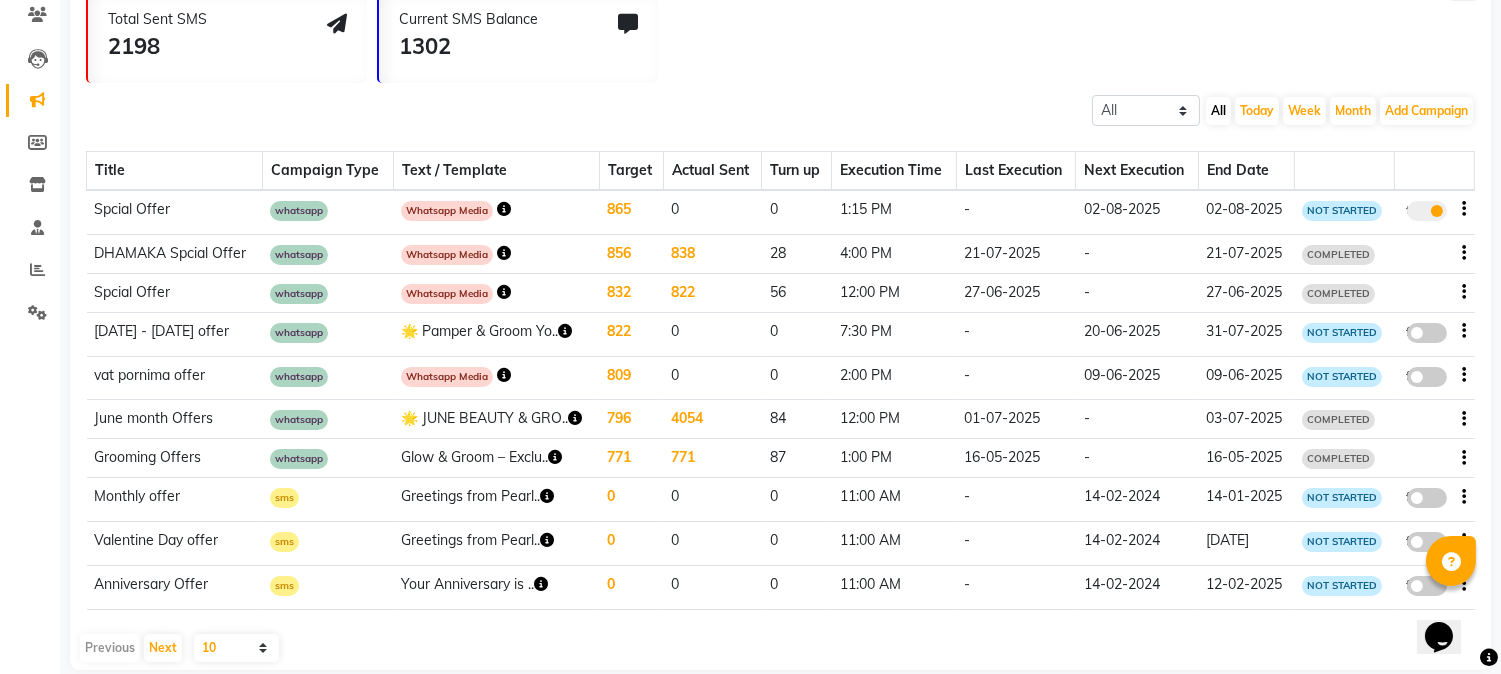 scroll, scrollTop: 222, scrollLeft: 0, axis: vertical 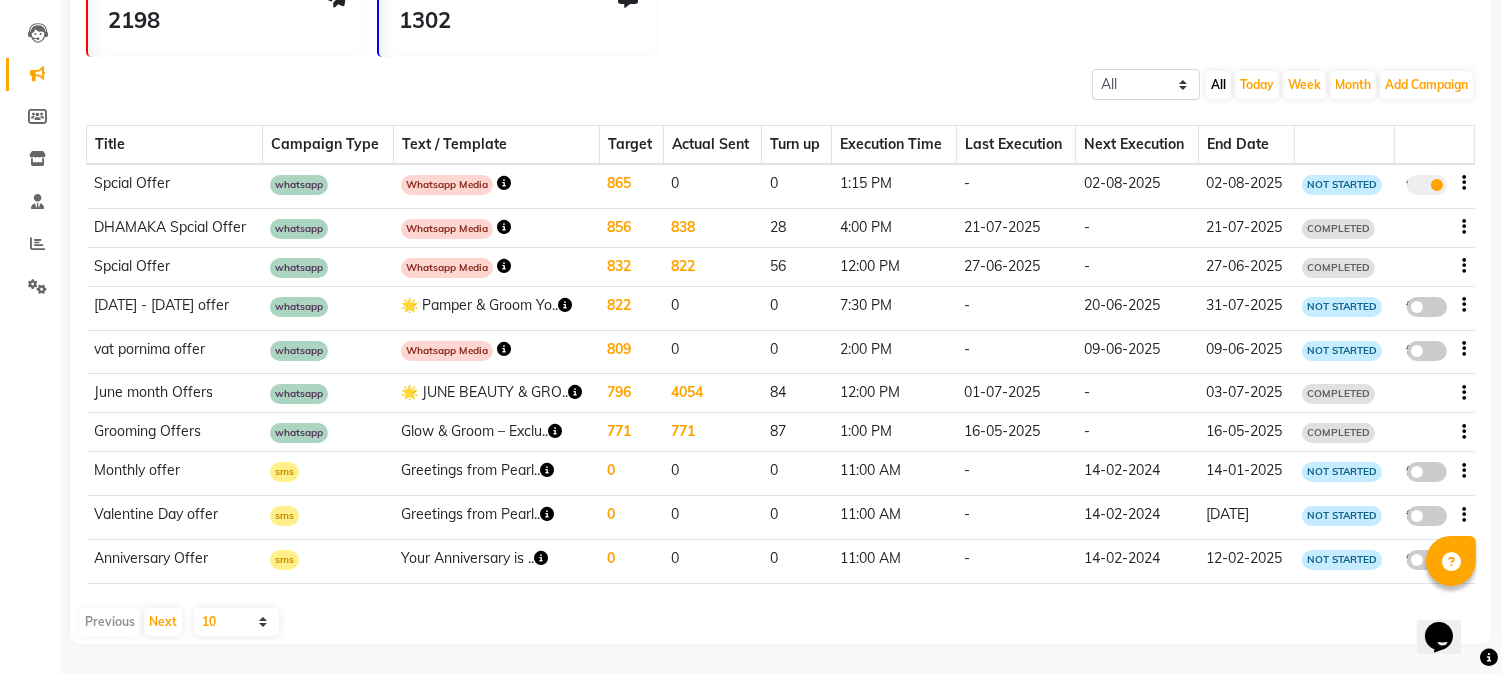 click on "false" 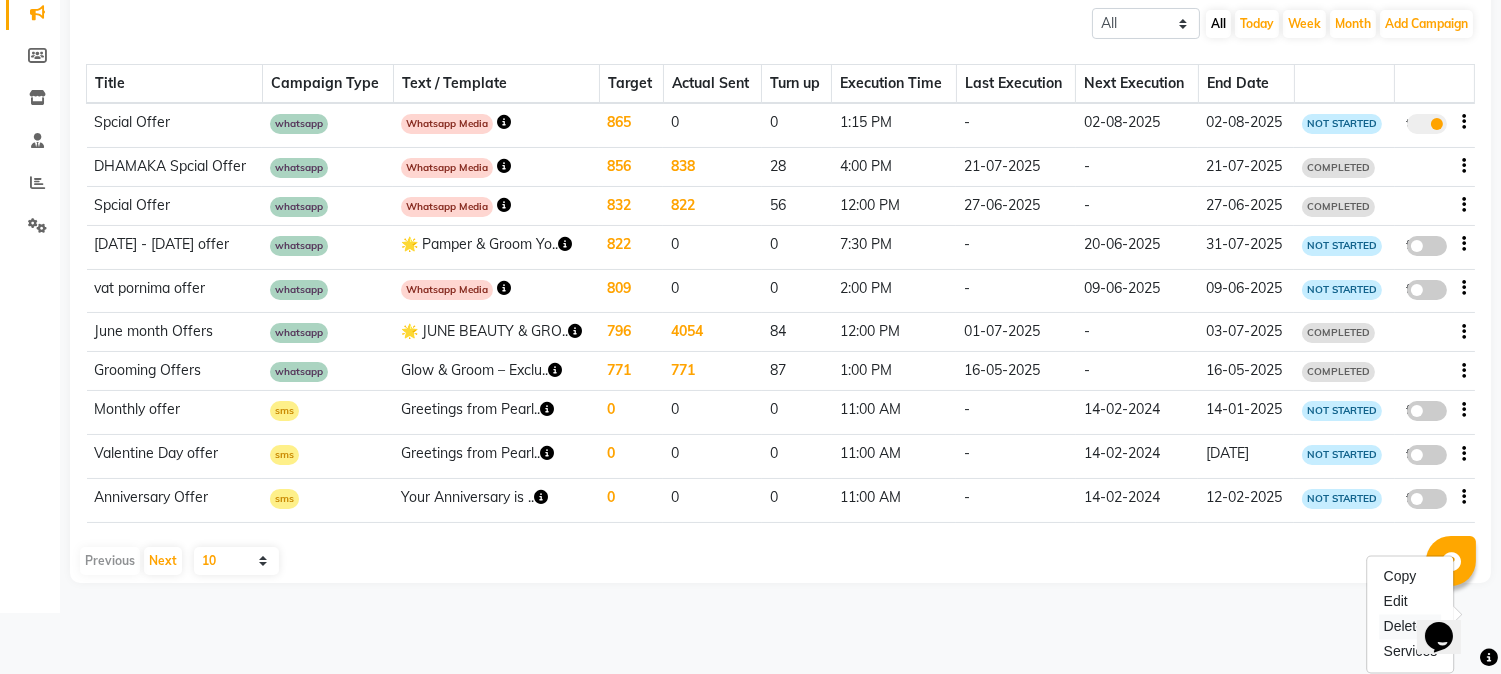 click on "Delete" at bounding box center [1411, 627] 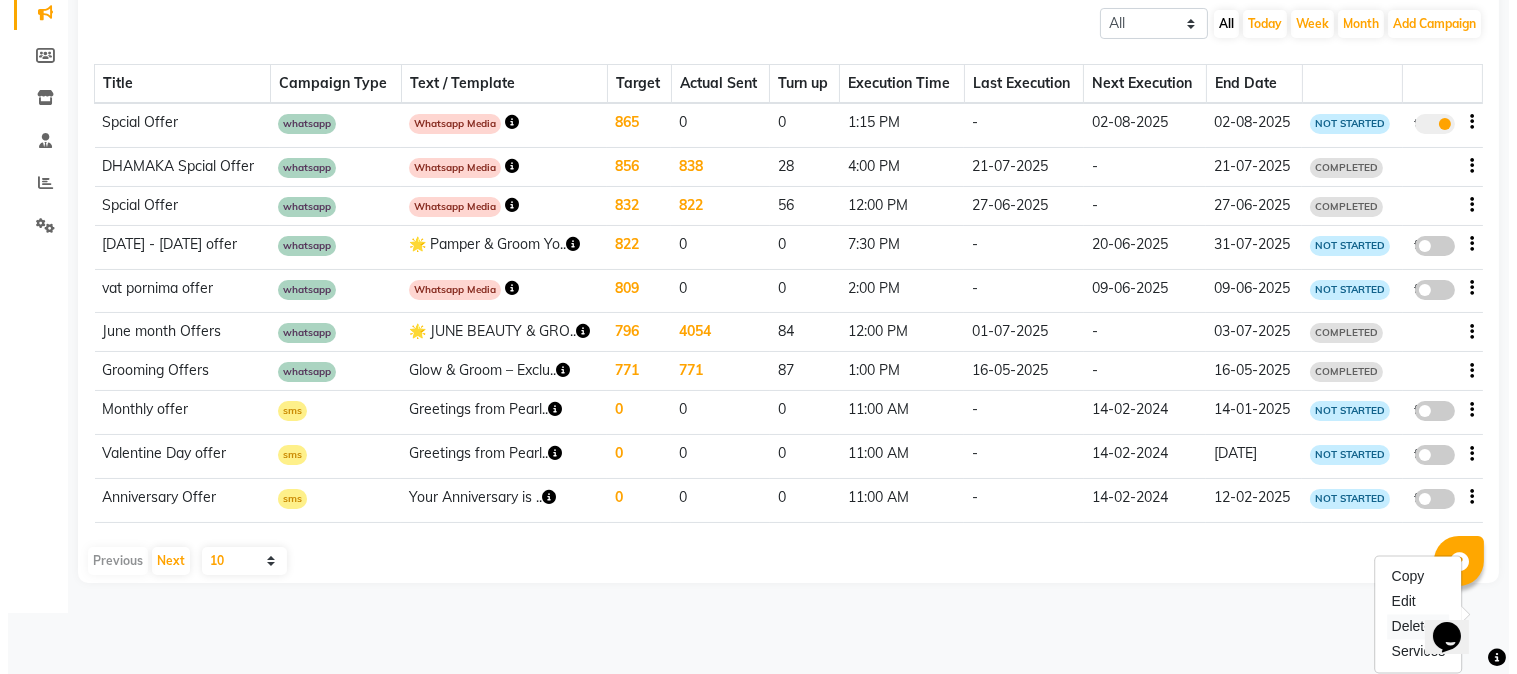 scroll, scrollTop: 258, scrollLeft: 0, axis: vertical 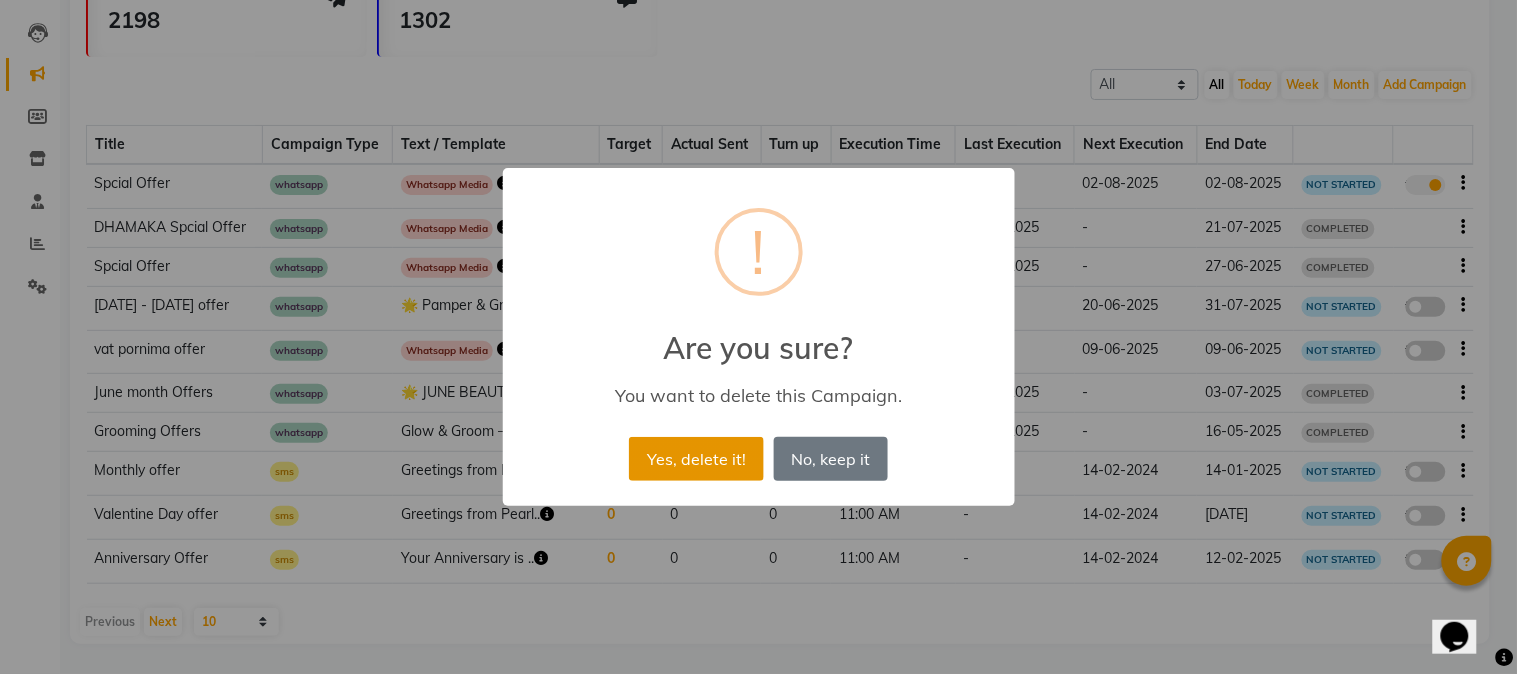 click on "Yes, delete it!" at bounding box center [696, 459] 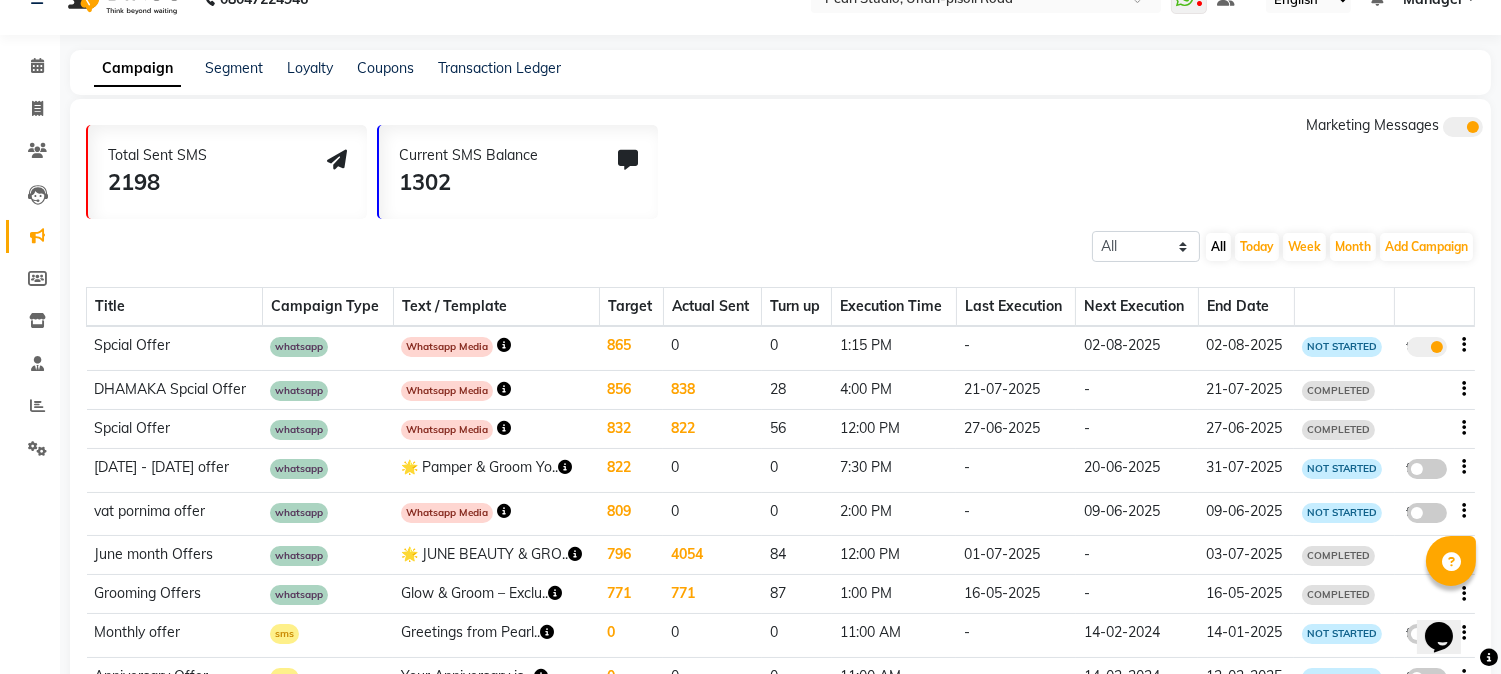 scroll, scrollTop: 0, scrollLeft: 0, axis: both 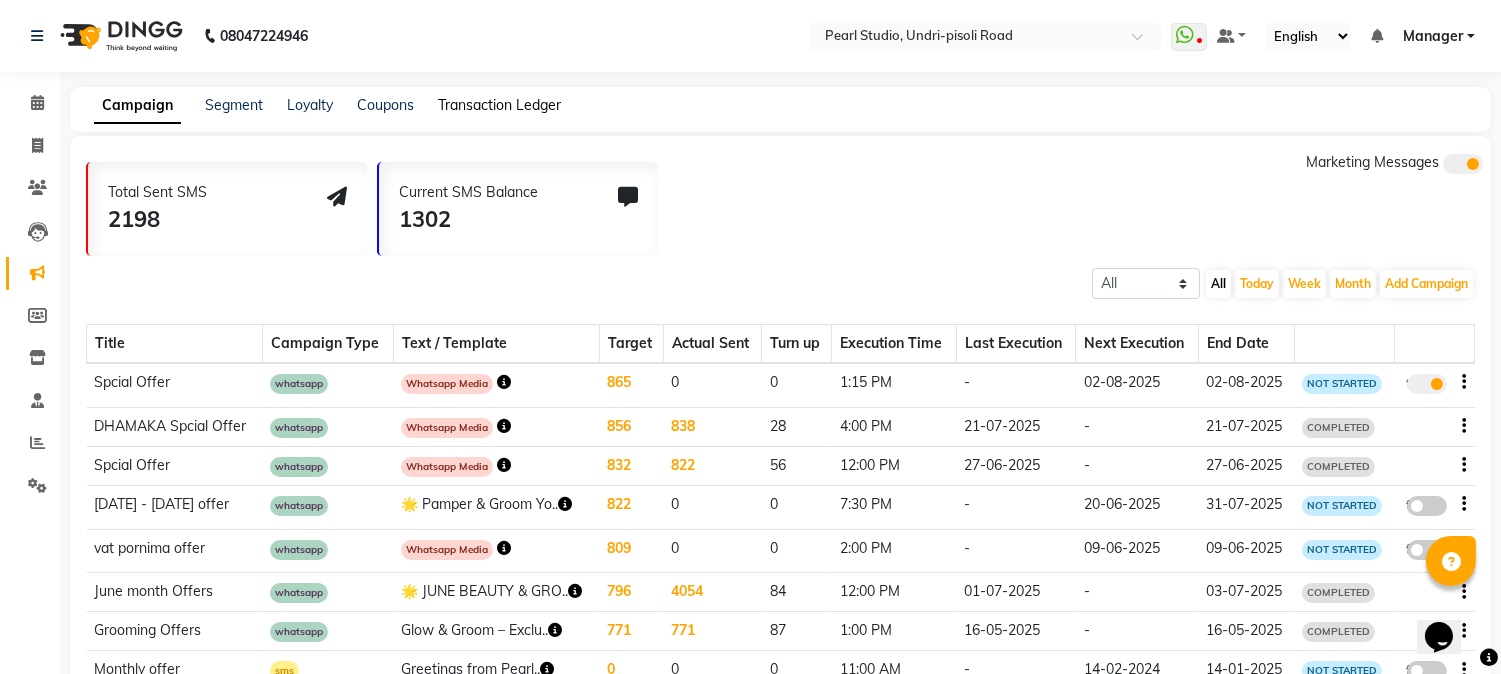 click on "Transaction Ledger" 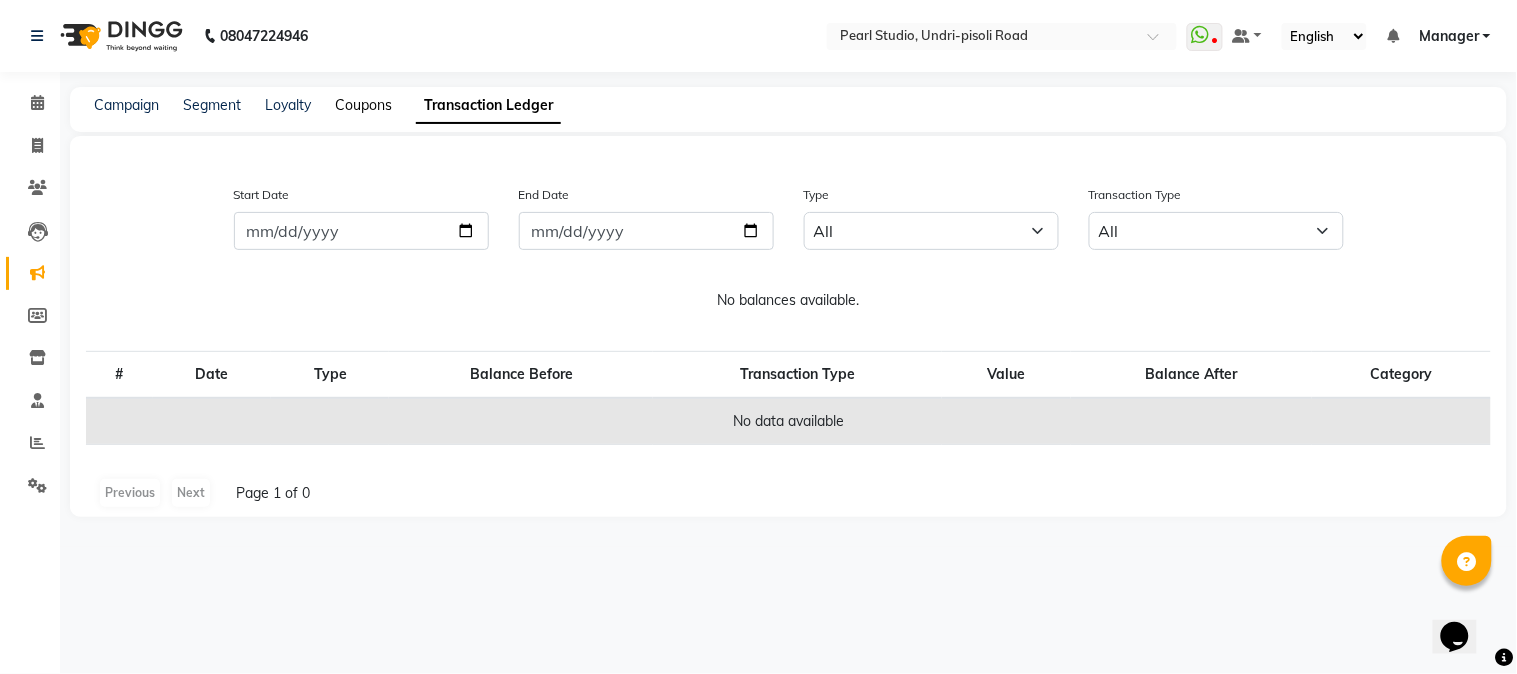 click on "Coupons" 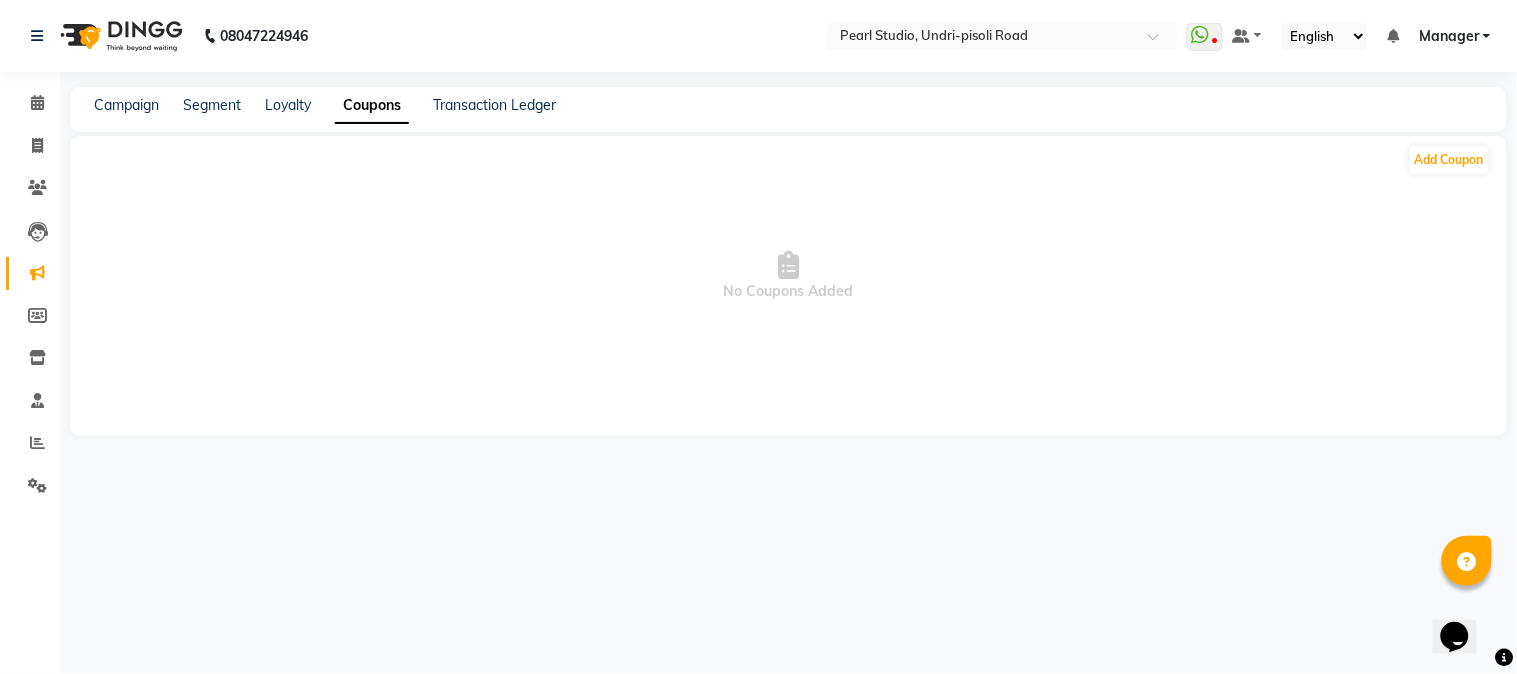 click on "Campaign Segment Loyalty Coupons Transaction Ledger" 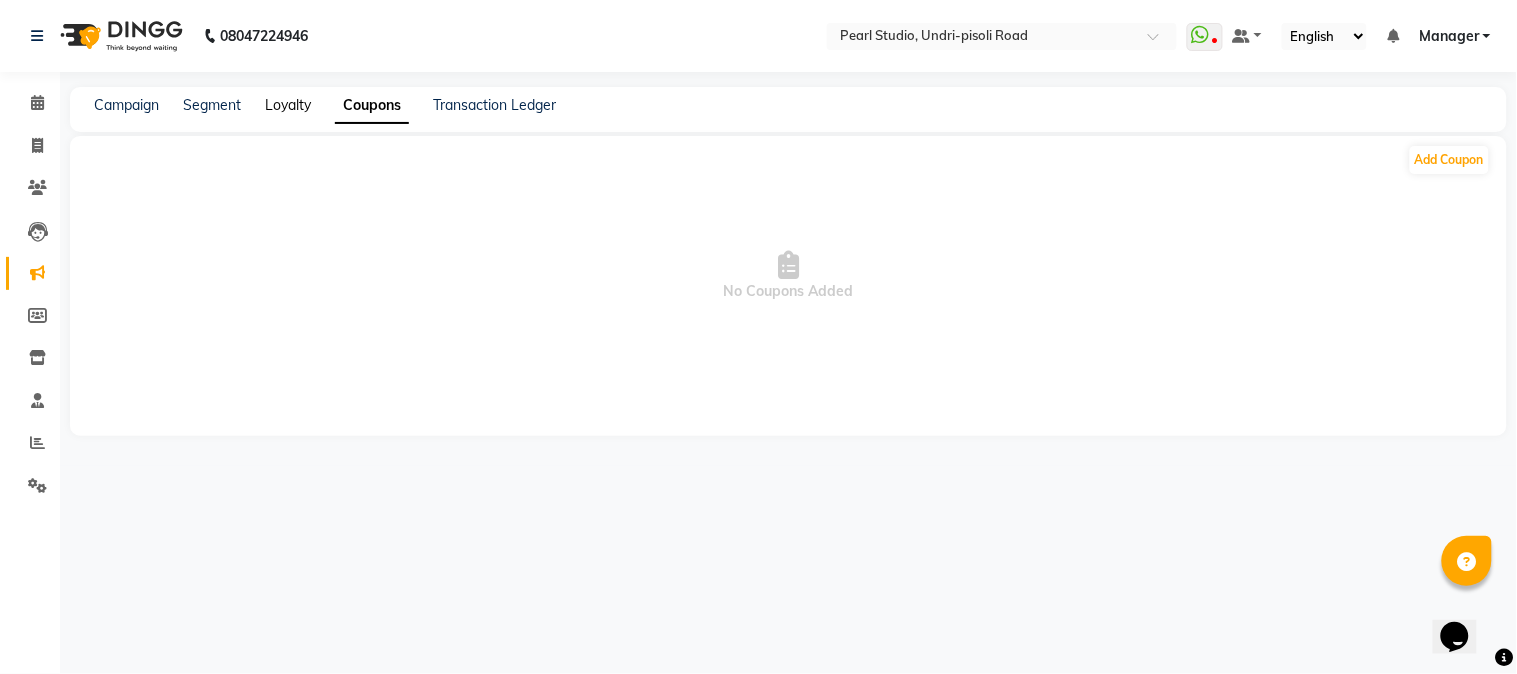 click on "Loyalty" 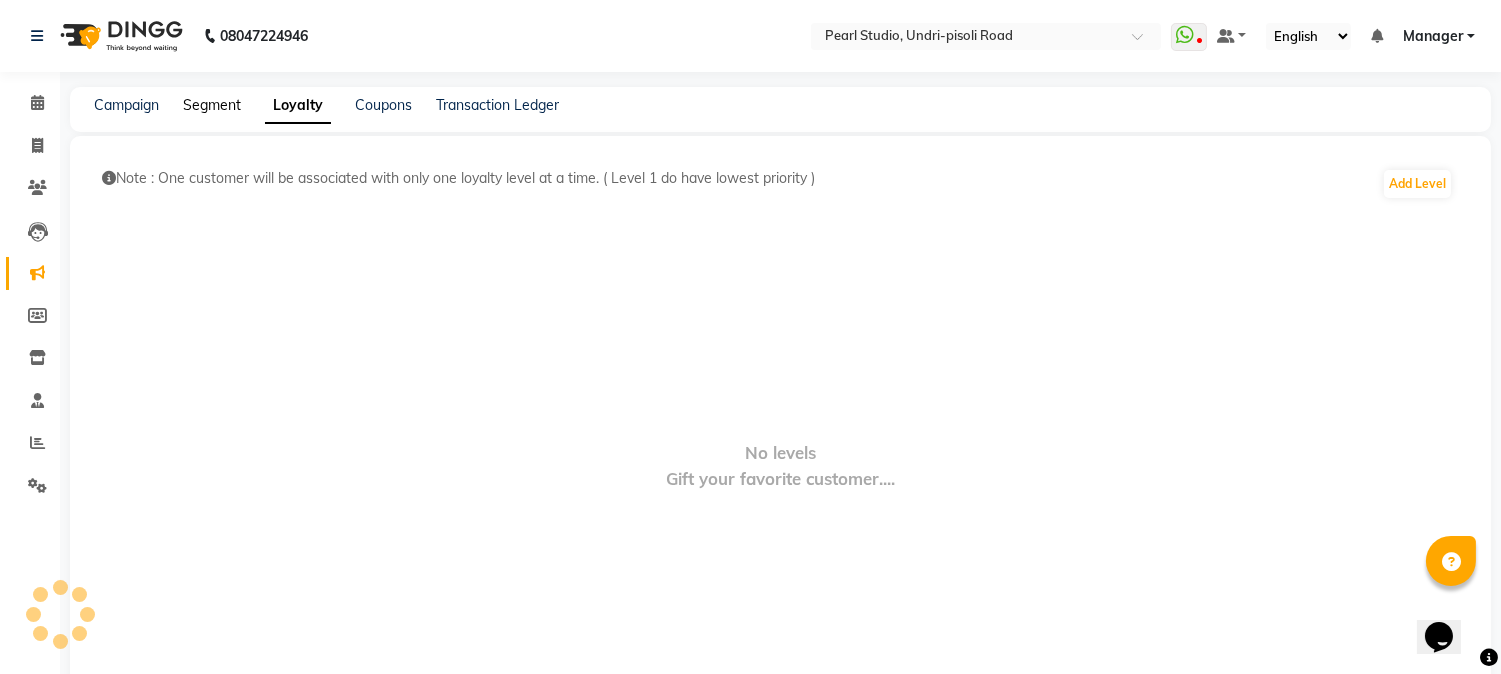click on "Segment" 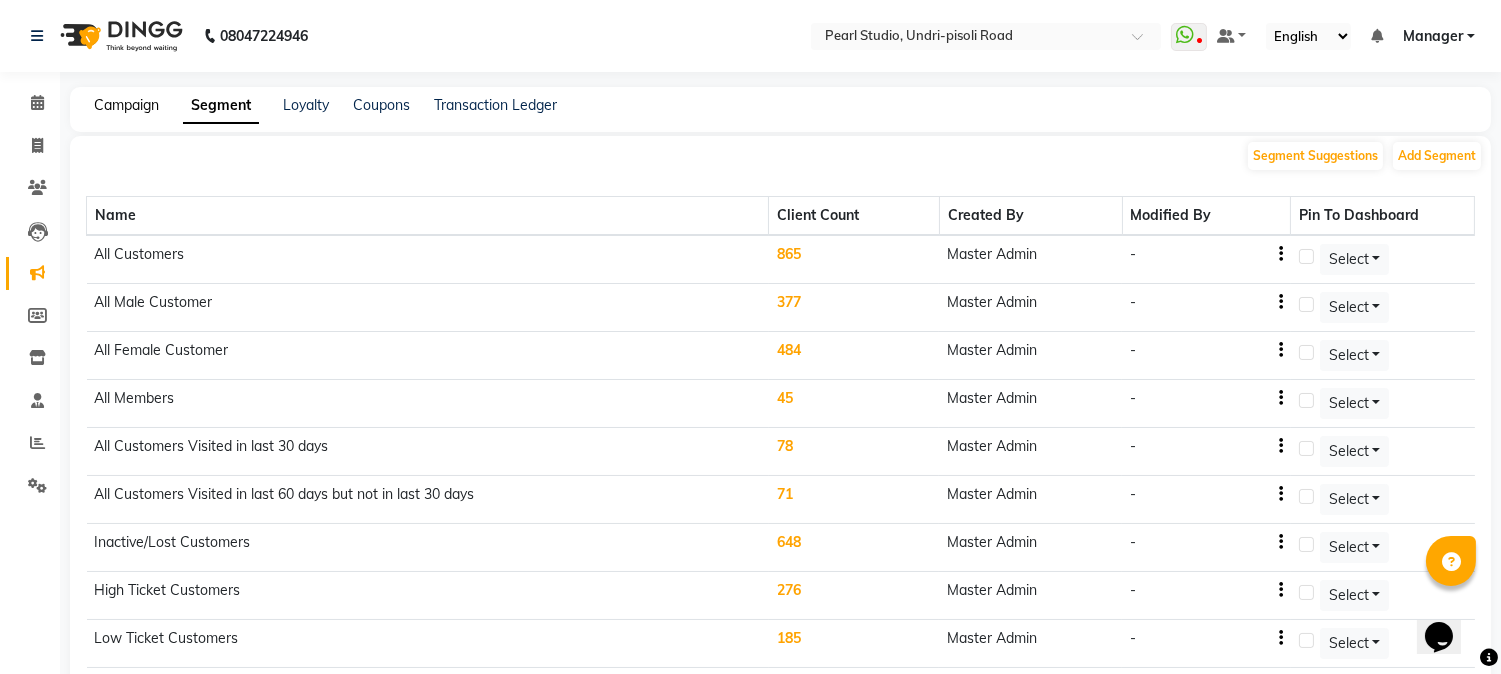 click on "Campaign" 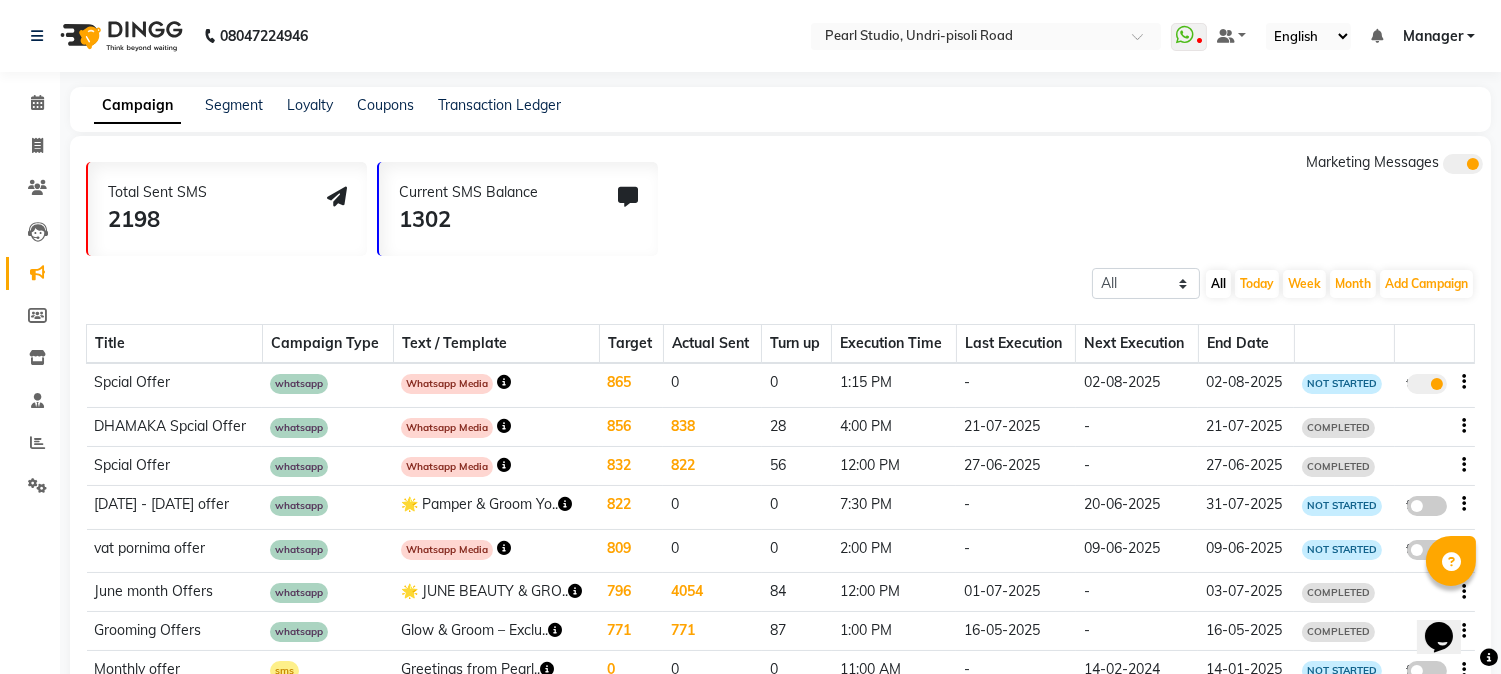 click on "Total Sent SMS 2198 Current SMS Balance 1302 Marketing Messages" 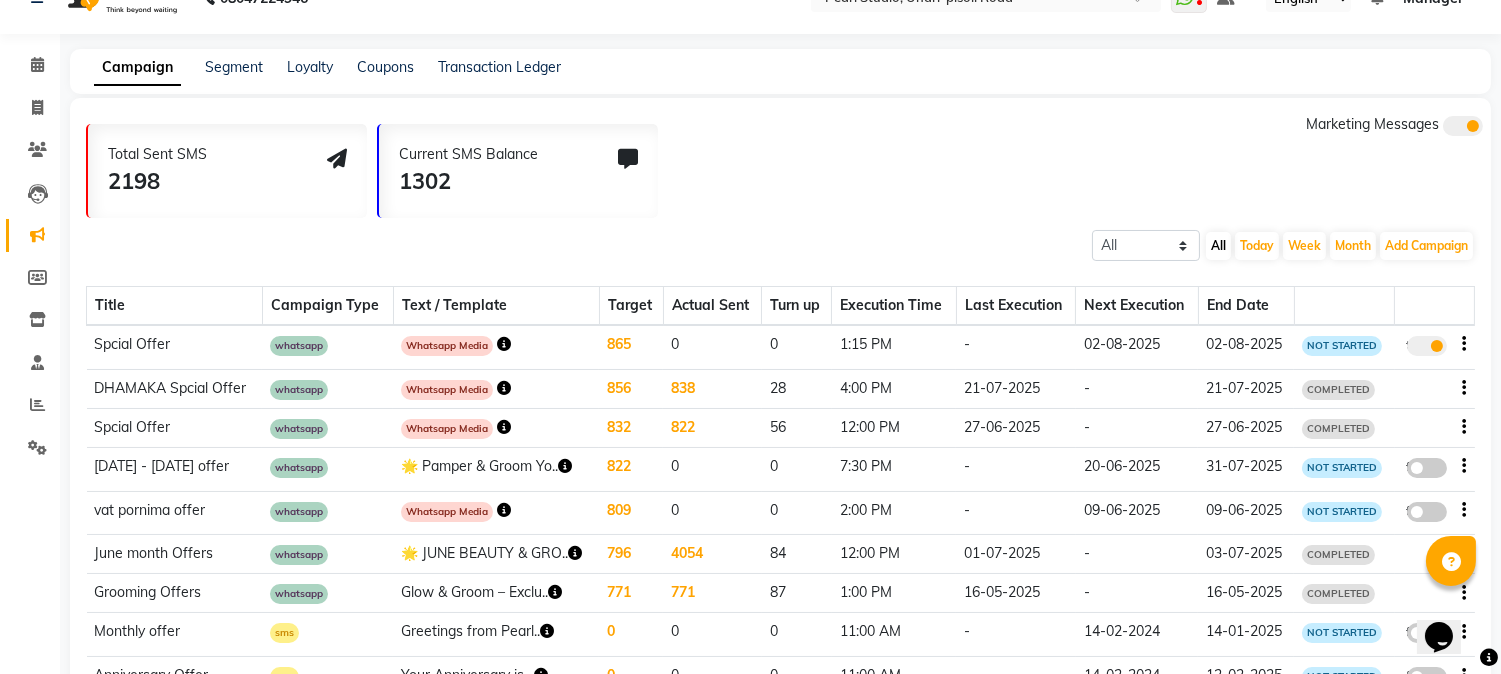 scroll, scrollTop: 0, scrollLeft: 0, axis: both 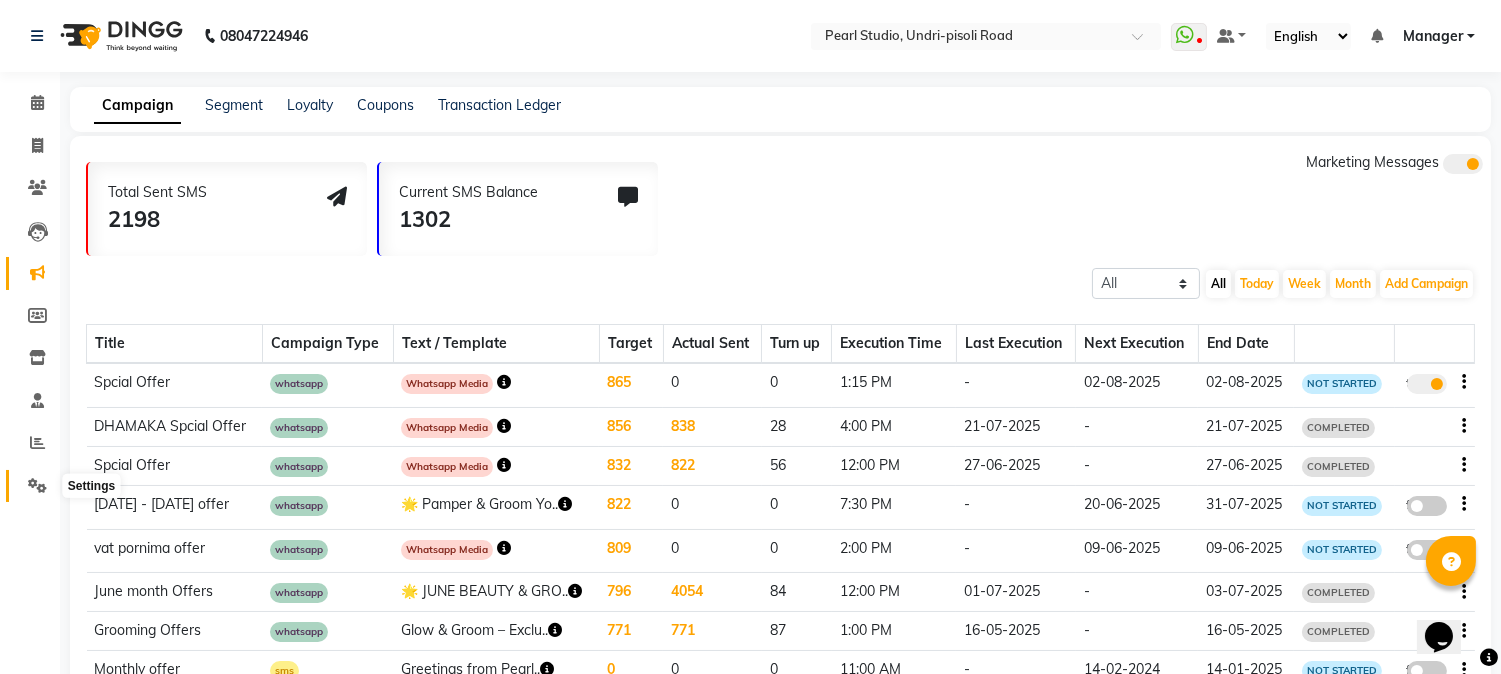 click 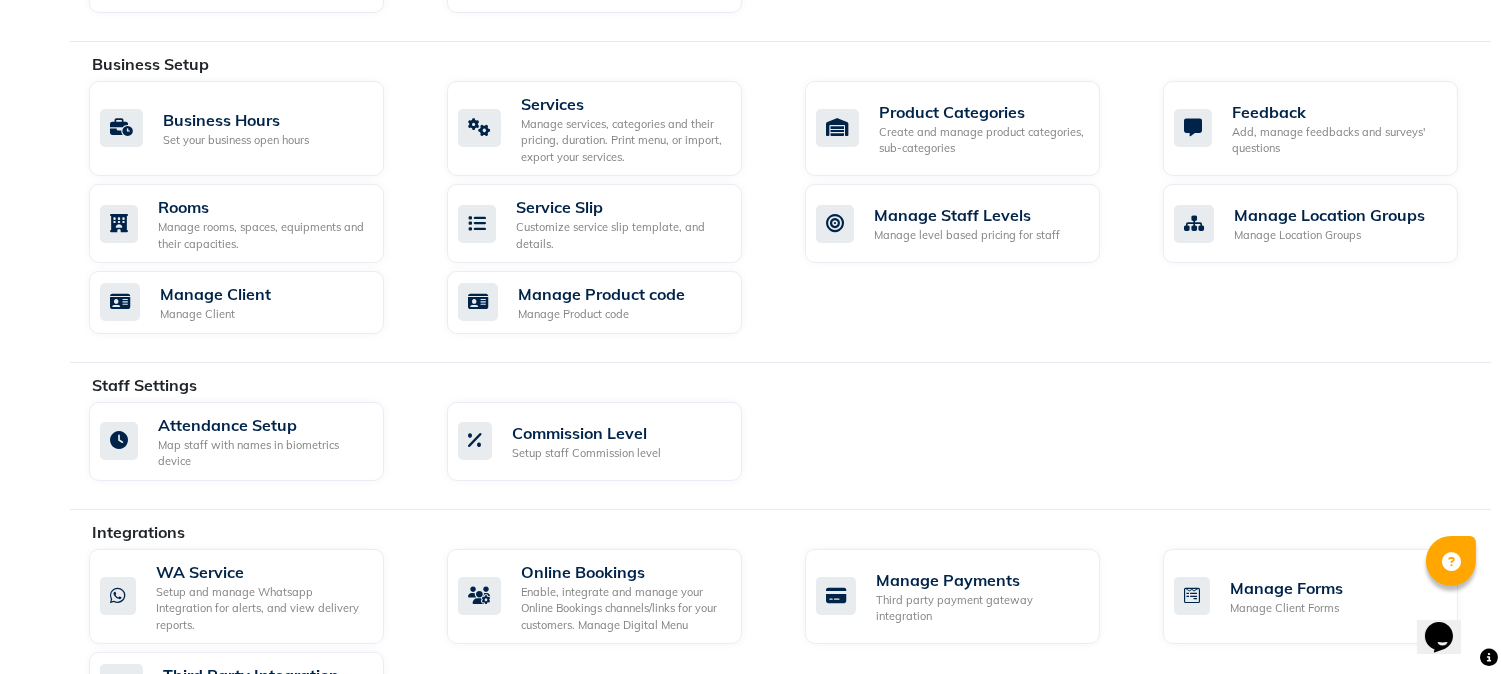scroll, scrollTop: 777, scrollLeft: 0, axis: vertical 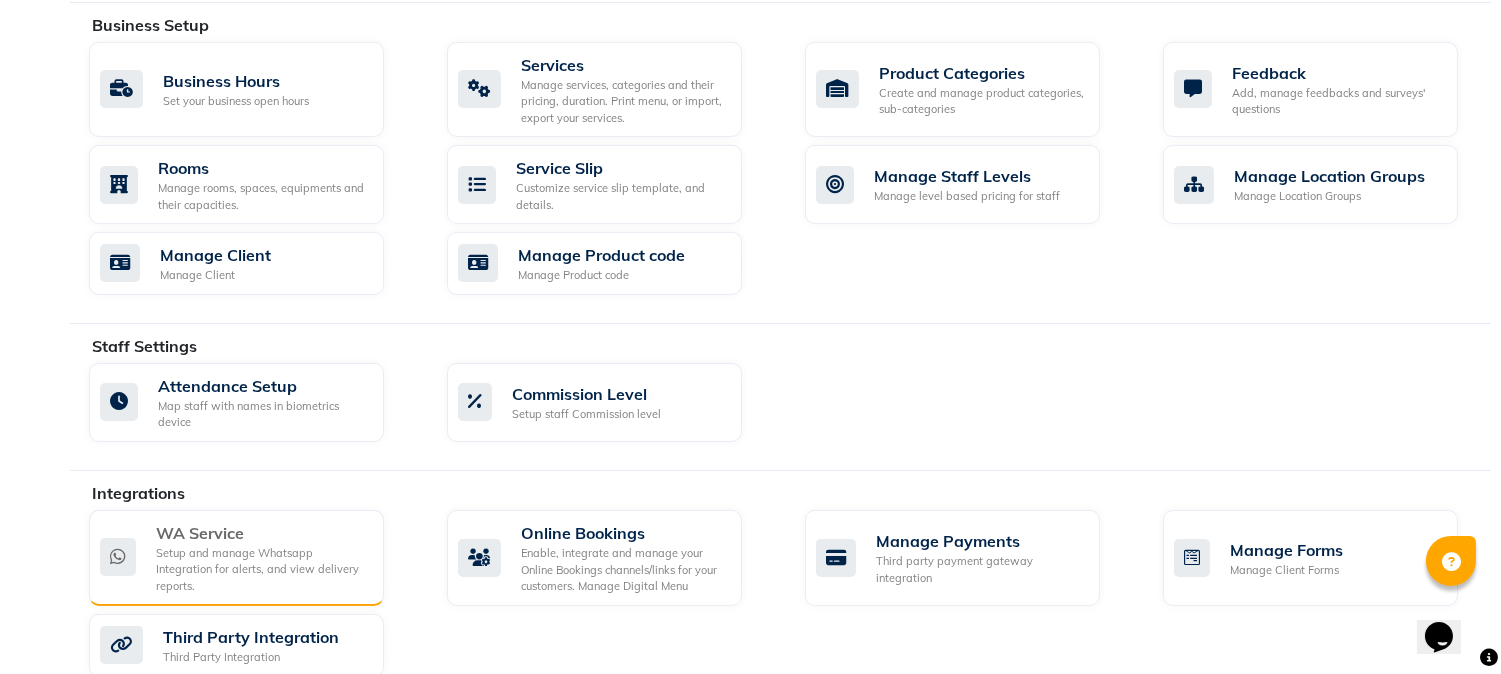 click on "Setup and manage Whatsapp Integration for alerts, and view delivery reports." 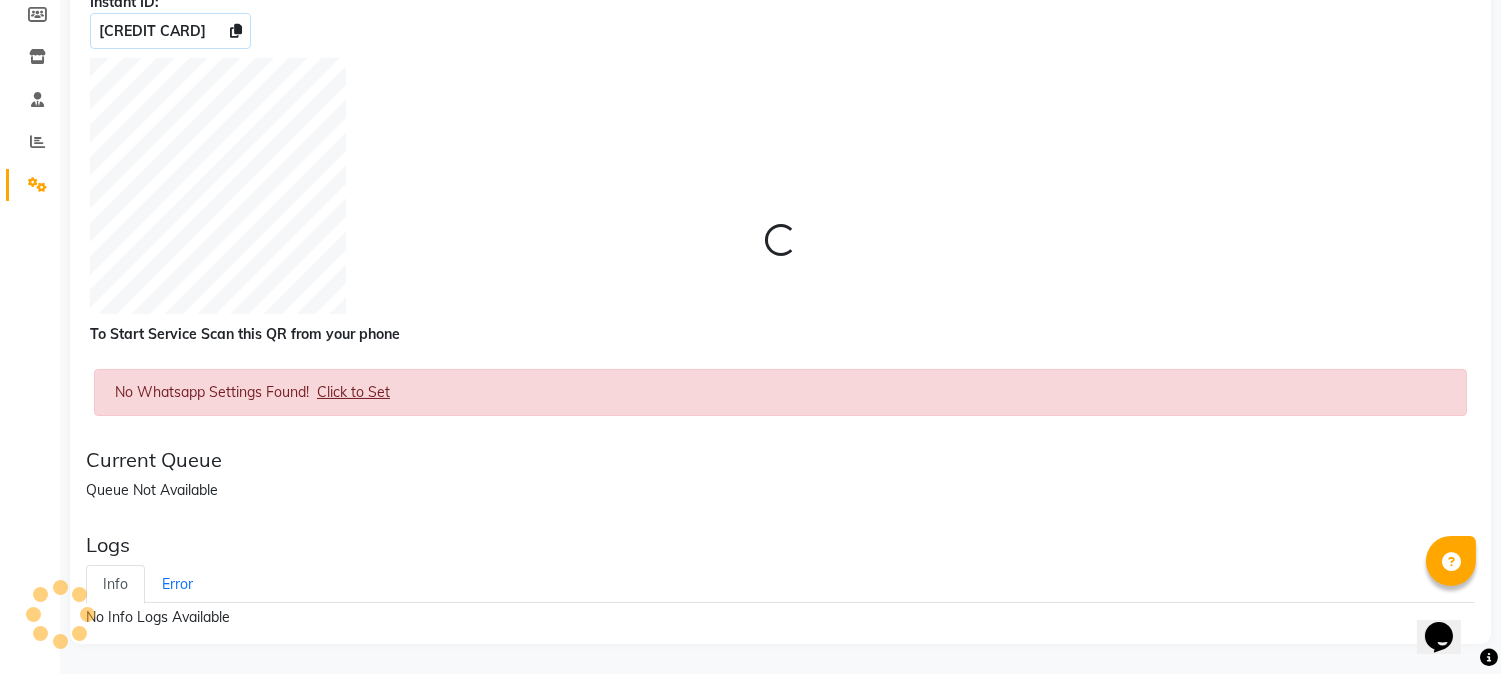 scroll, scrollTop: 0, scrollLeft: 0, axis: both 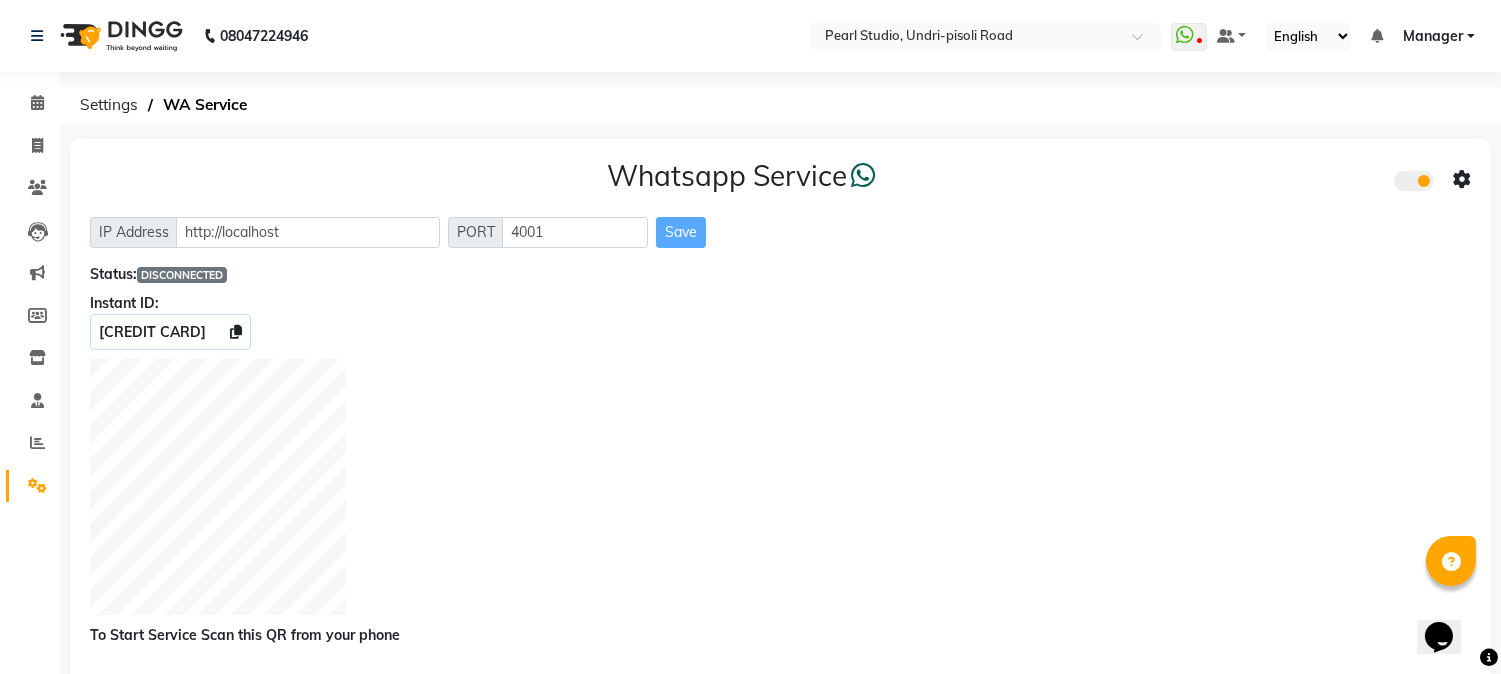 click on "IP Address" at bounding box center (134, 232) 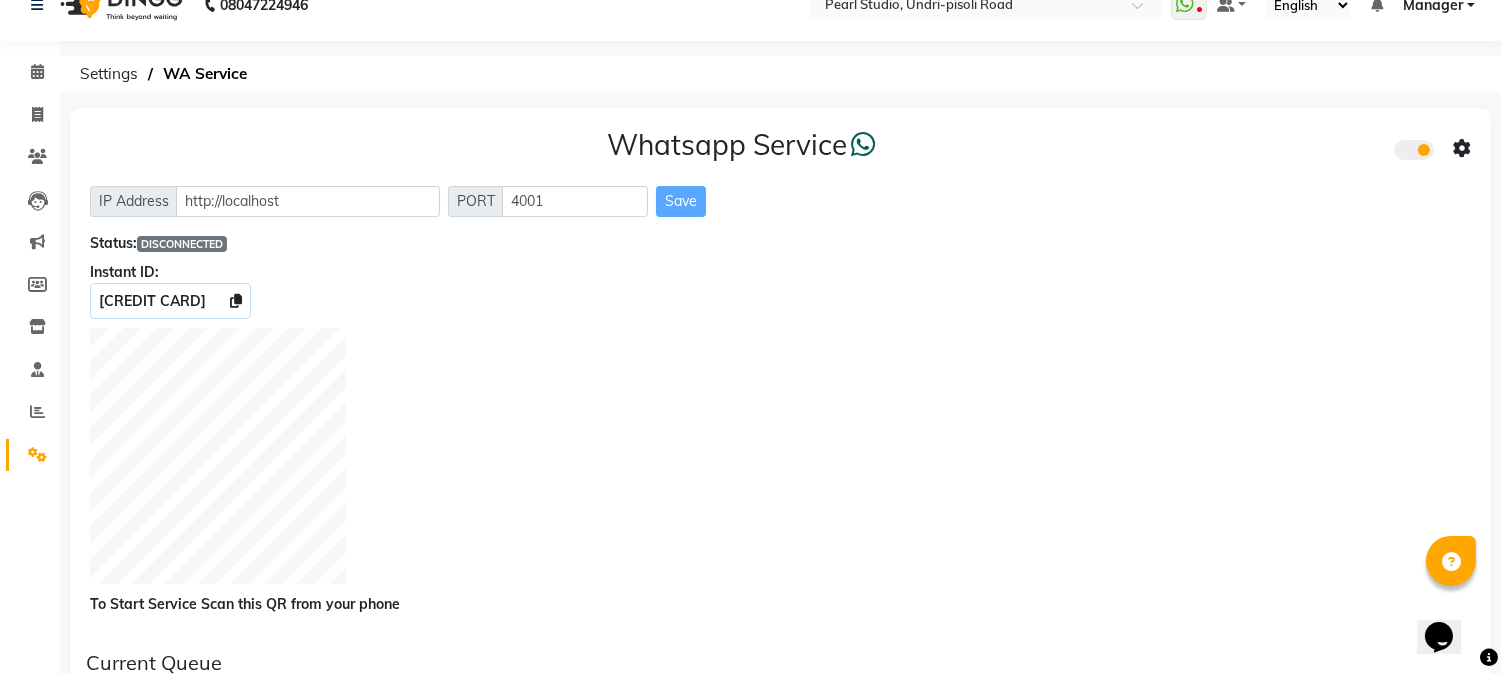 scroll, scrollTop: 27, scrollLeft: 0, axis: vertical 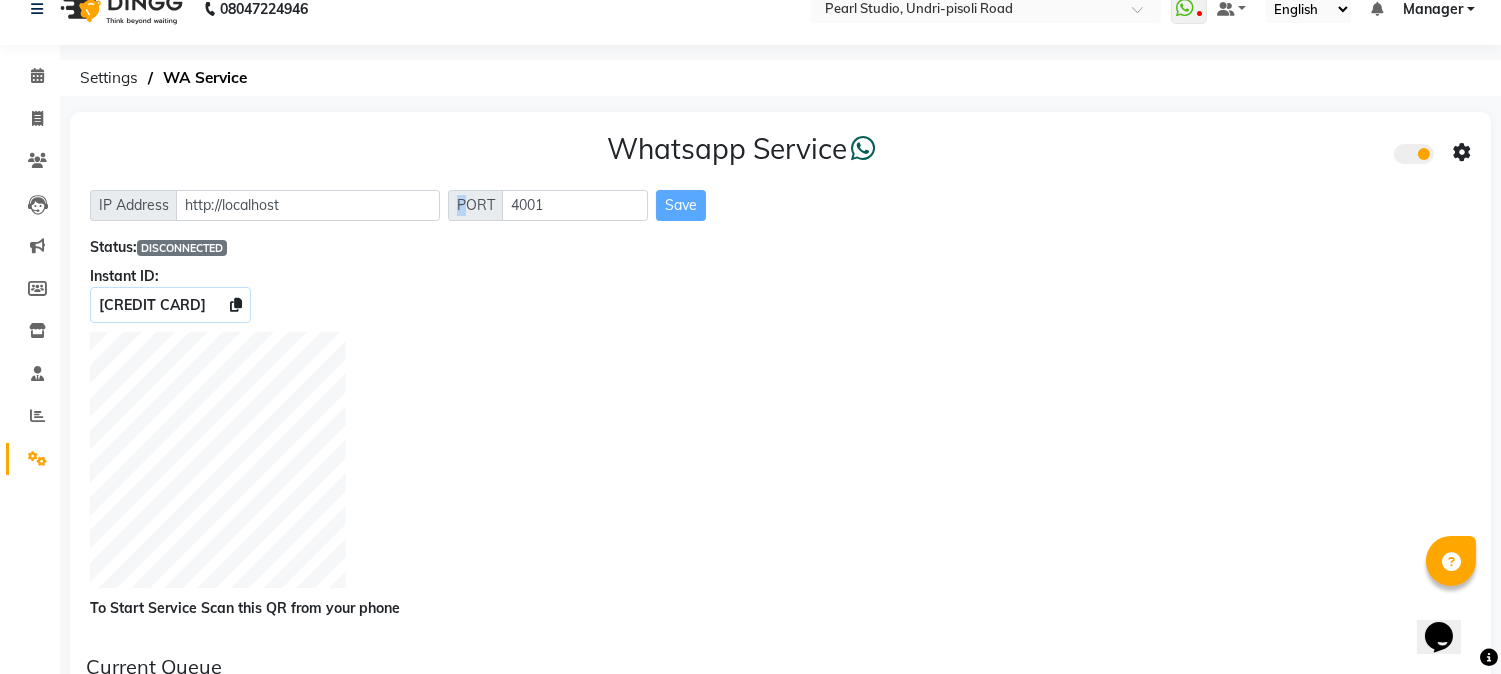 drag, startPoint x: 462, startPoint y: 205, endPoint x: 577, endPoint y: 230, distance: 117.68602 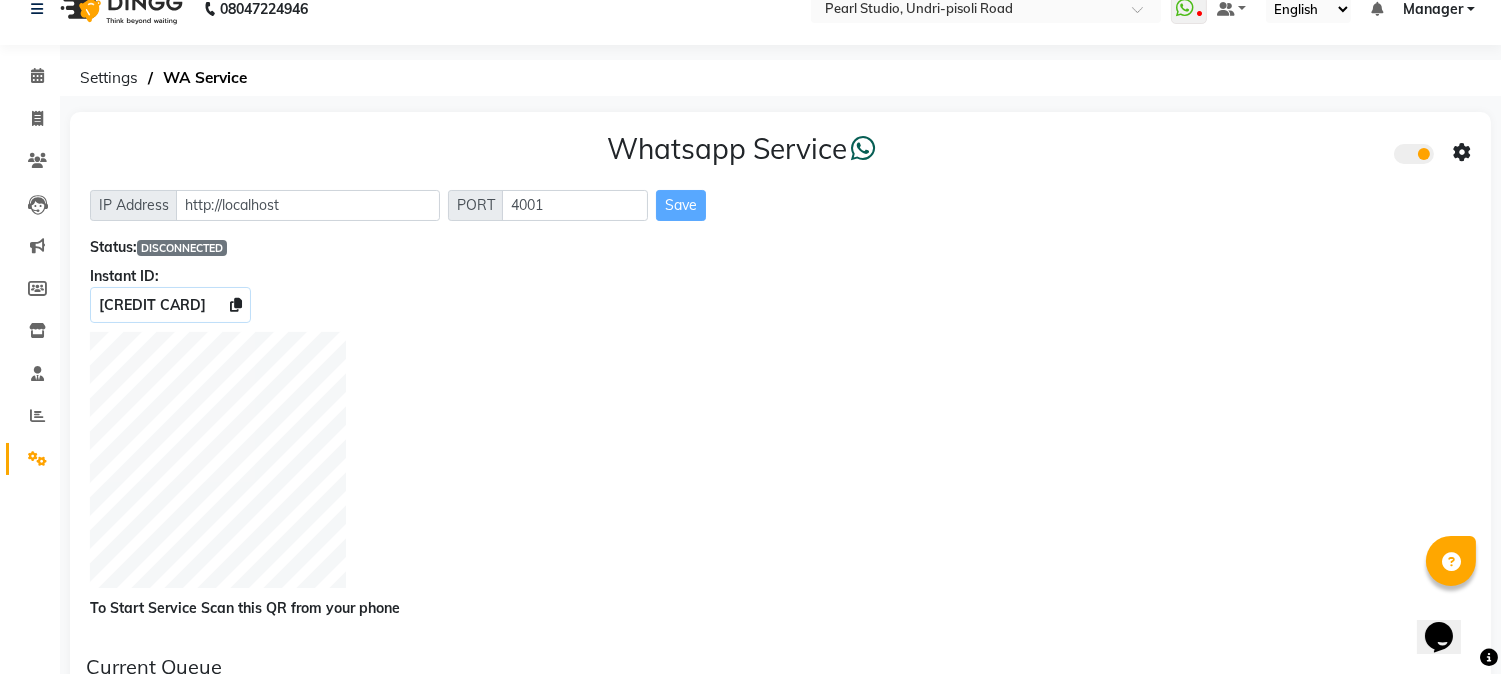 click on "Instant ID:" 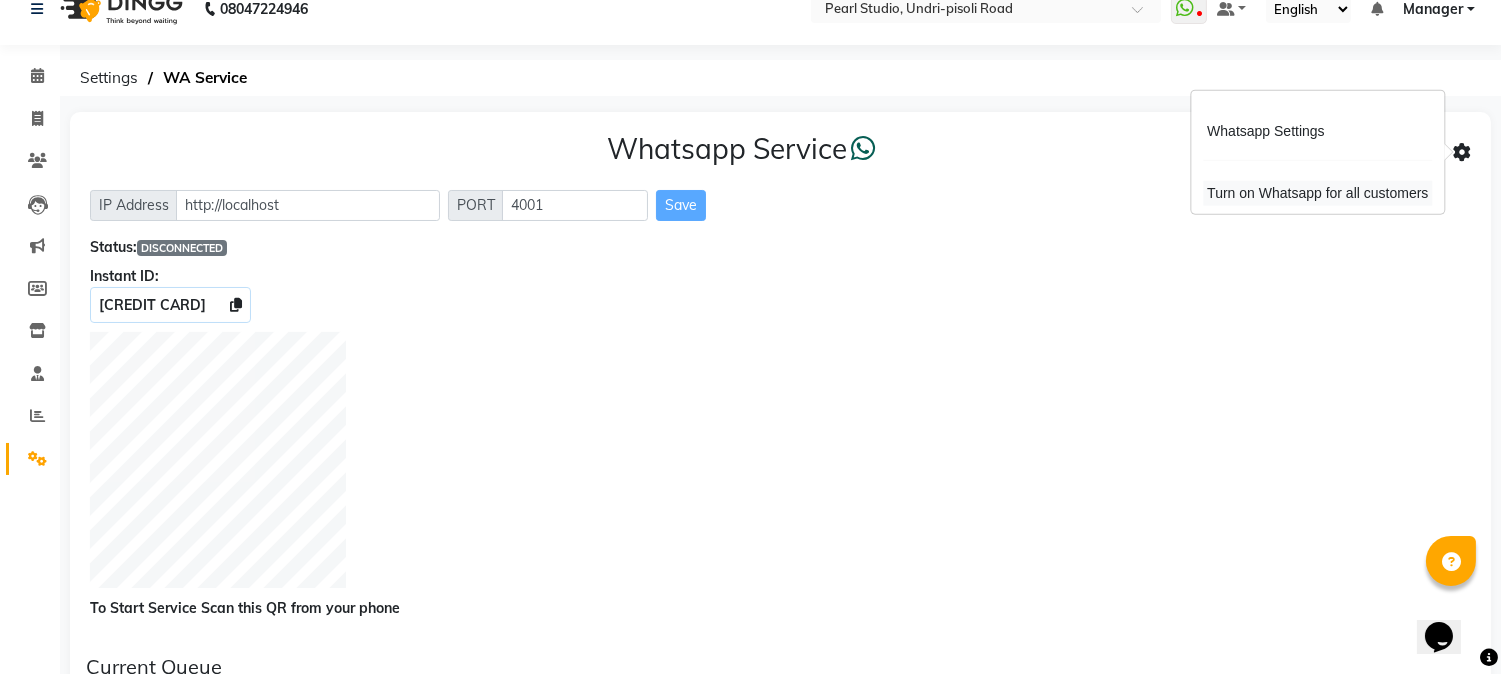 click on "Turn on Whatsapp for all customers" at bounding box center (1317, 193) 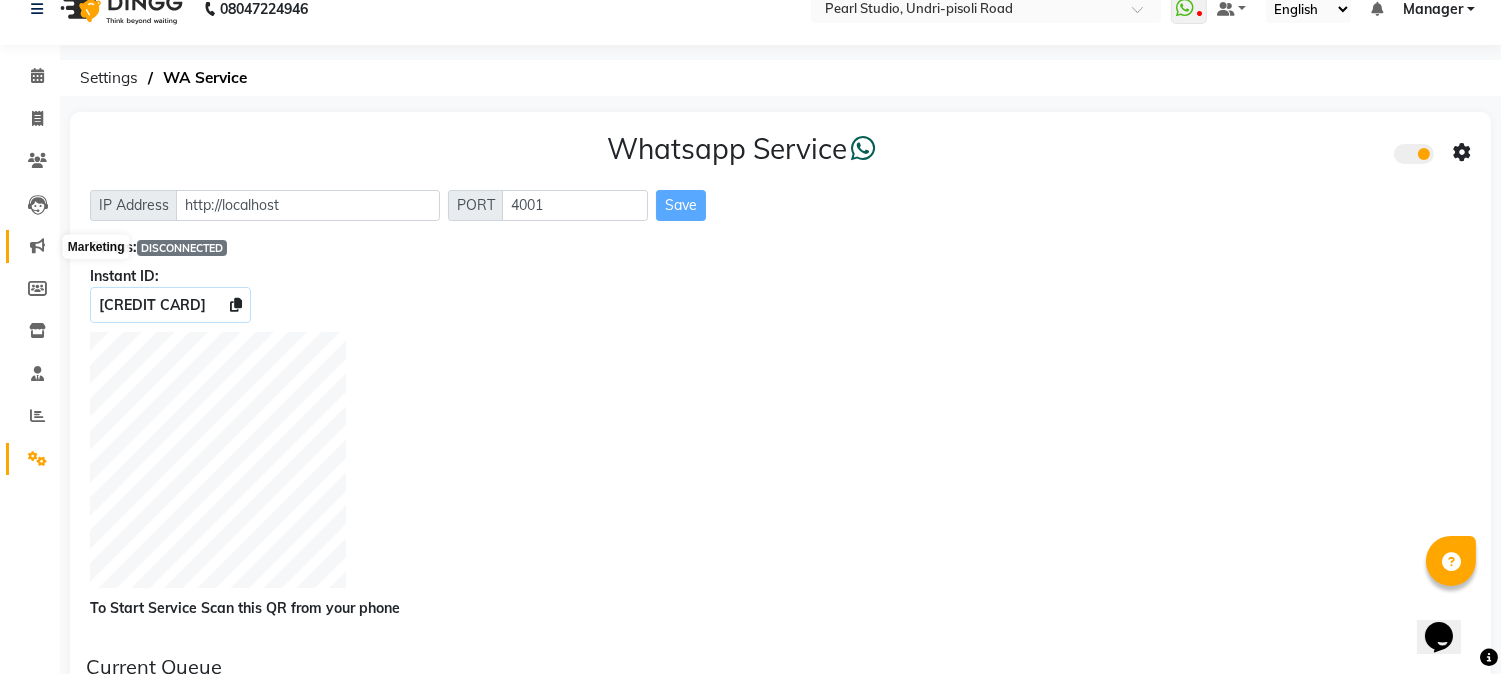 click 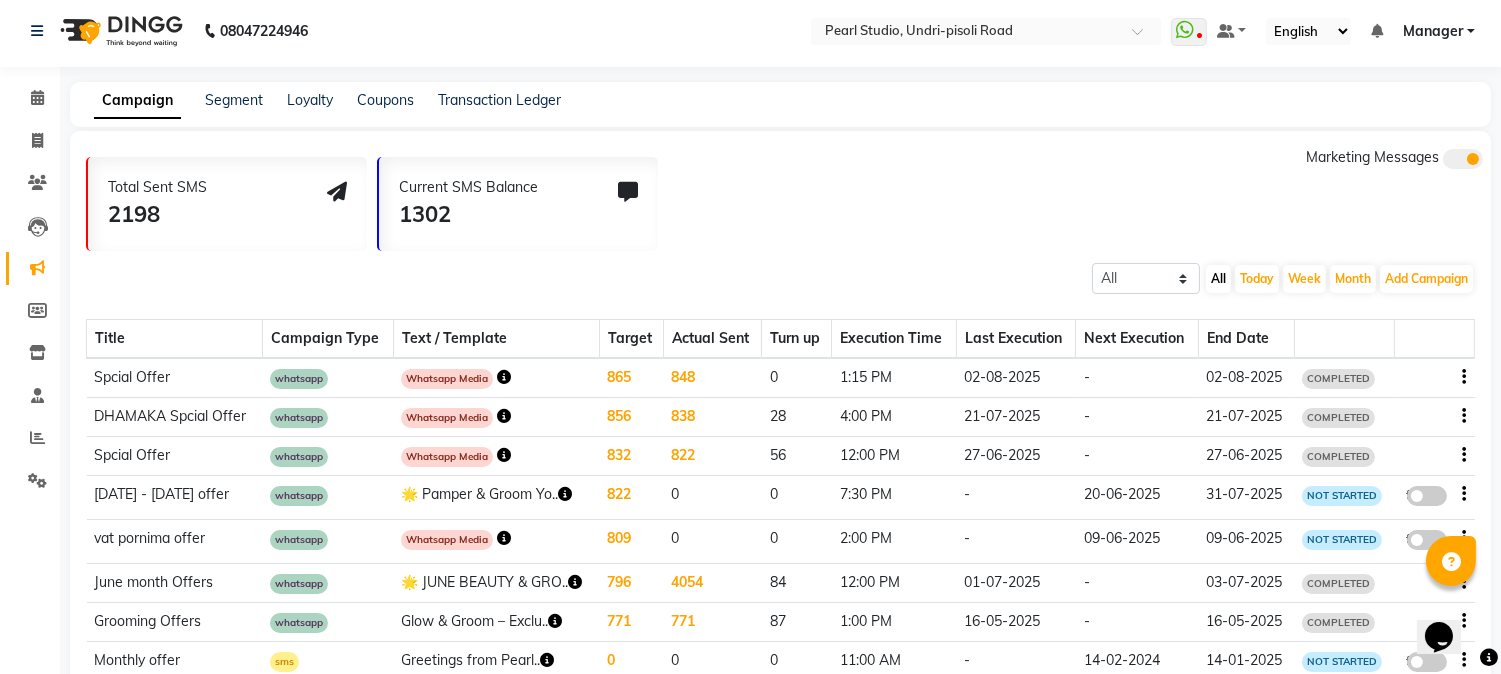 scroll, scrollTop: 0, scrollLeft: 0, axis: both 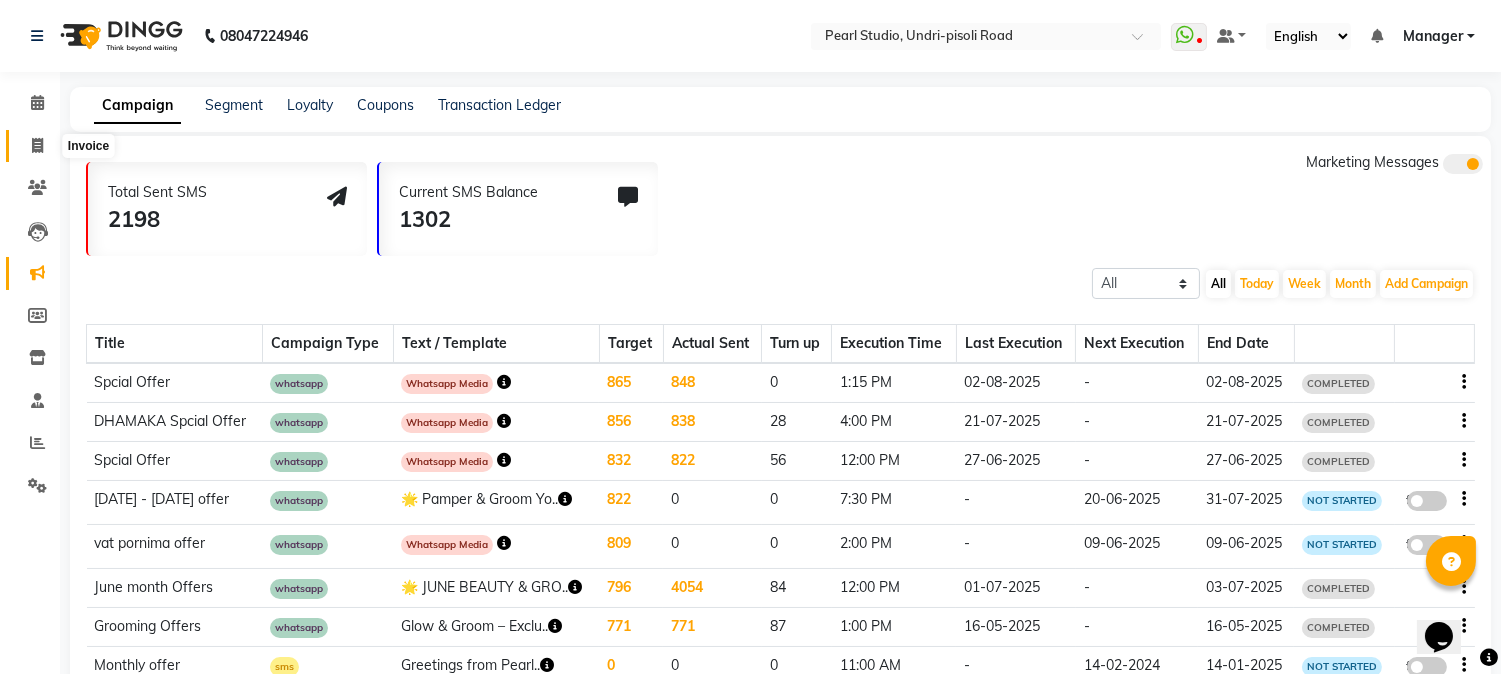click 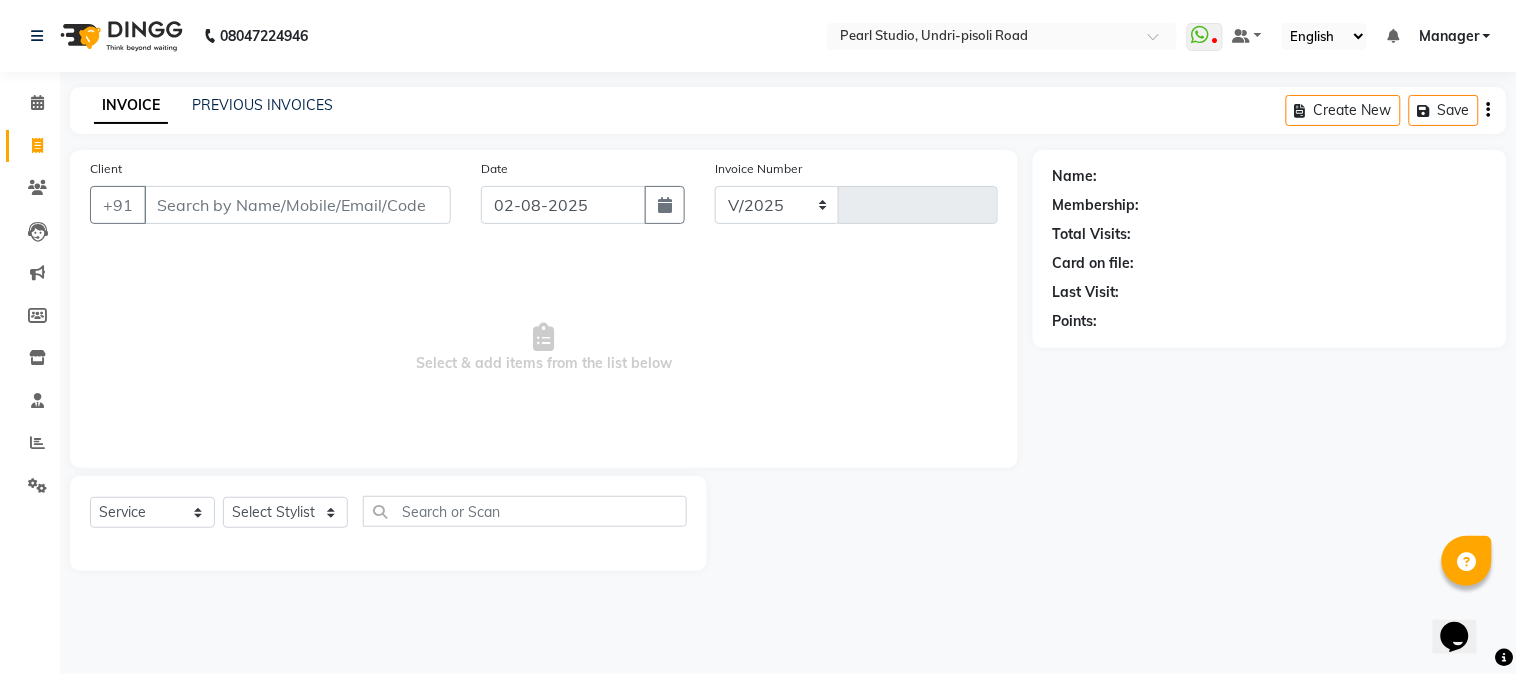 select on "5290" 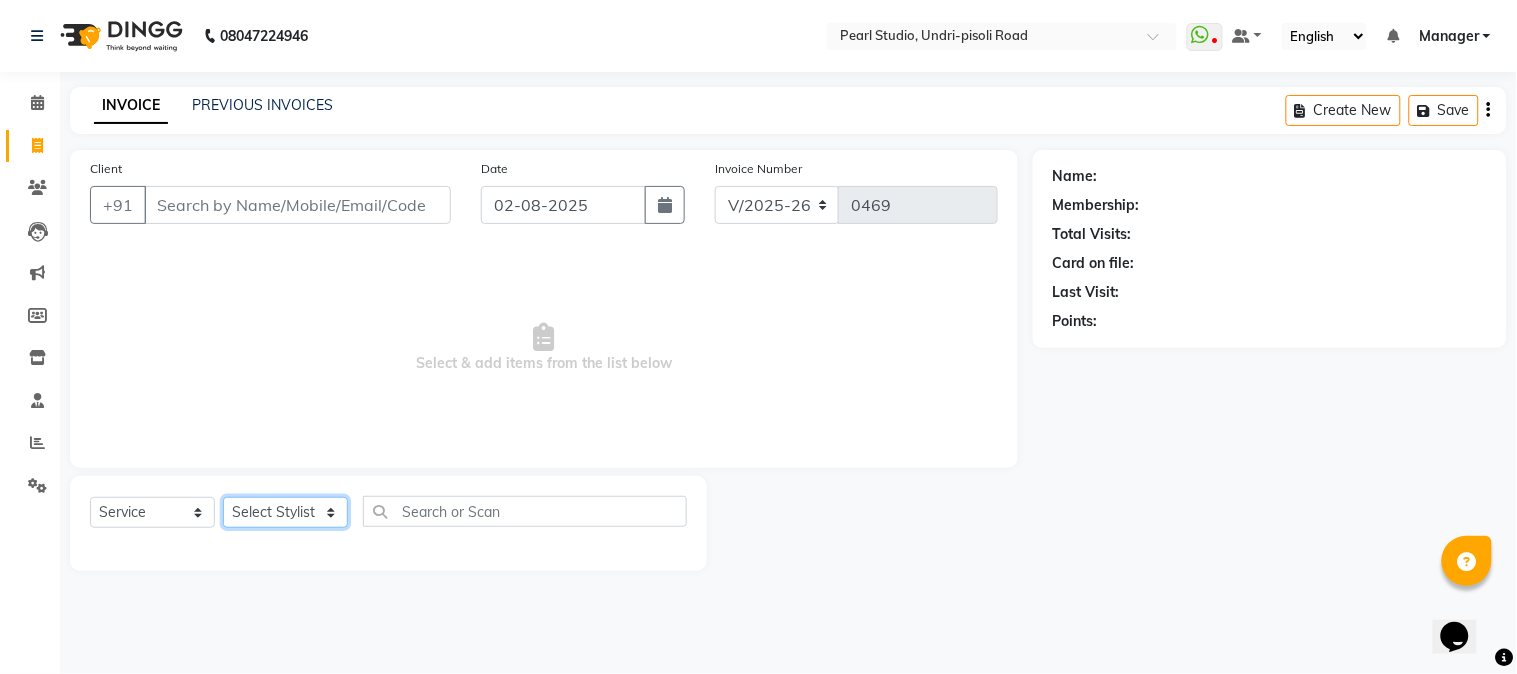 click on "Select Stylist Manager Nikhil Gulhane Nitu Rai Pratik Pratima Akshay Sonawane Sabita Pariyar Sahil Samundra Thapa" 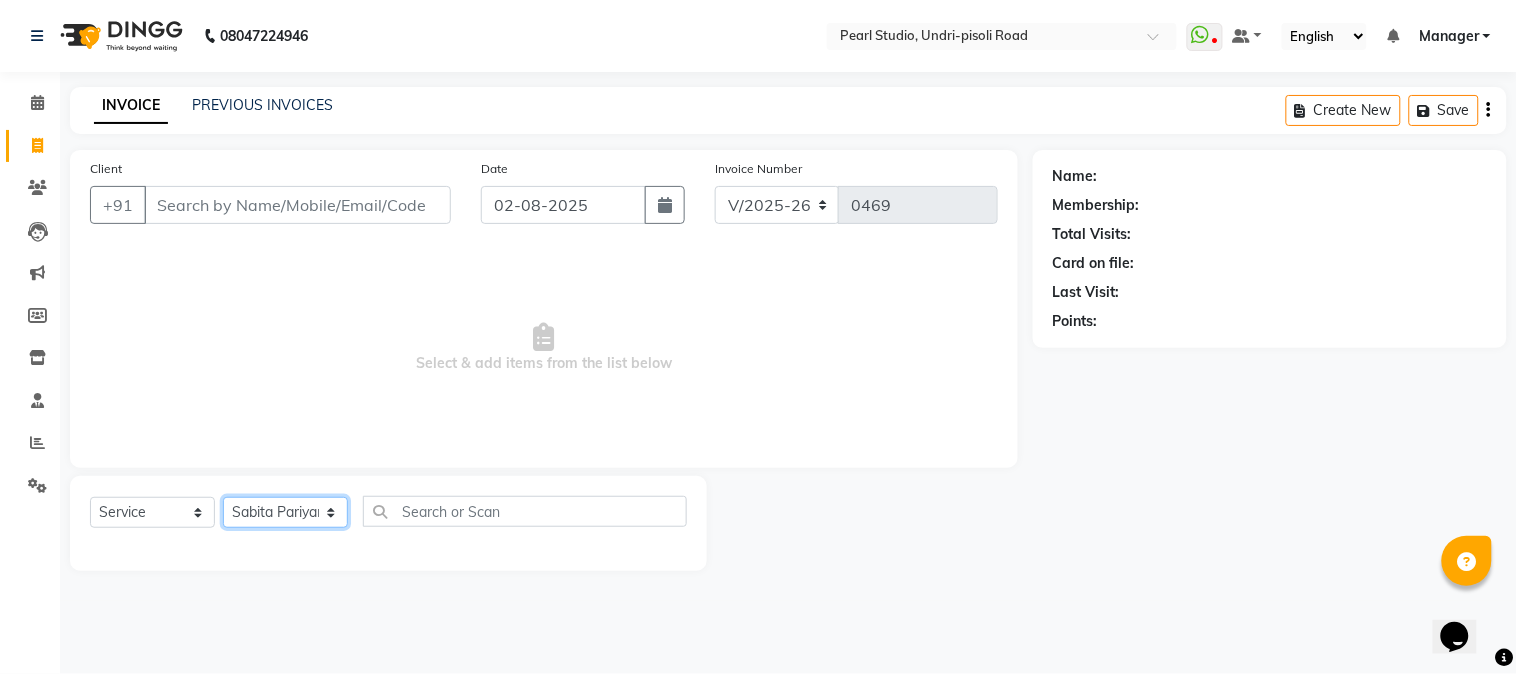 click on "Select Stylist Manager Nikhil Gulhane Nitu Rai Pratik Pratima Akshay Sonawane Sabita Pariyar Sahil Samundra Thapa" 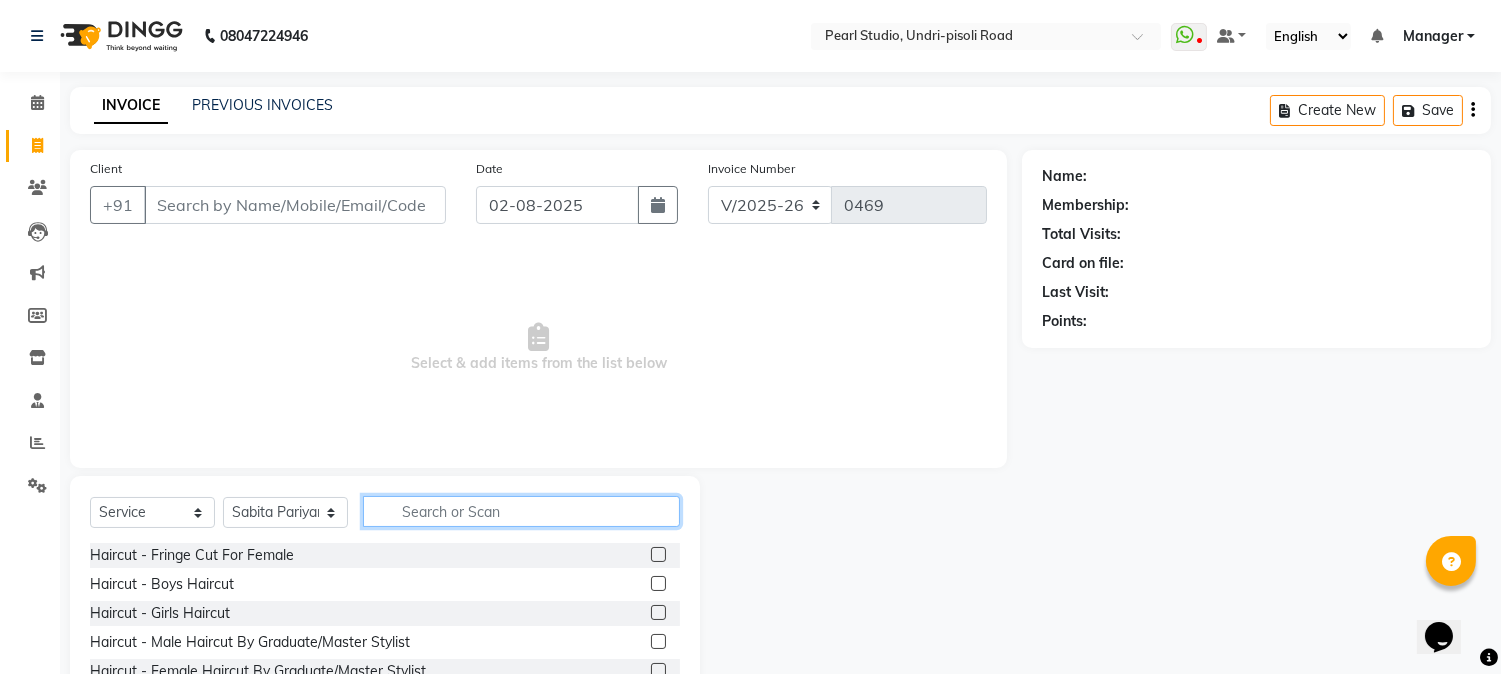 click 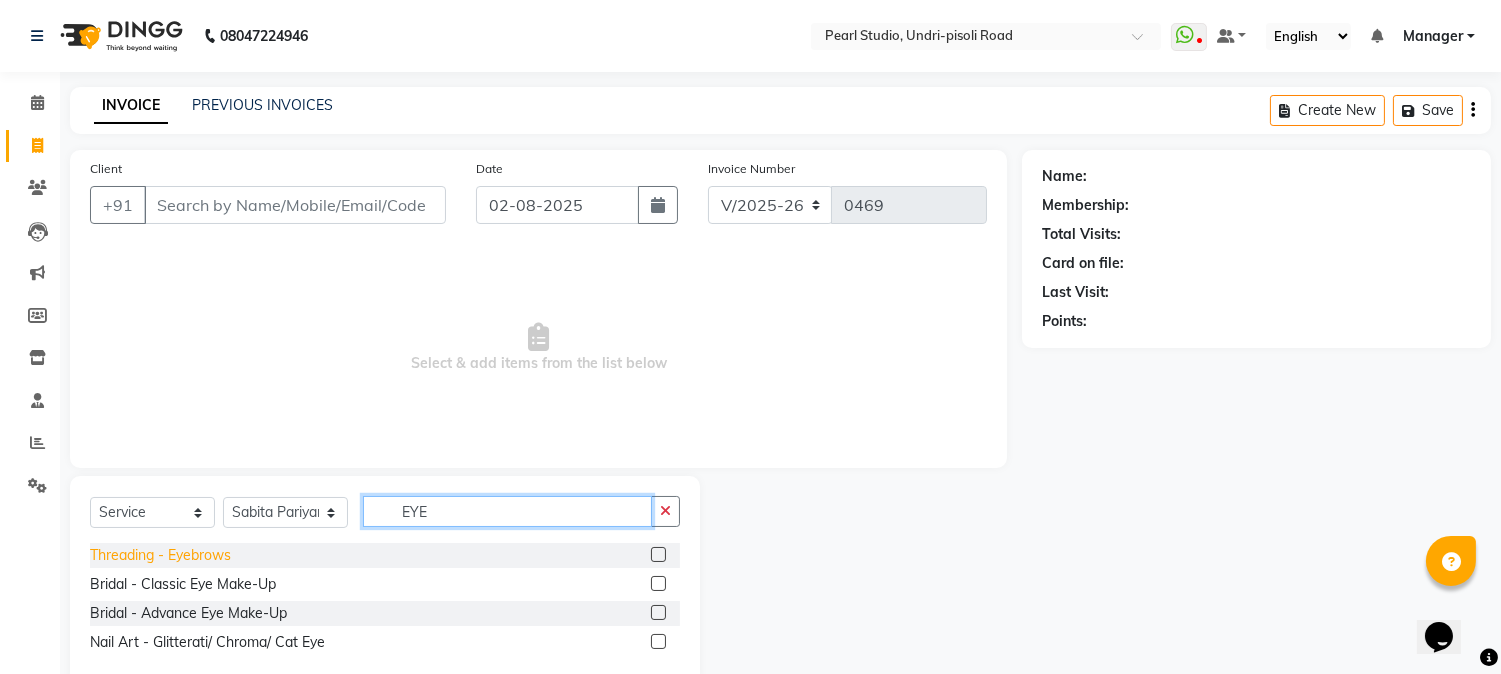 type on "EYE" 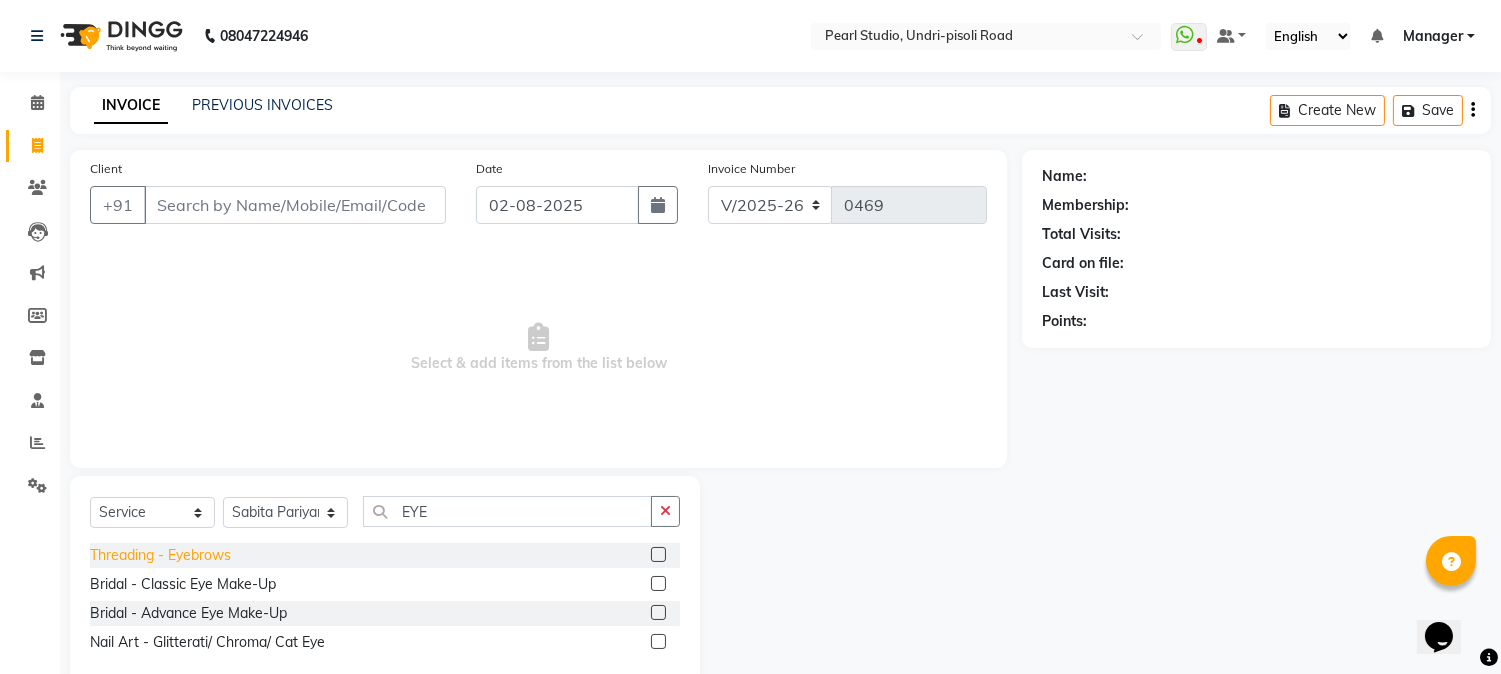 click on "Threading - Eyebrows" 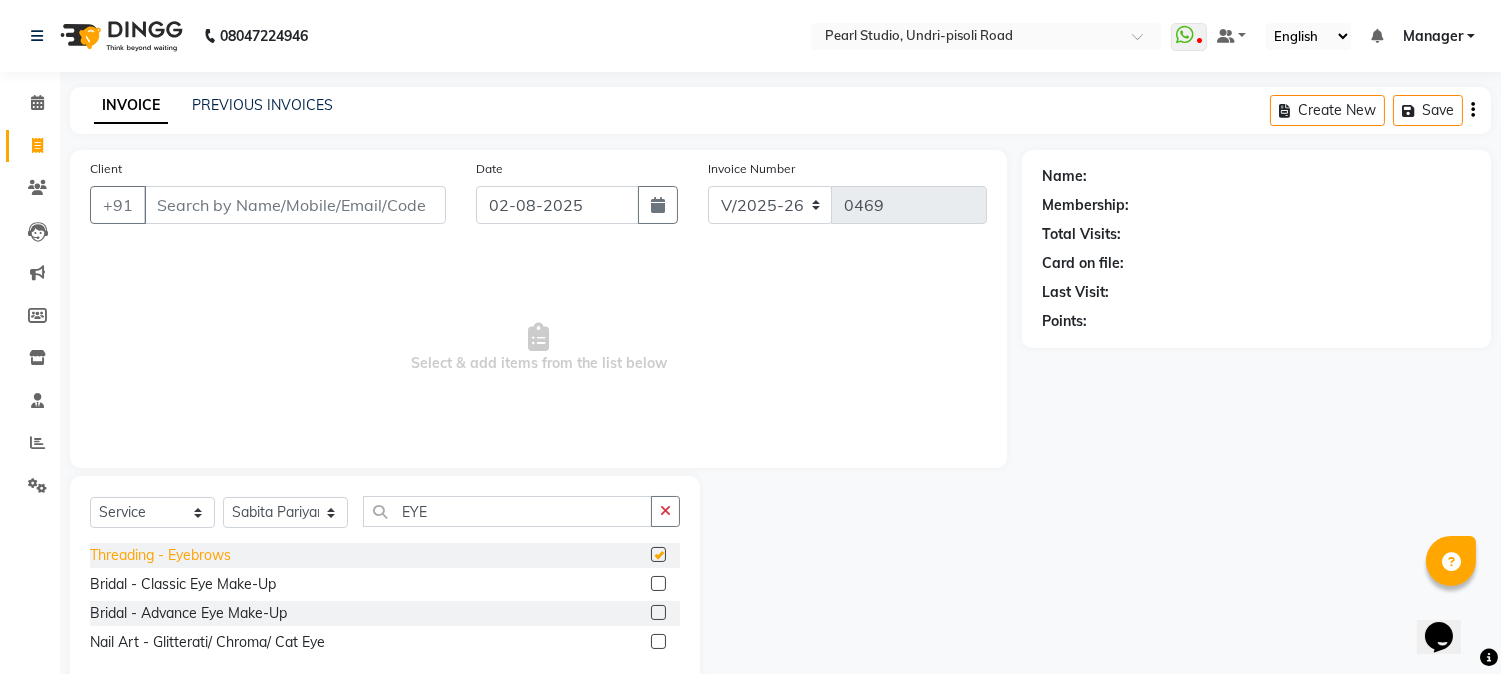 checkbox on "false" 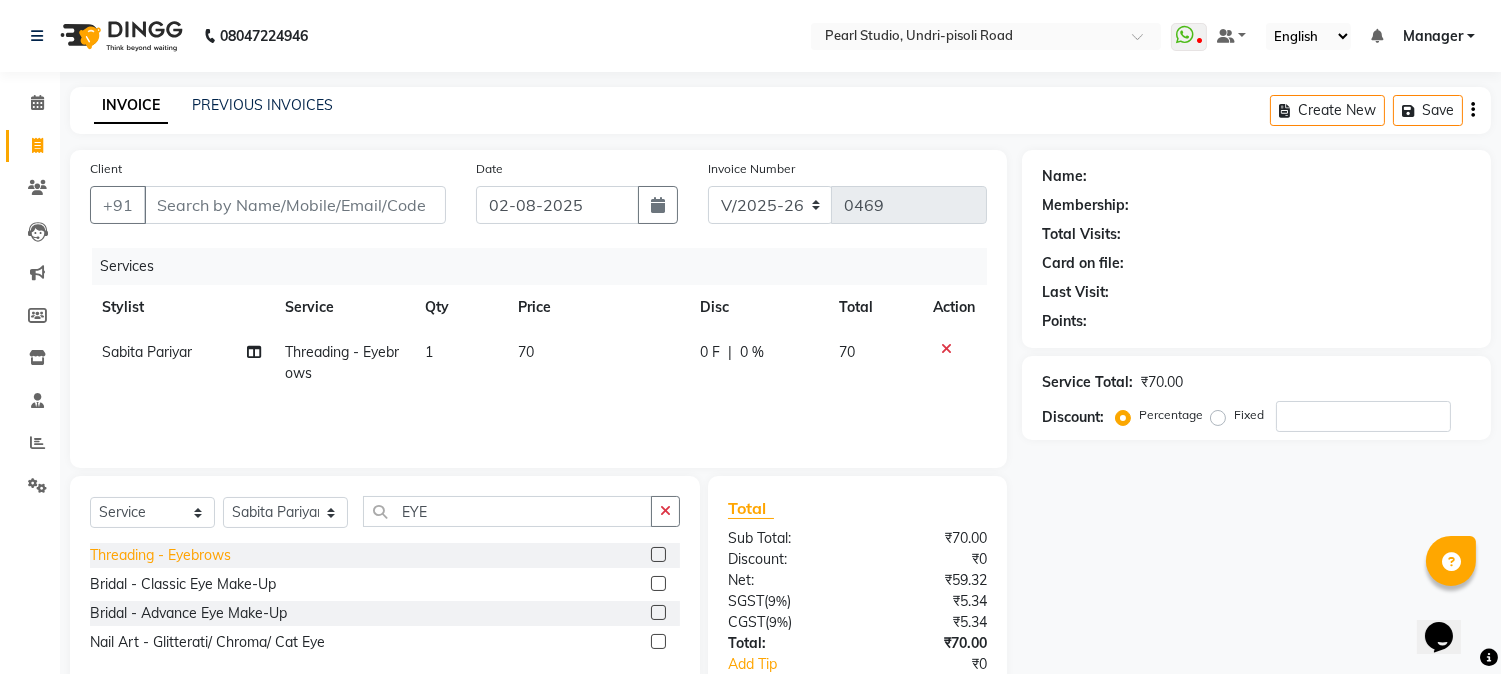 scroll, scrollTop: 1, scrollLeft: 0, axis: vertical 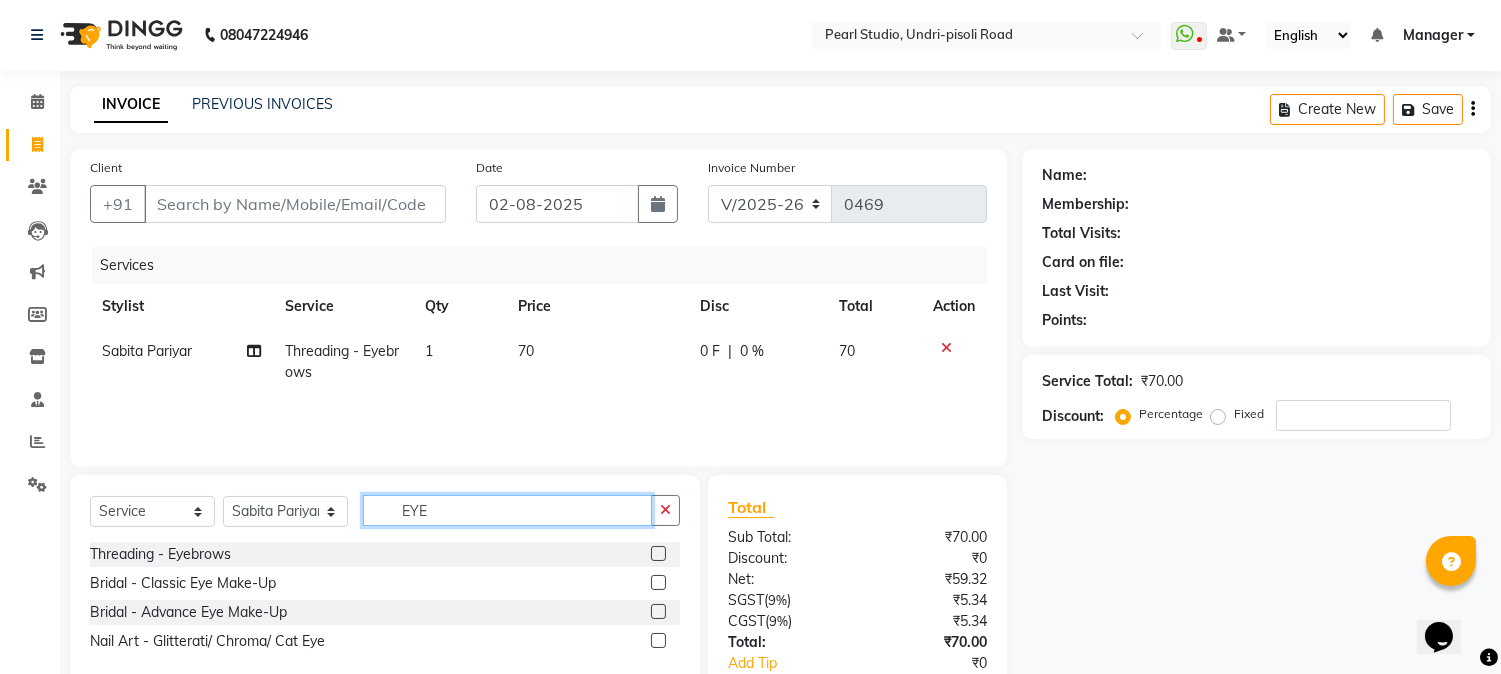 drag, startPoint x: 478, startPoint y: 507, endPoint x: 382, endPoint y: 498, distance: 96.42095 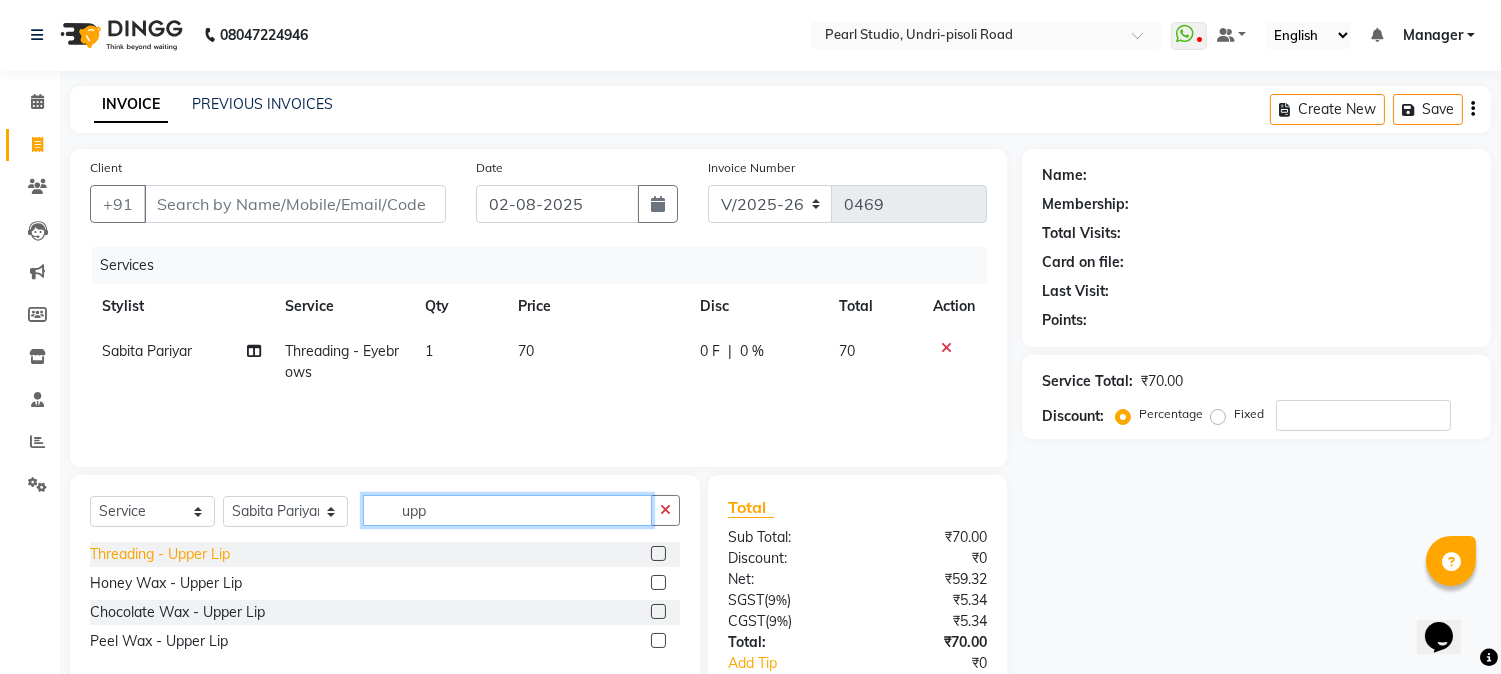 type on "upp" 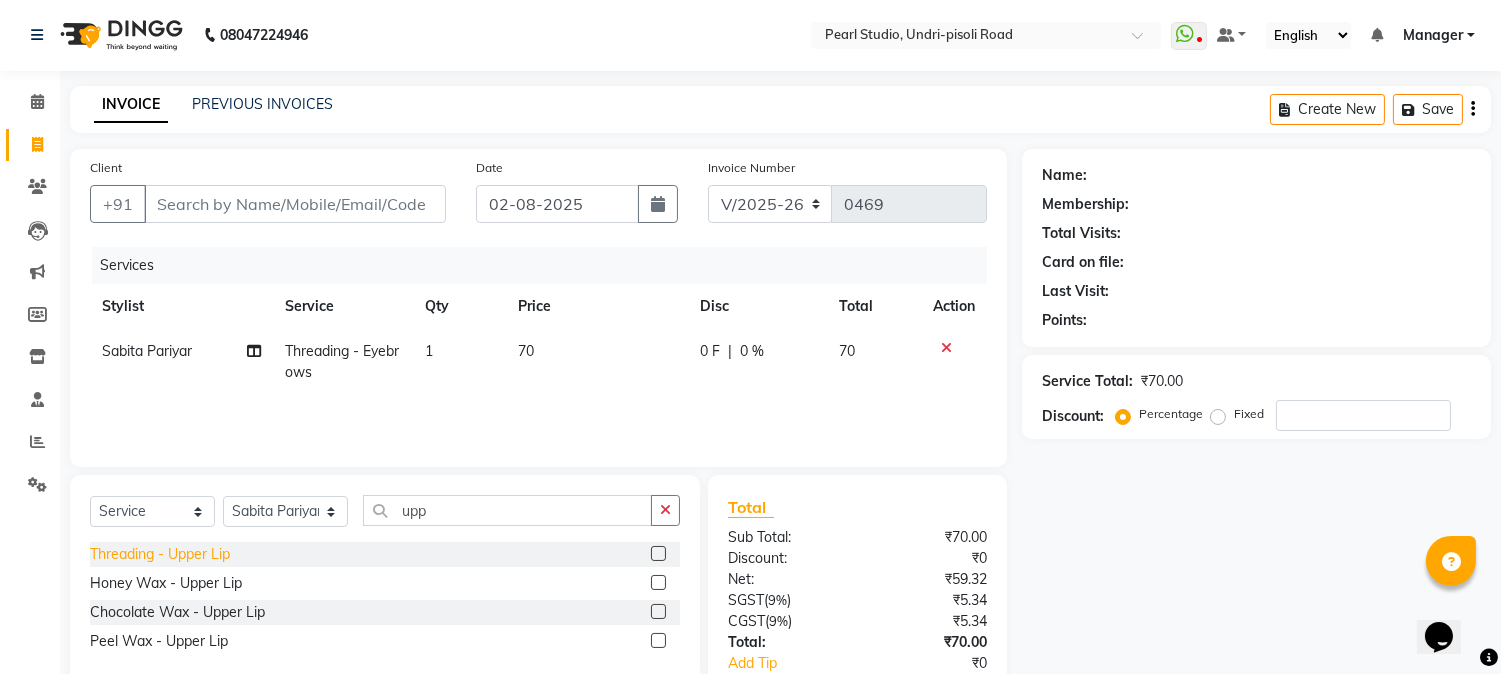click on "Threading - Upper Lip" 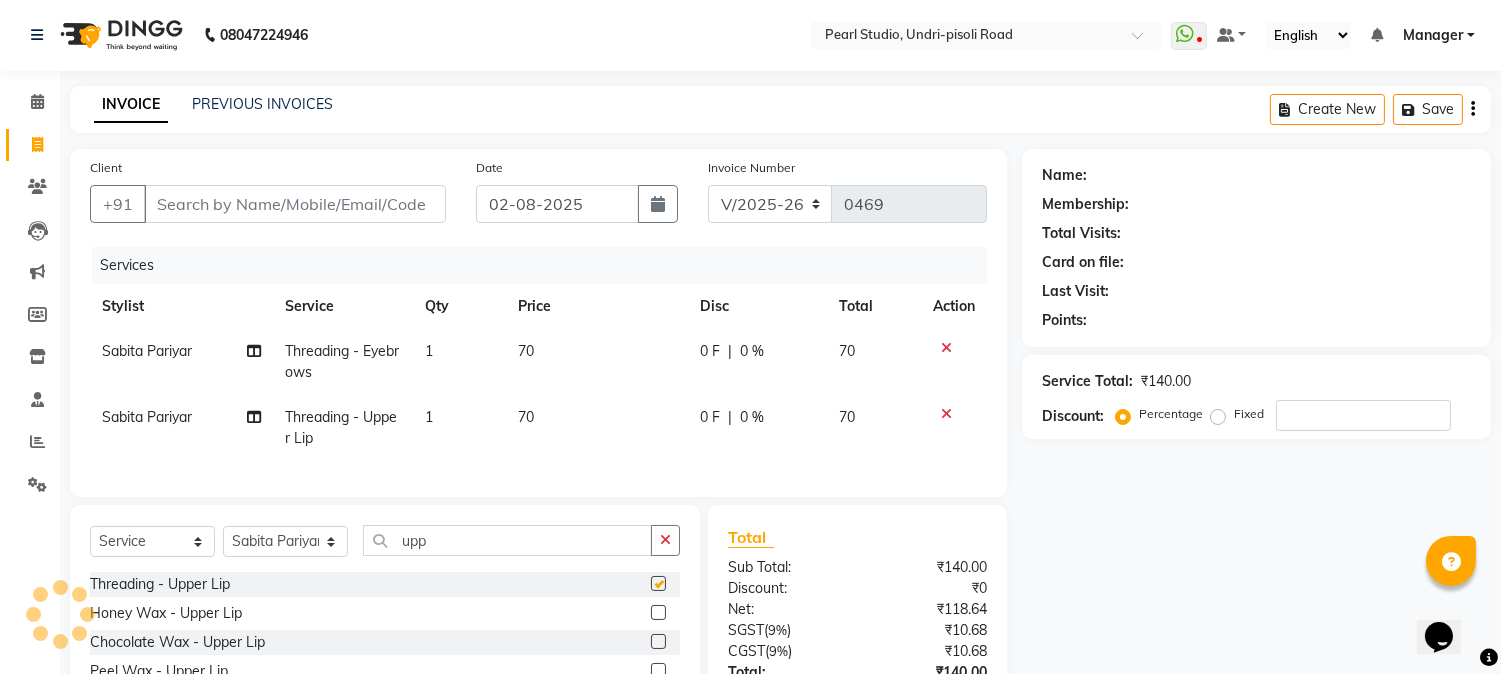 checkbox on "false" 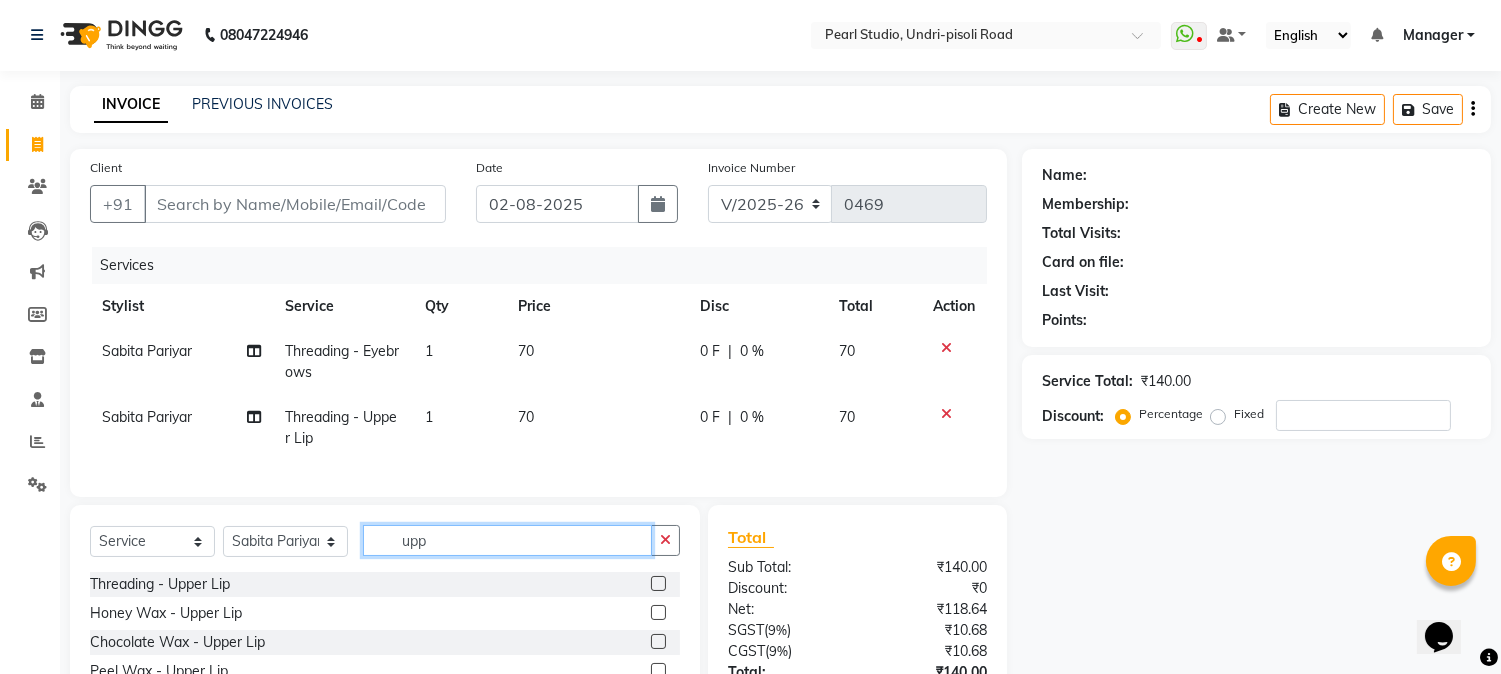 drag, startPoint x: 470, startPoint y: 553, endPoint x: 375, endPoint y: 553, distance: 95 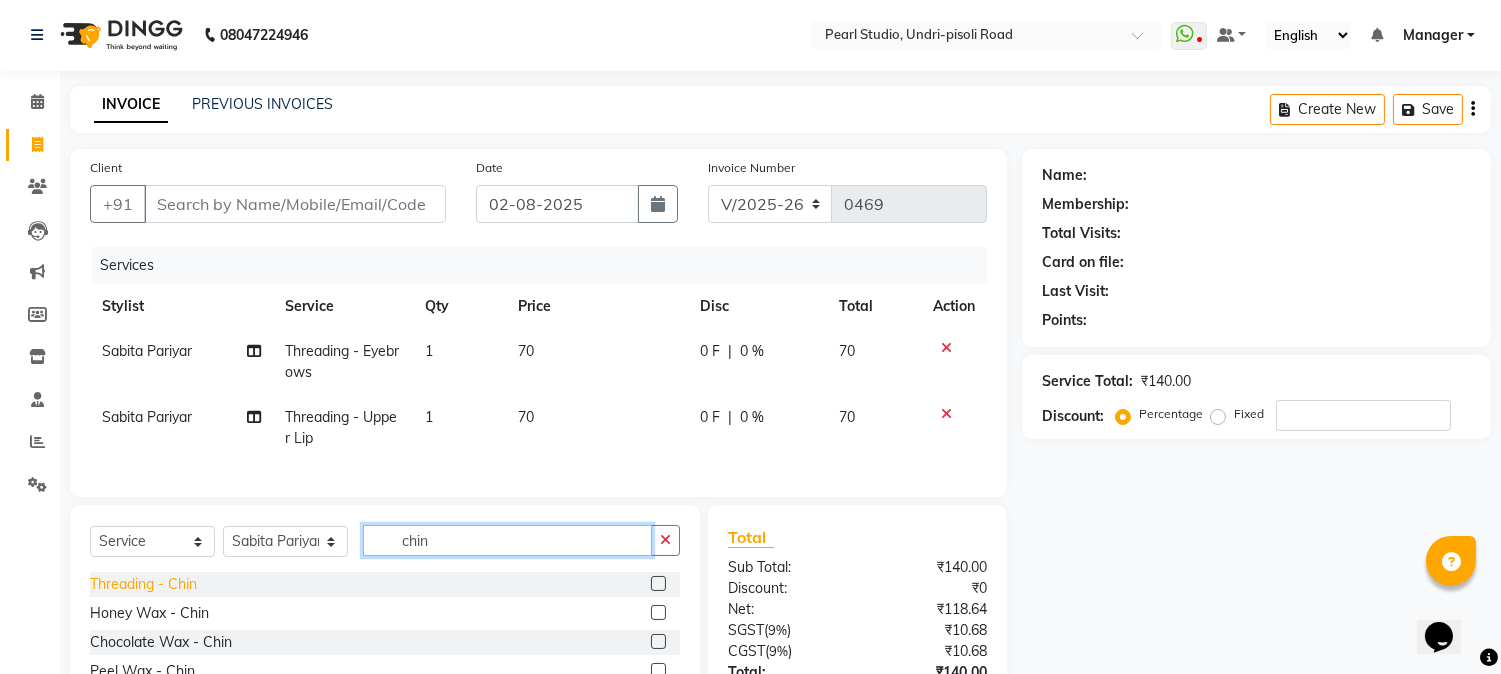 type on "chin" 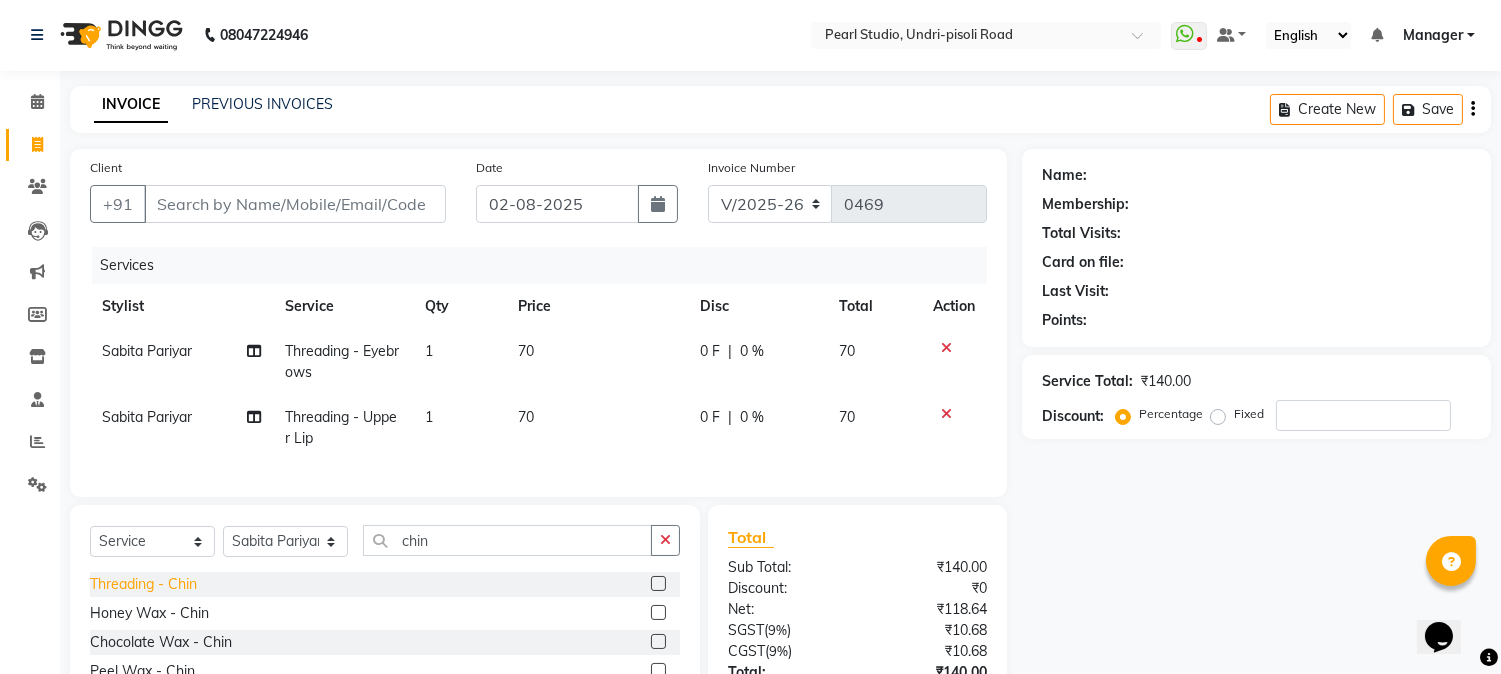 click on "Threading - Chin" 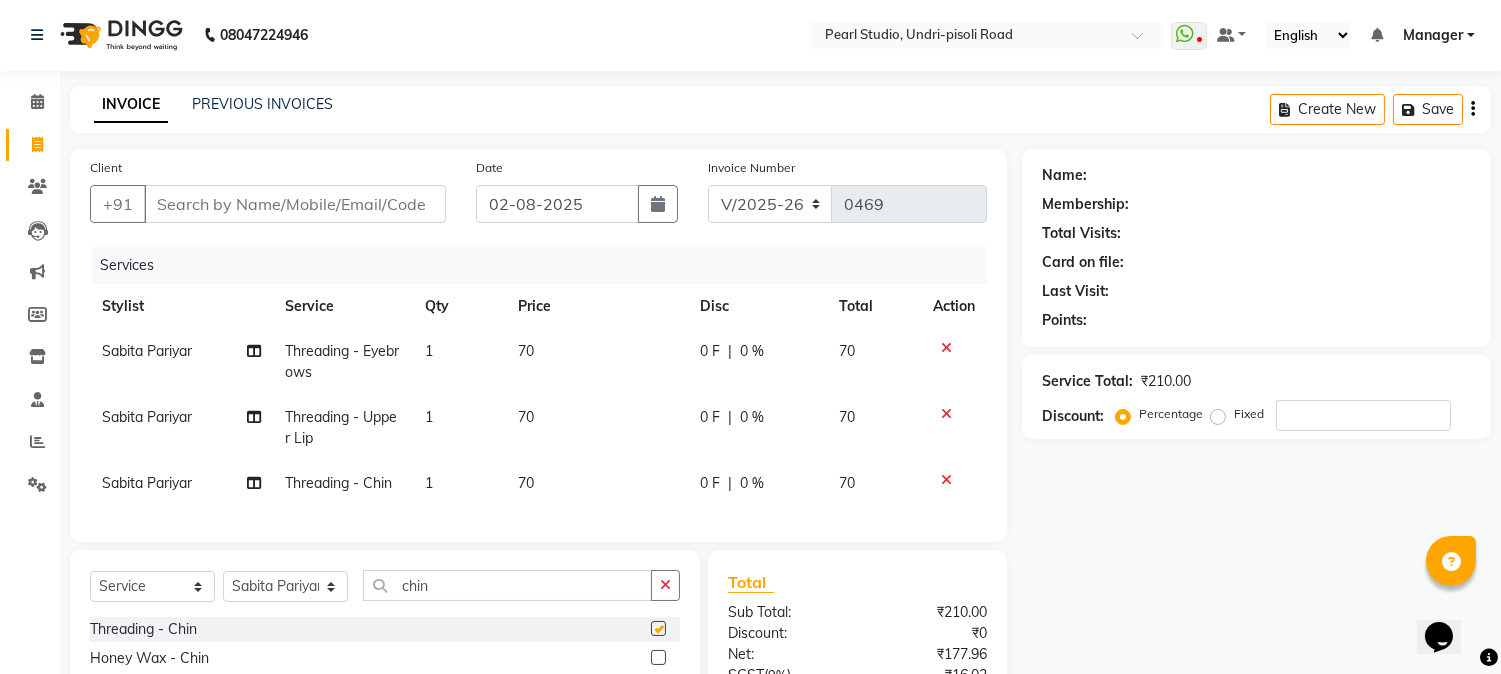 checkbox on "false" 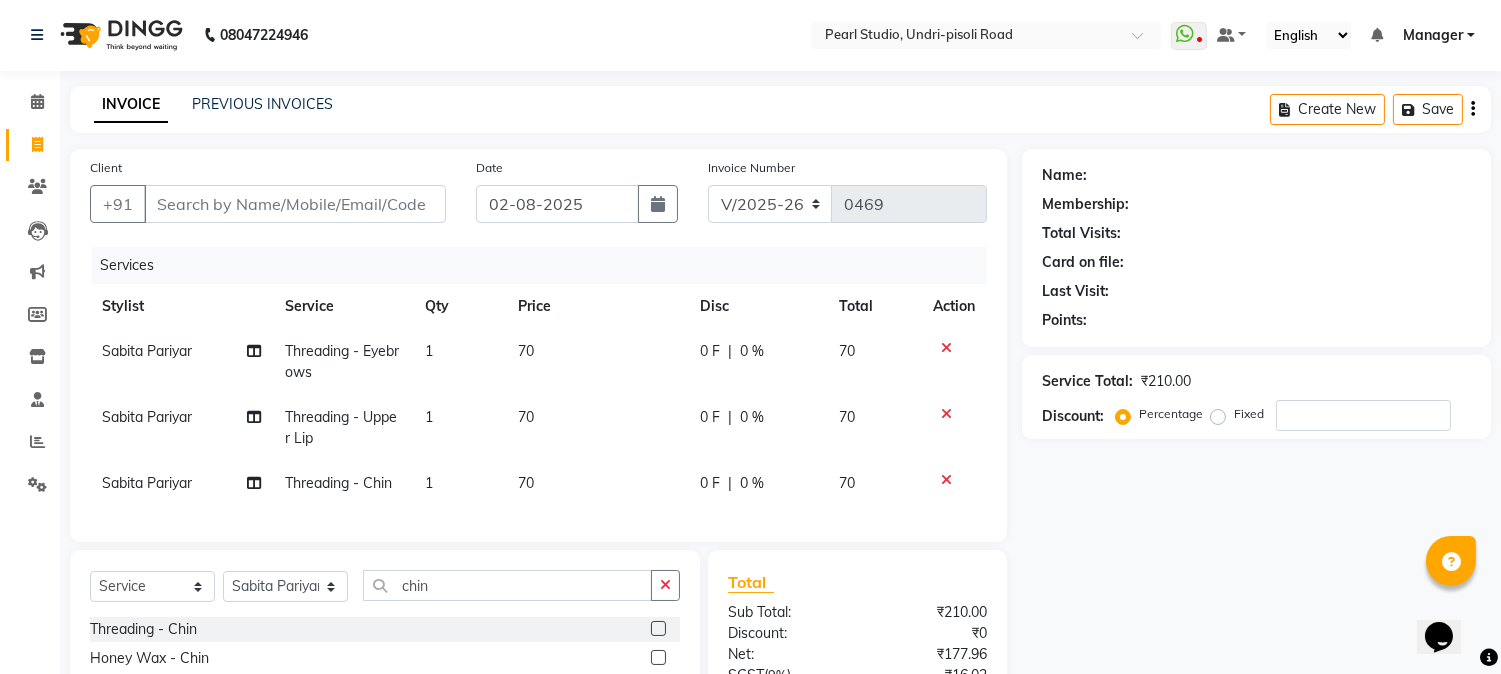 click 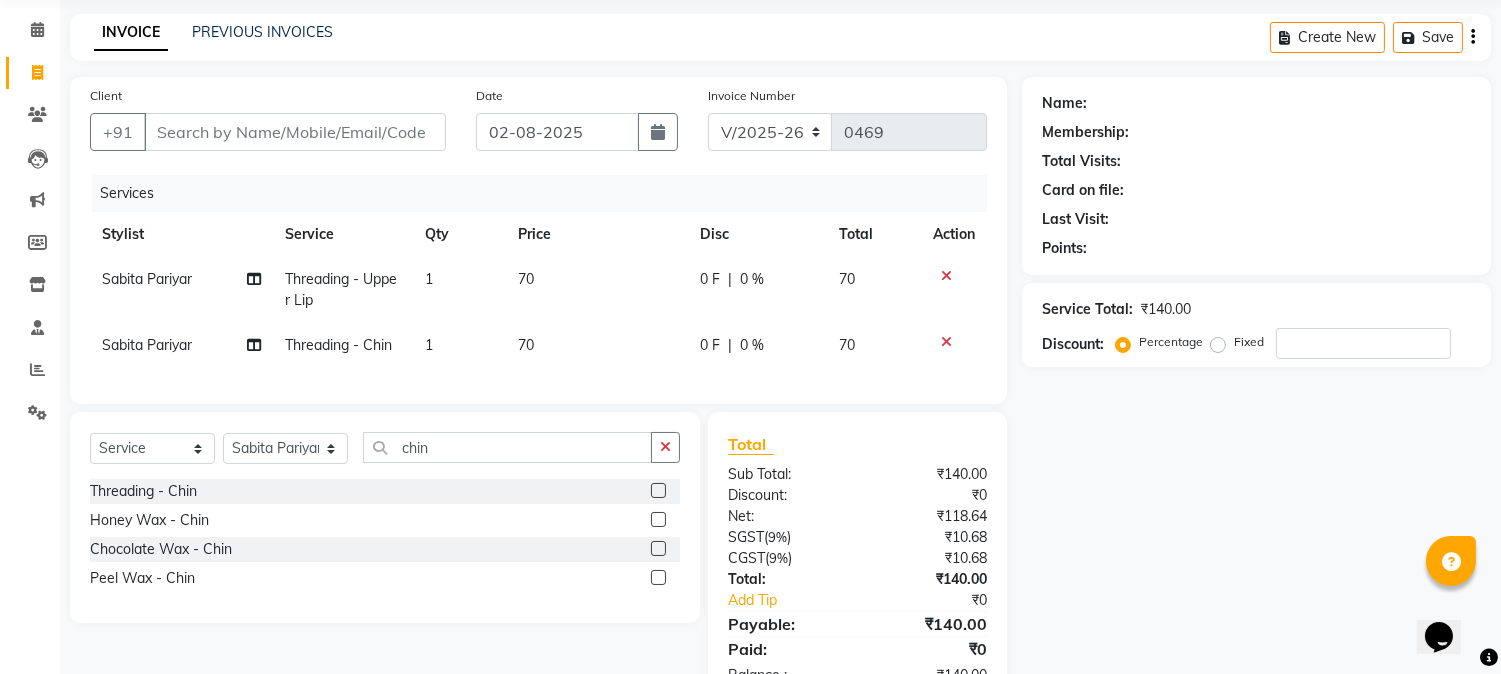 scroll, scrollTop: 0, scrollLeft: 0, axis: both 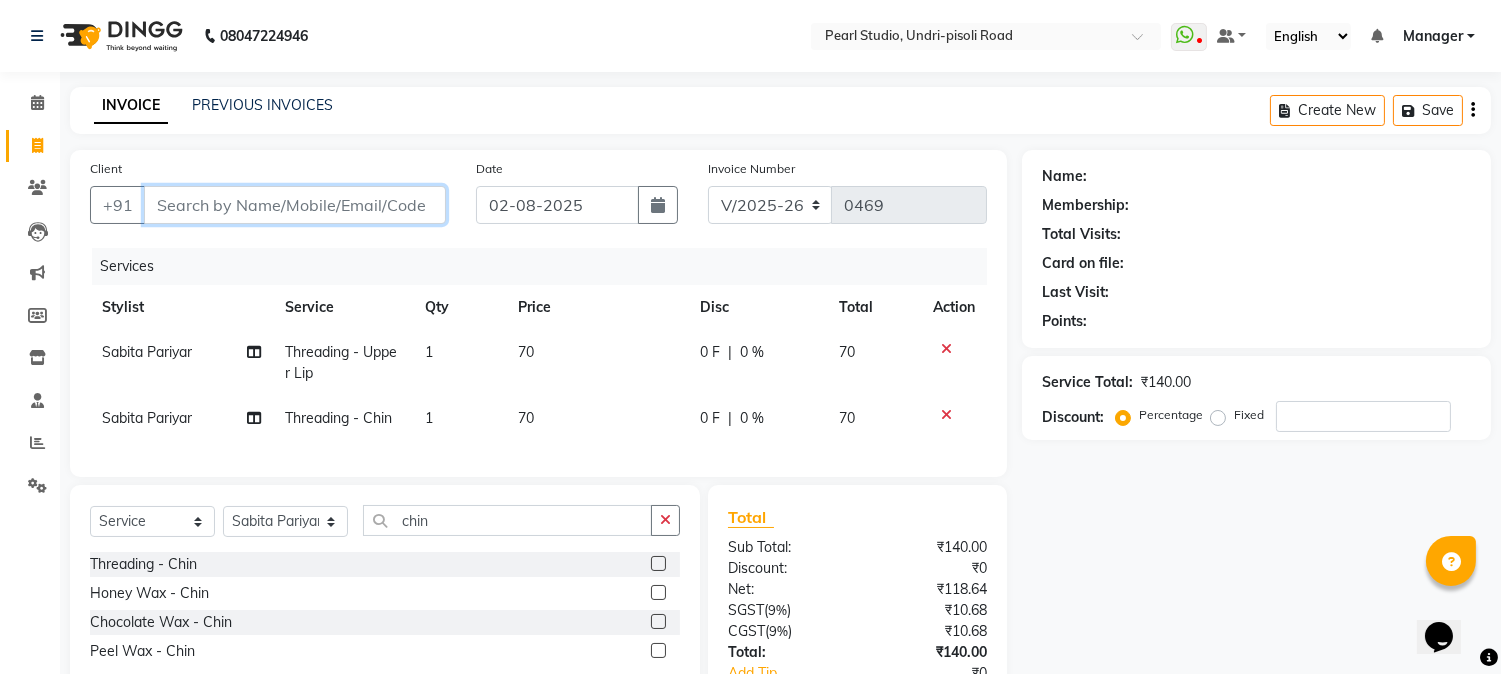 click on "Client" at bounding box center (295, 205) 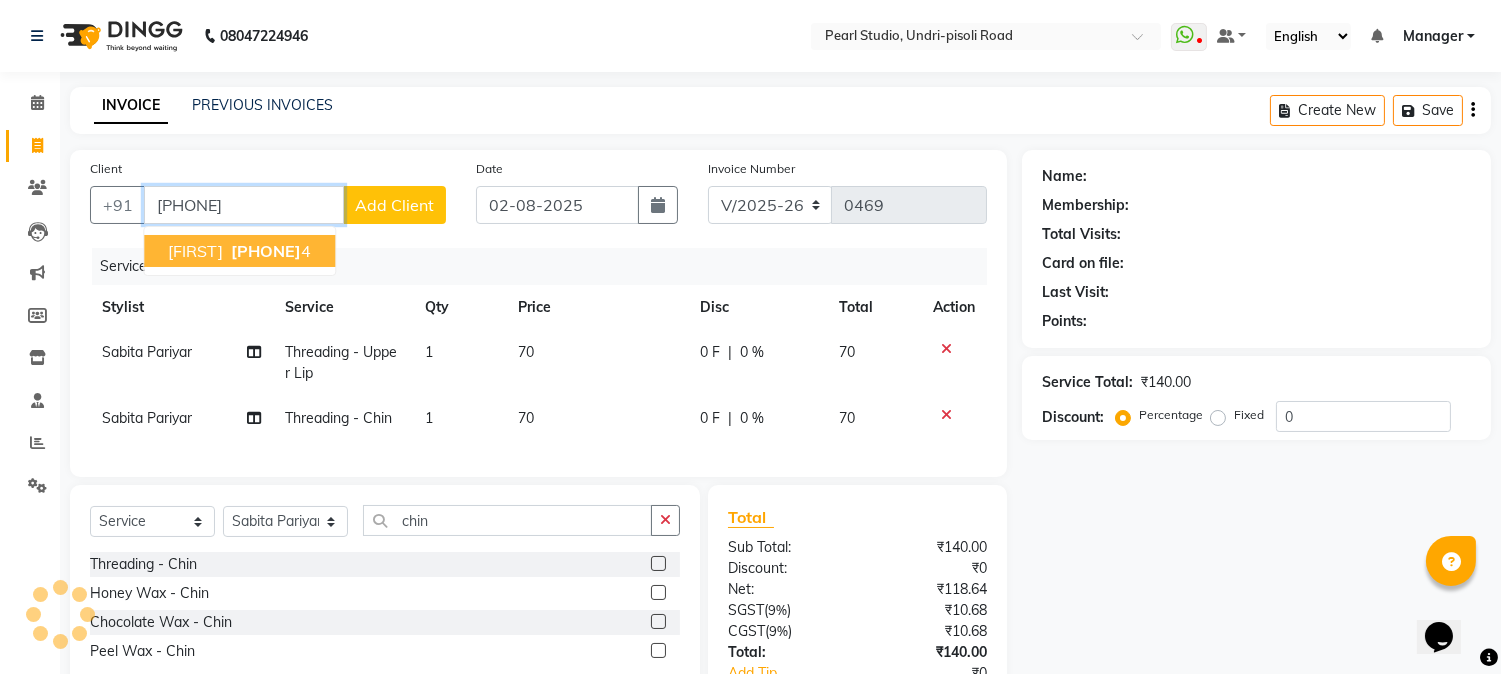 type on "9145363894" 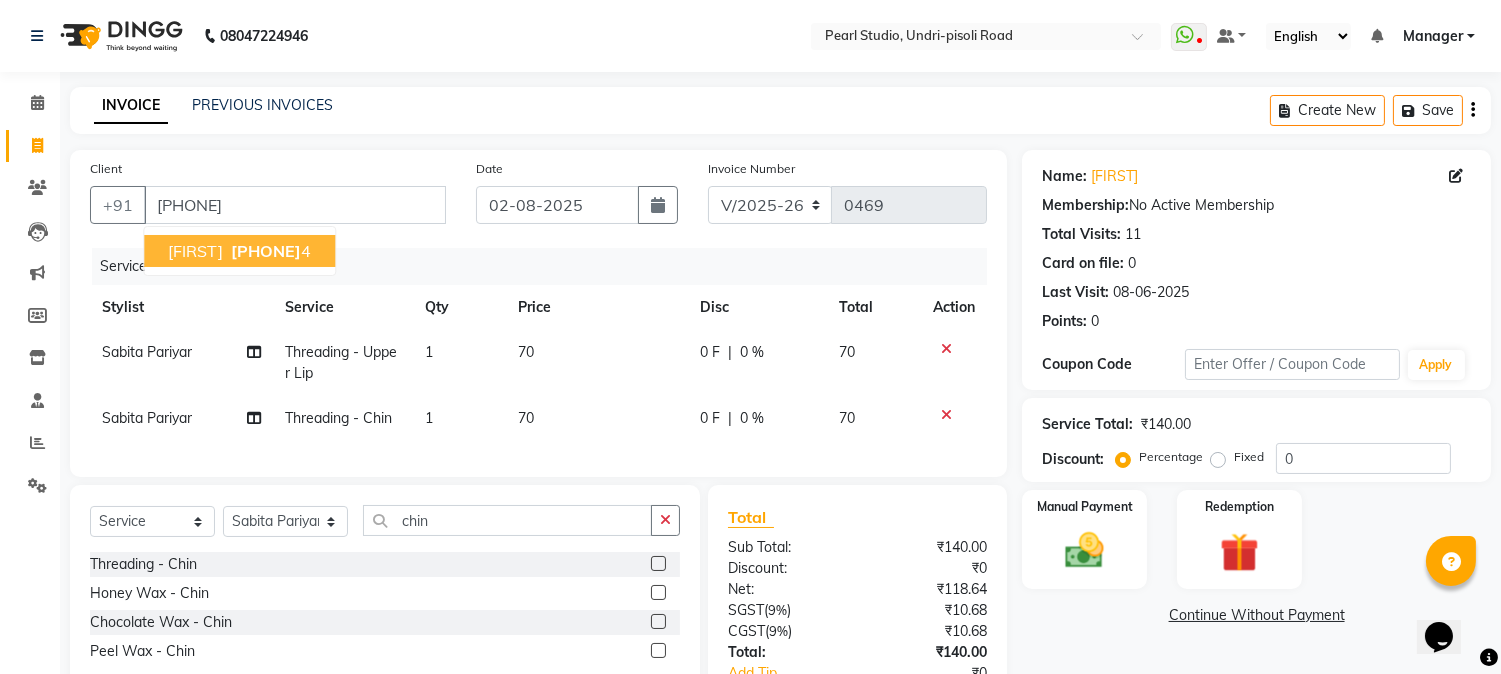 click on "914536389" at bounding box center [266, 251] 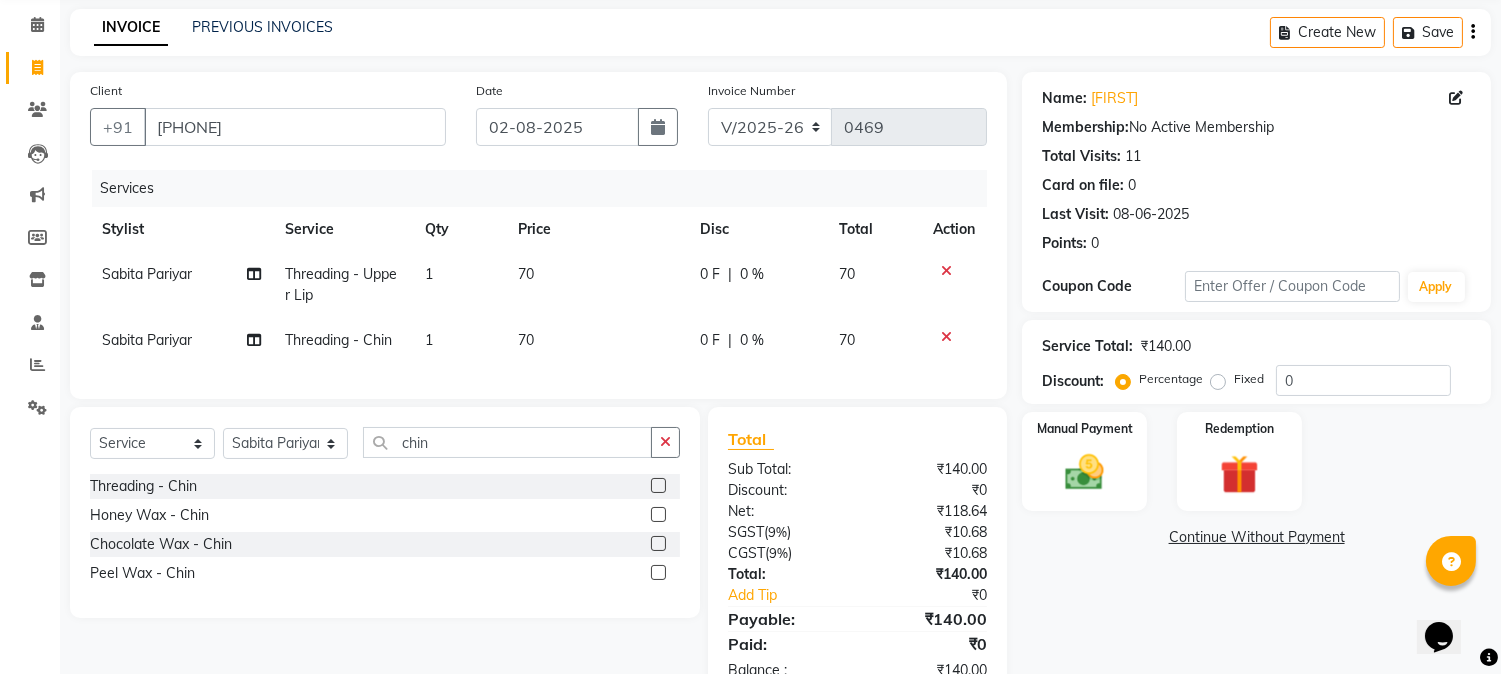 scroll, scrollTop: 40, scrollLeft: 0, axis: vertical 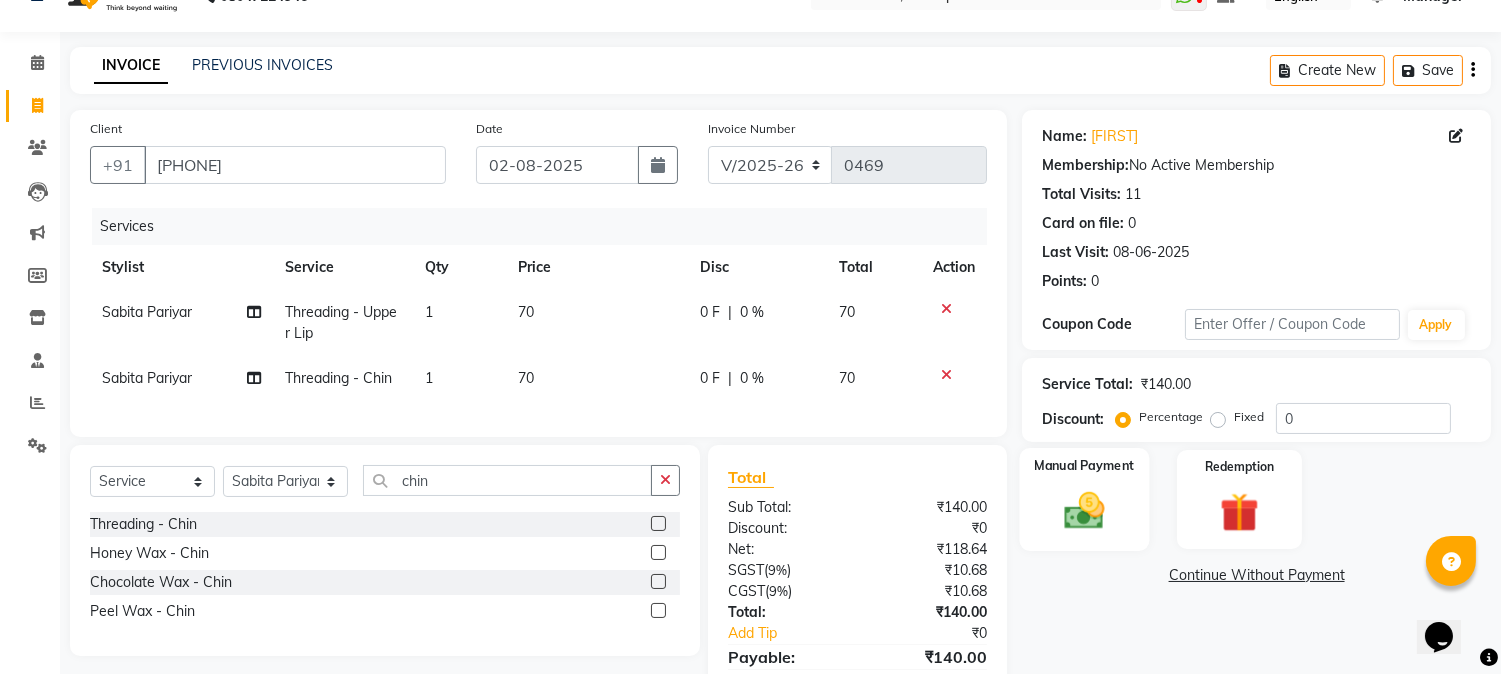 click 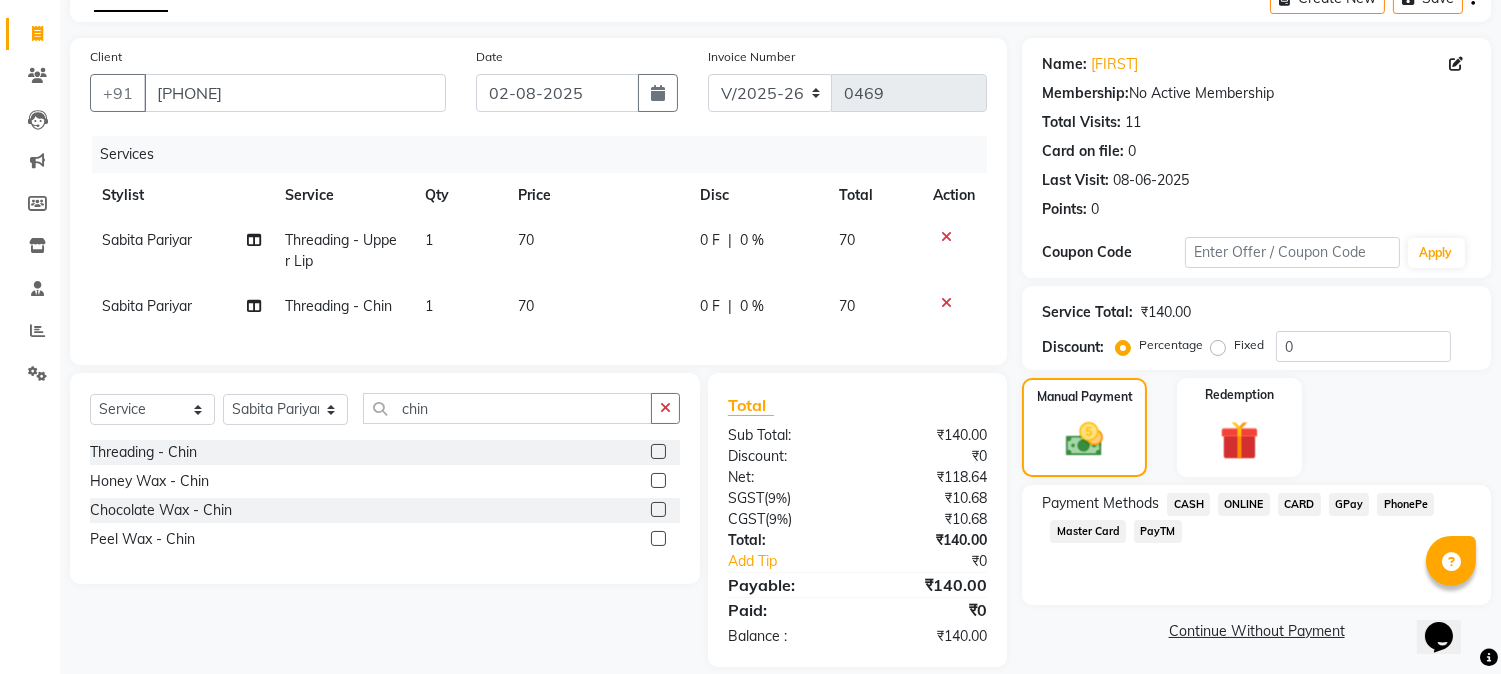 scroll, scrollTop: 151, scrollLeft: 0, axis: vertical 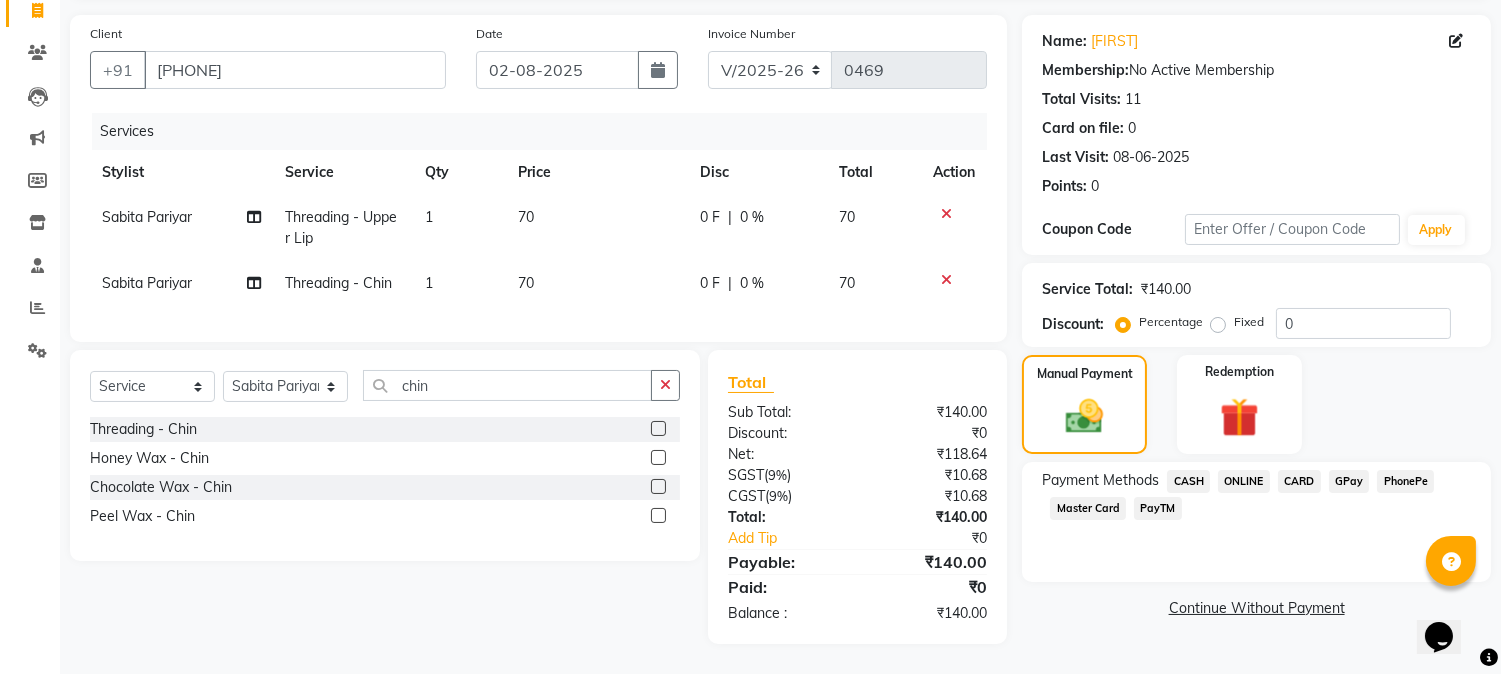 click on "PayTM" 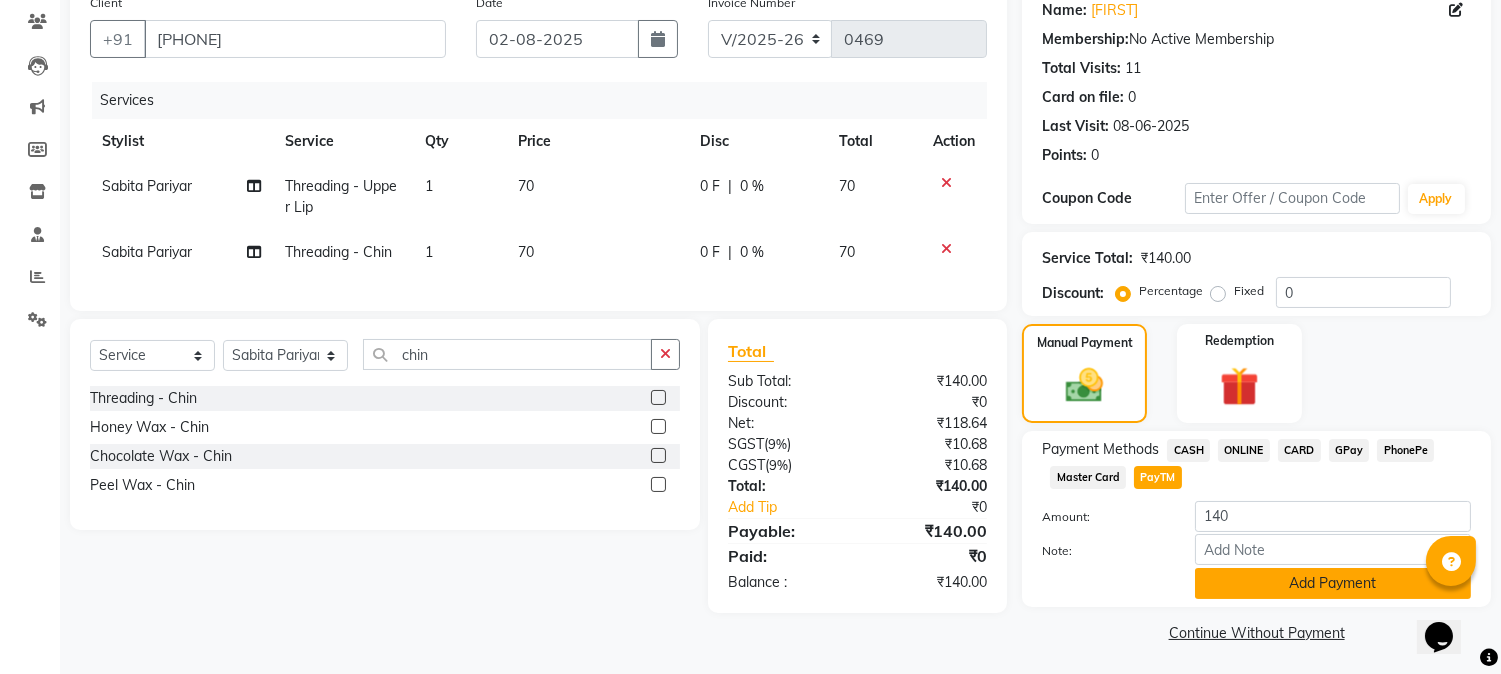 scroll, scrollTop: 170, scrollLeft: 0, axis: vertical 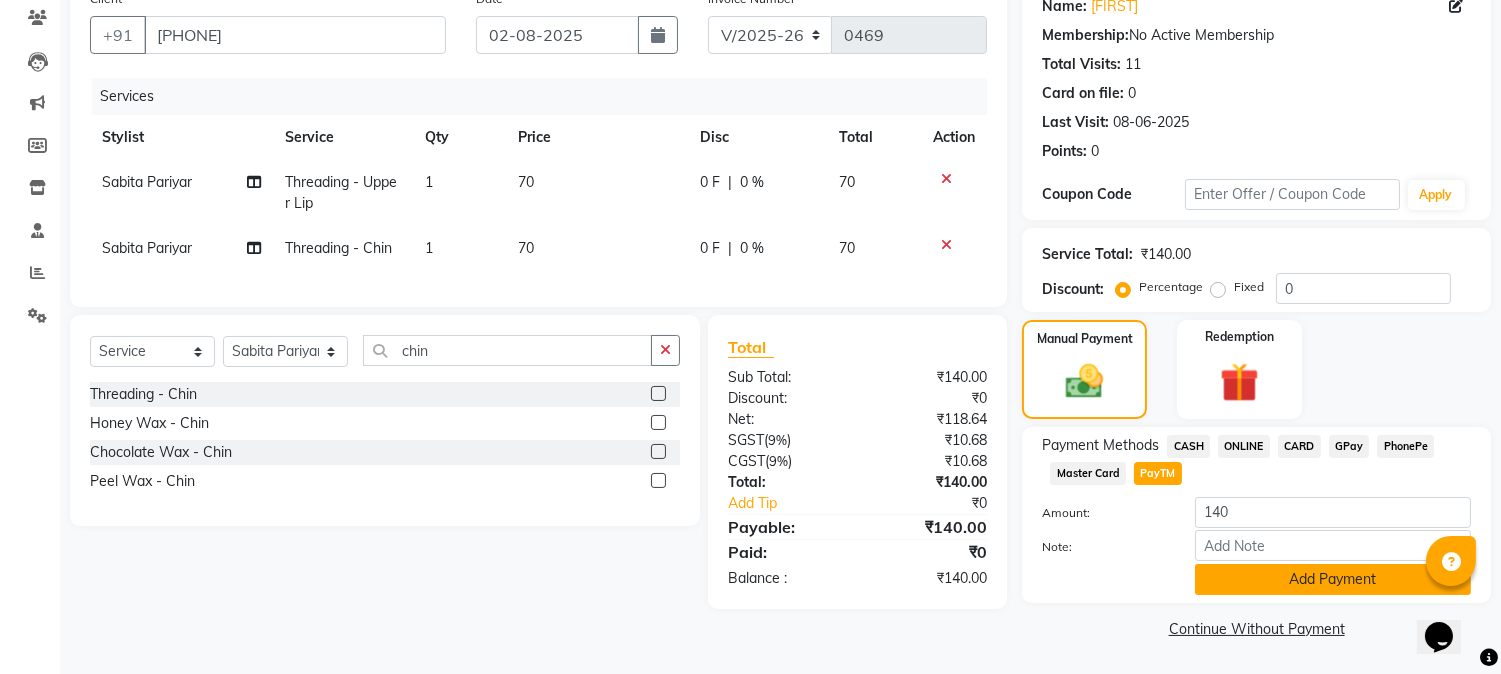 click on "Add Payment" 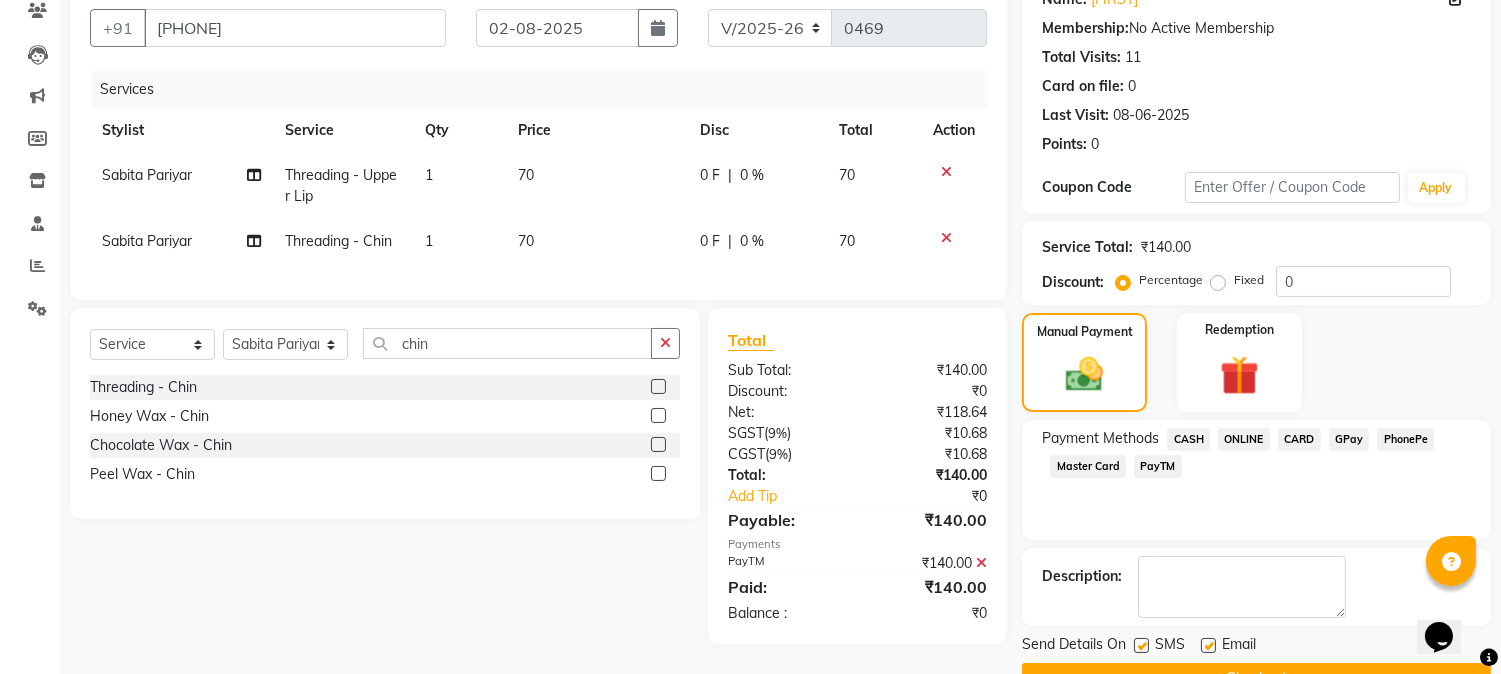 scroll, scrollTop: 225, scrollLeft: 0, axis: vertical 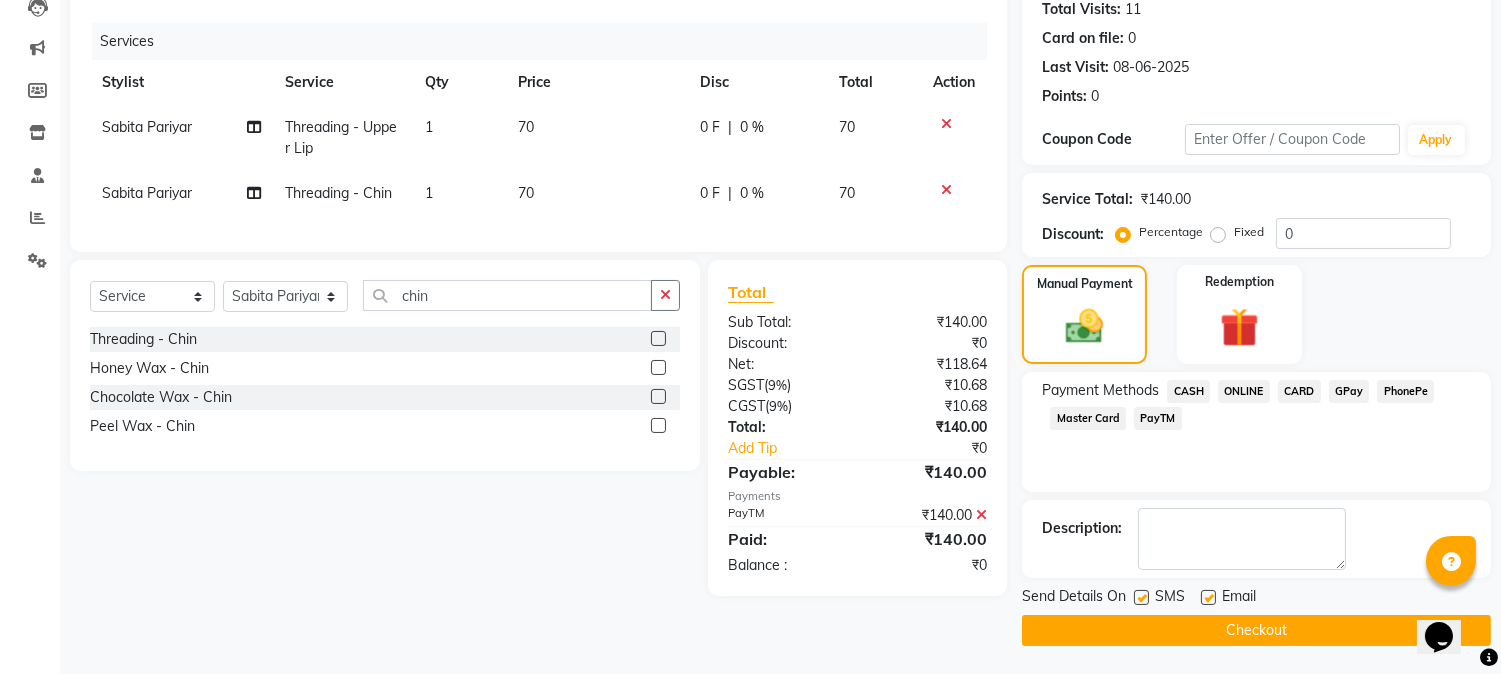 click on "Checkout" 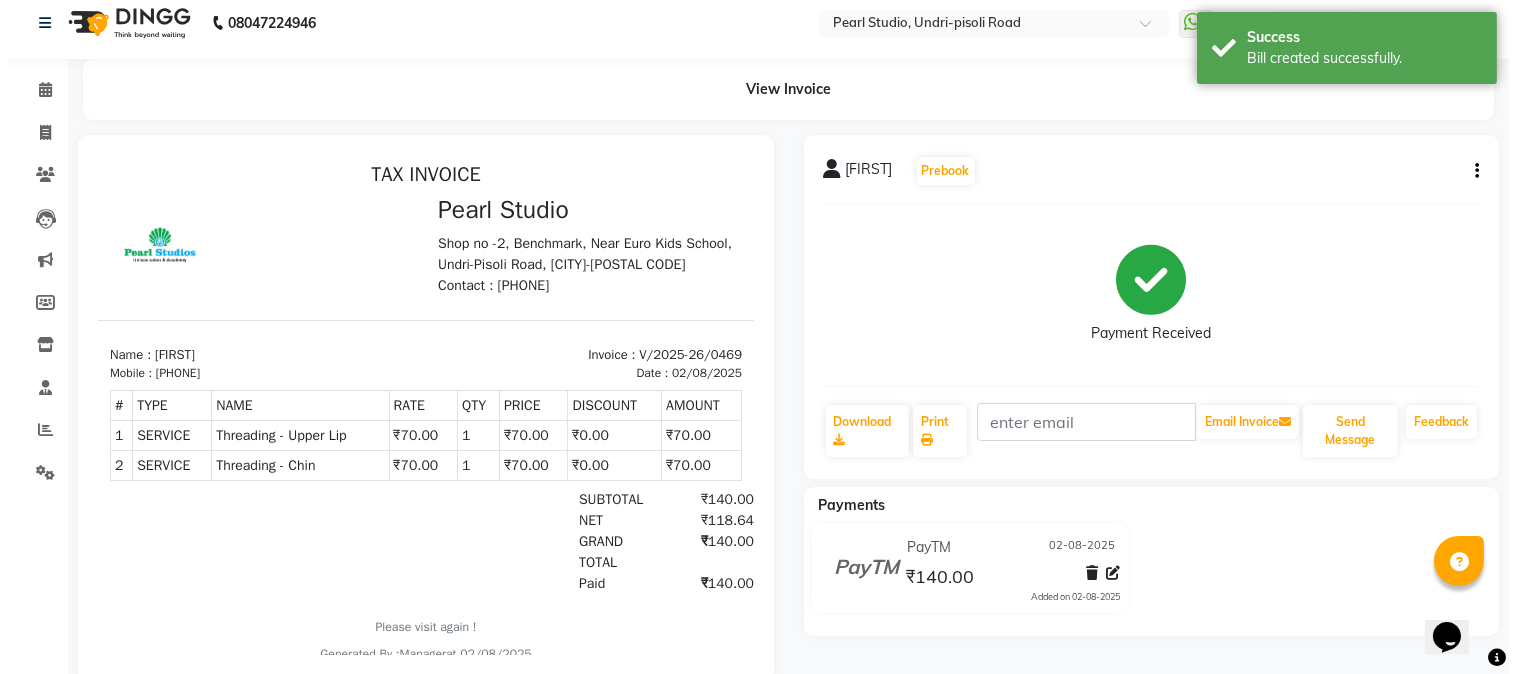 scroll, scrollTop: 0, scrollLeft: 0, axis: both 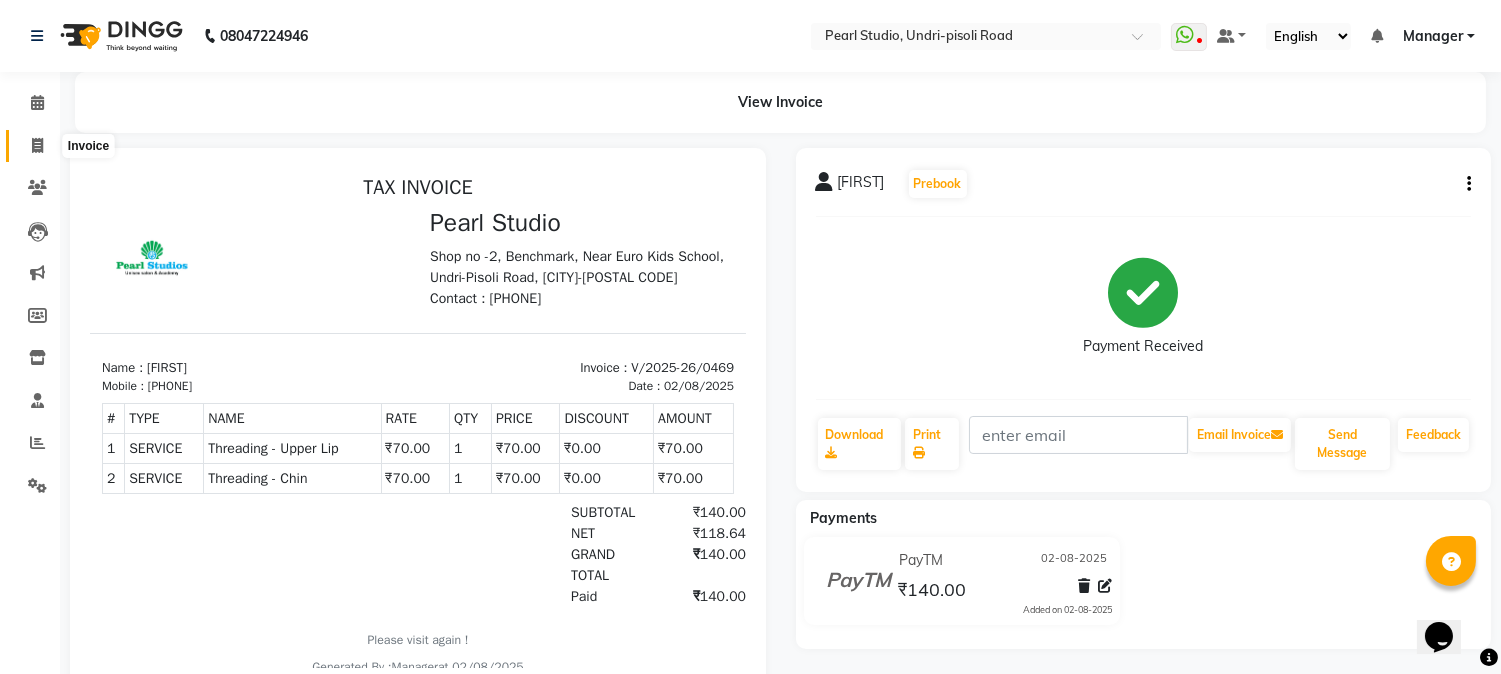 click 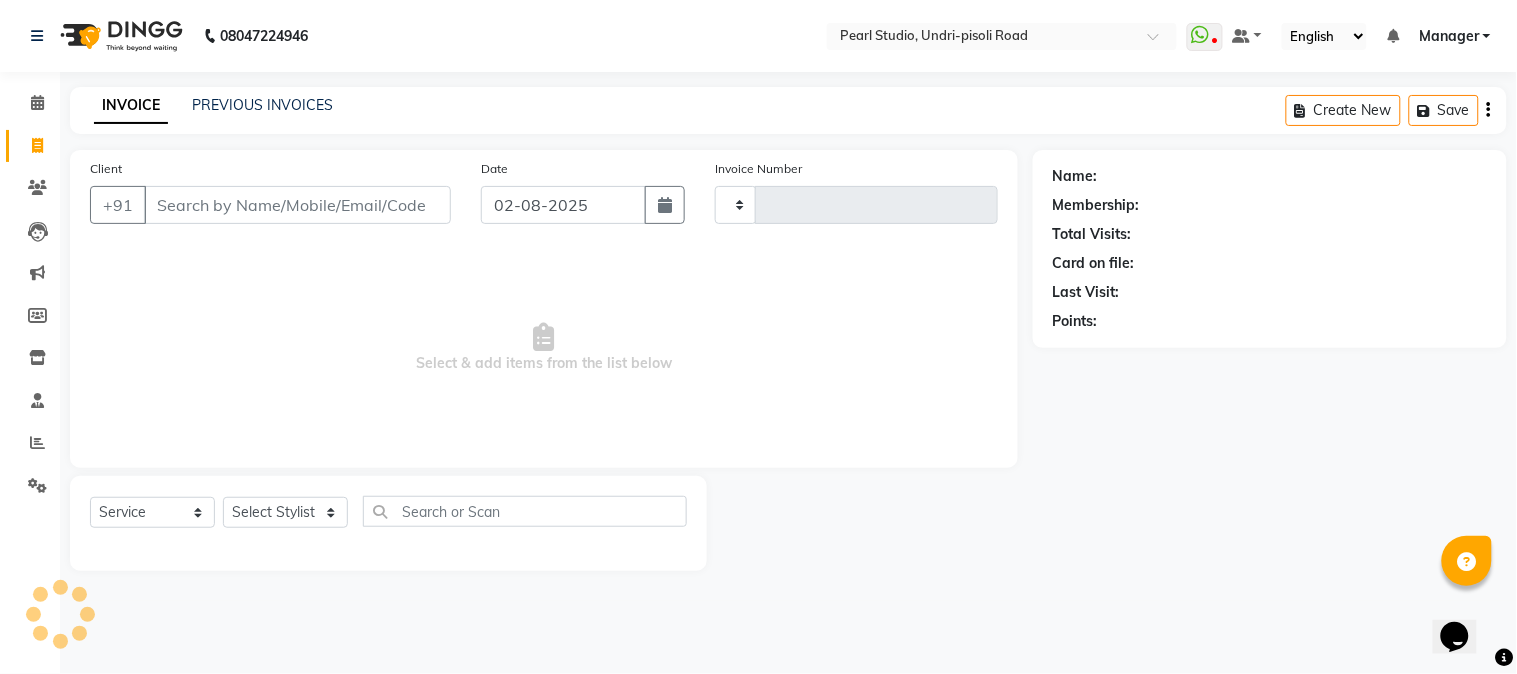 type on "0470" 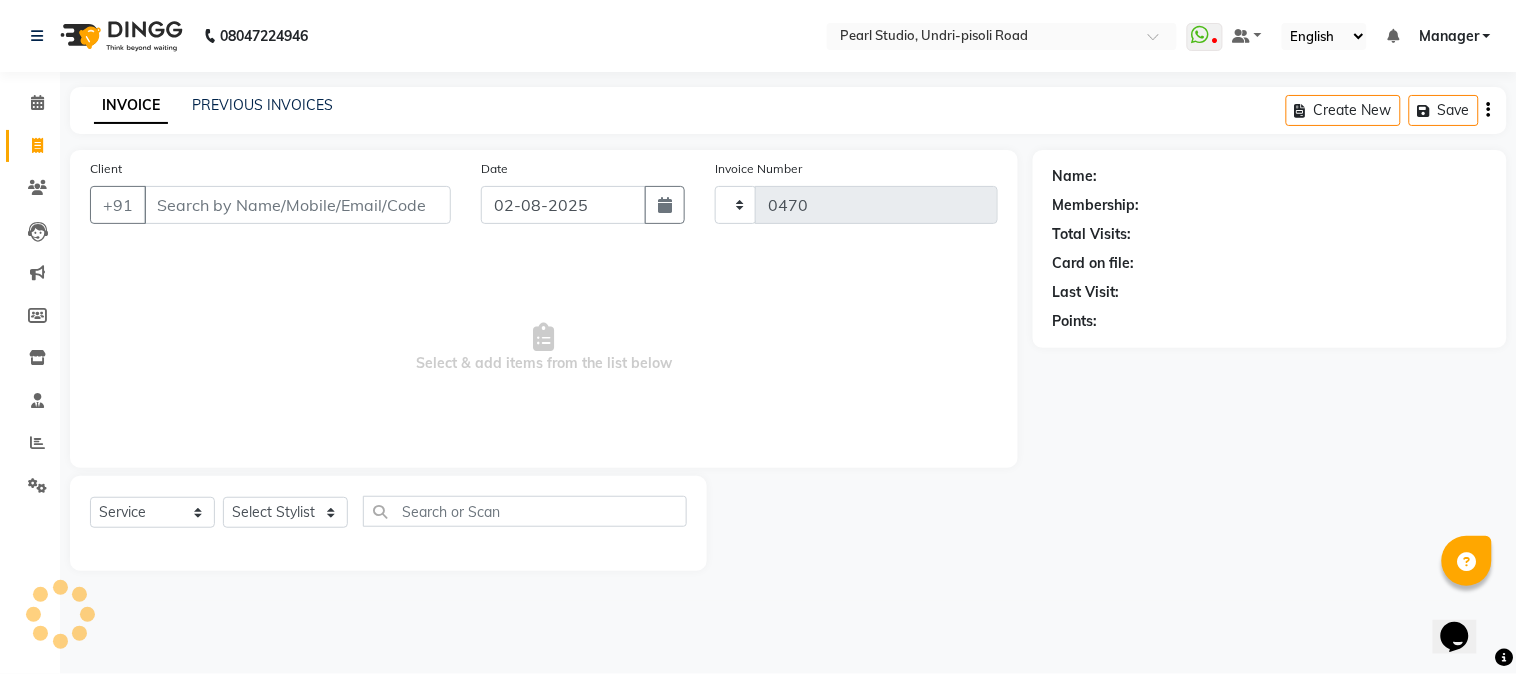 select on "5290" 